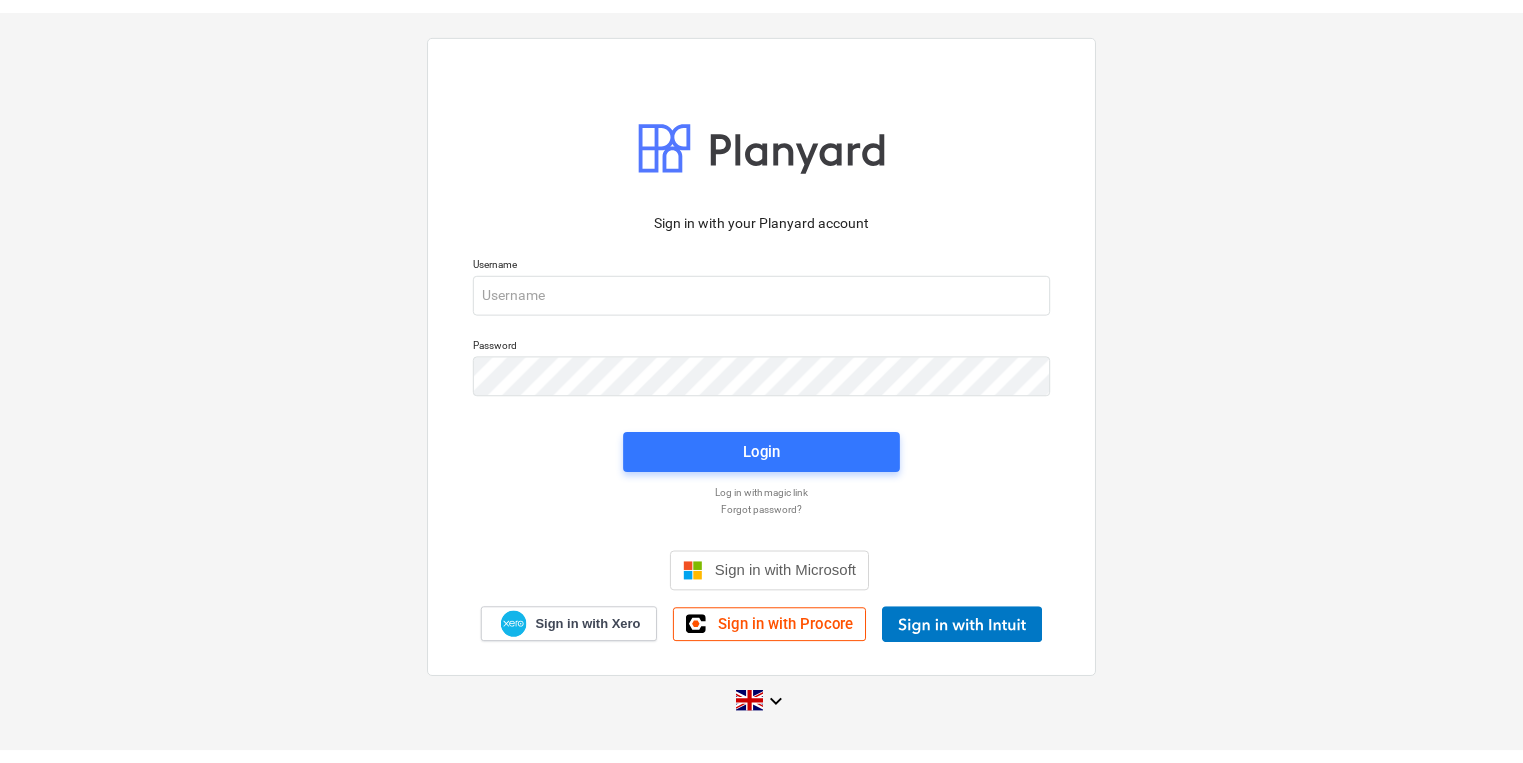 scroll, scrollTop: 0, scrollLeft: 0, axis: both 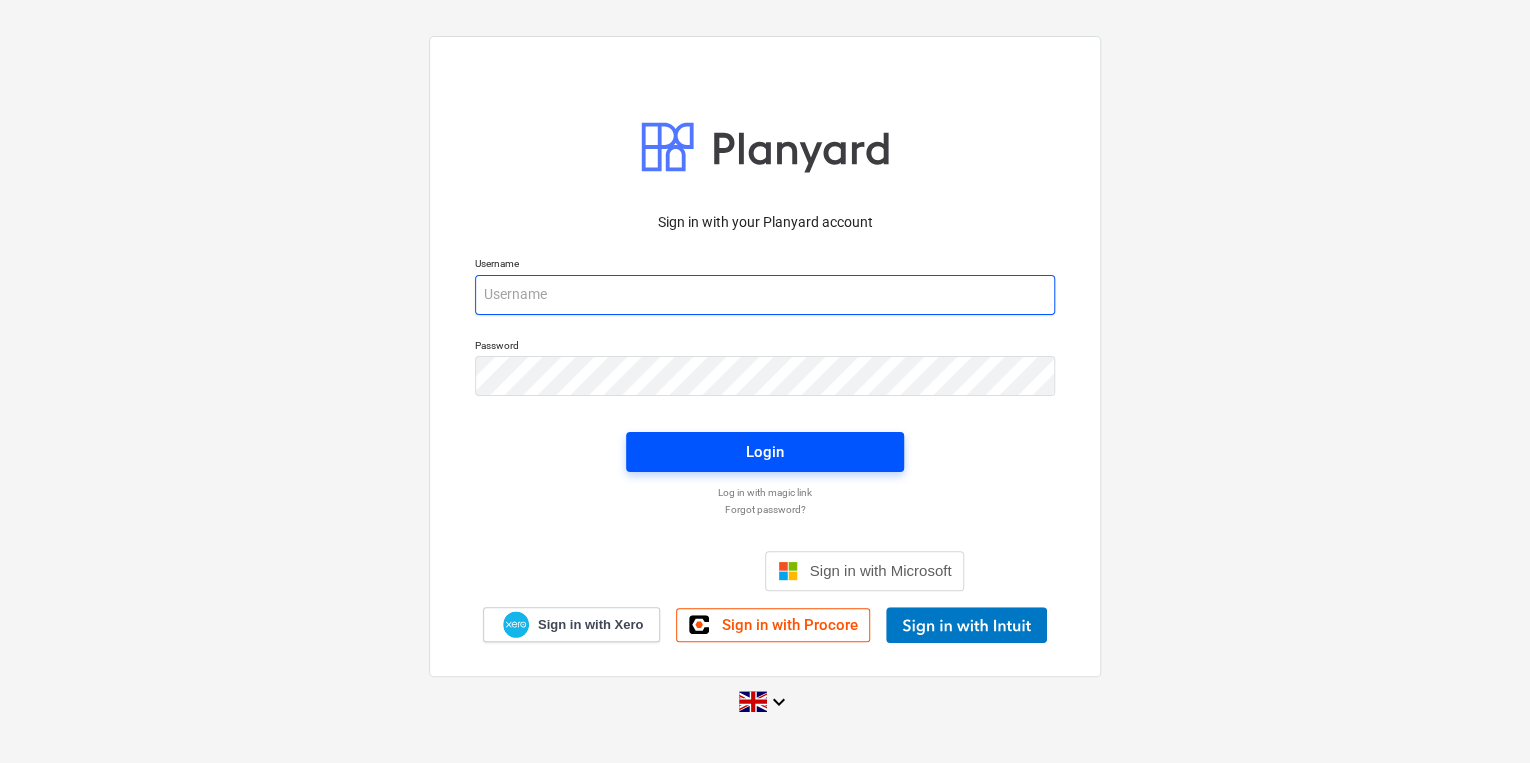 type on "[FIRST].[LAST]@[COMPANY].com" 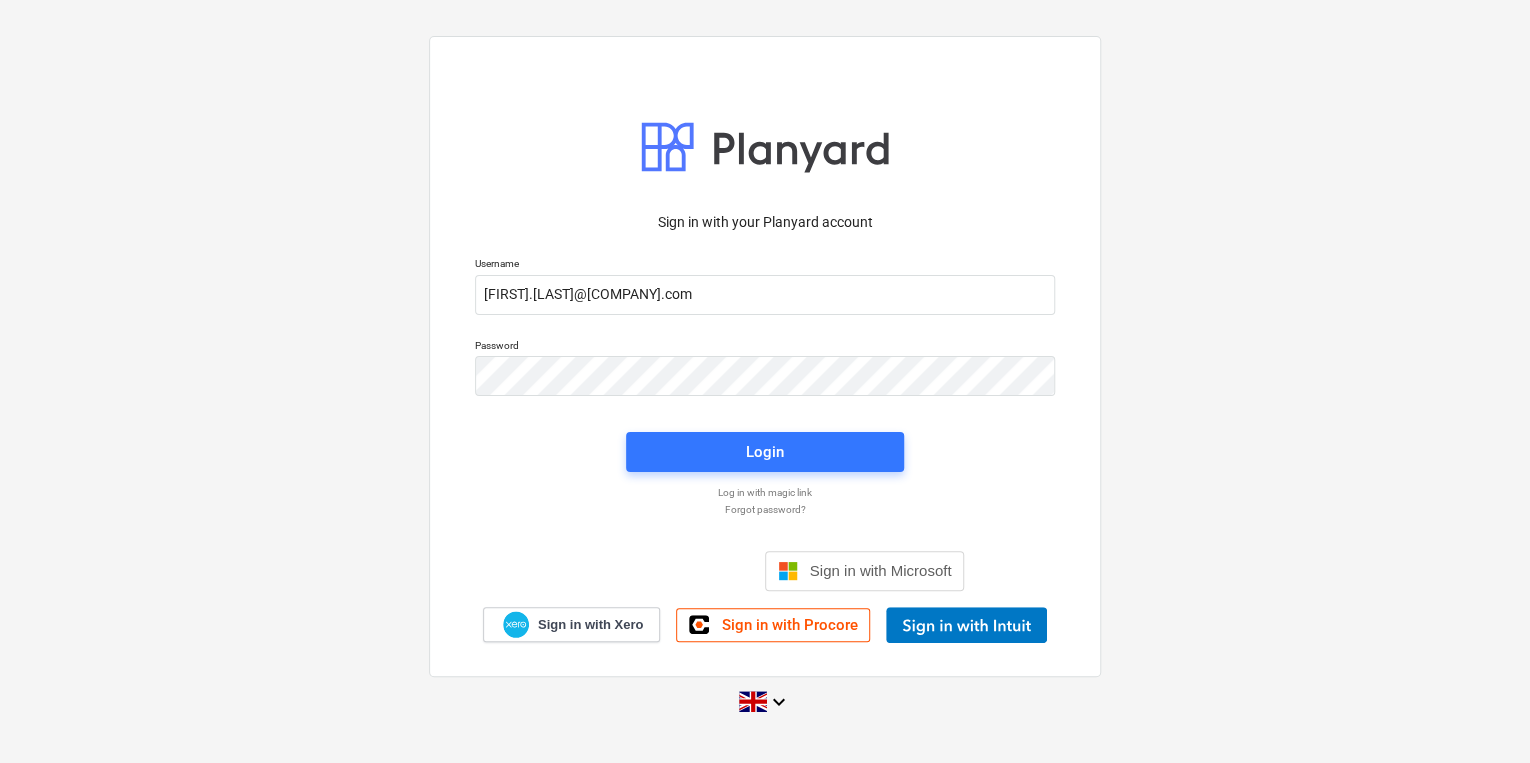 drag, startPoint x: 743, startPoint y: 452, endPoint x: 382, endPoint y: 380, distance: 368.11005 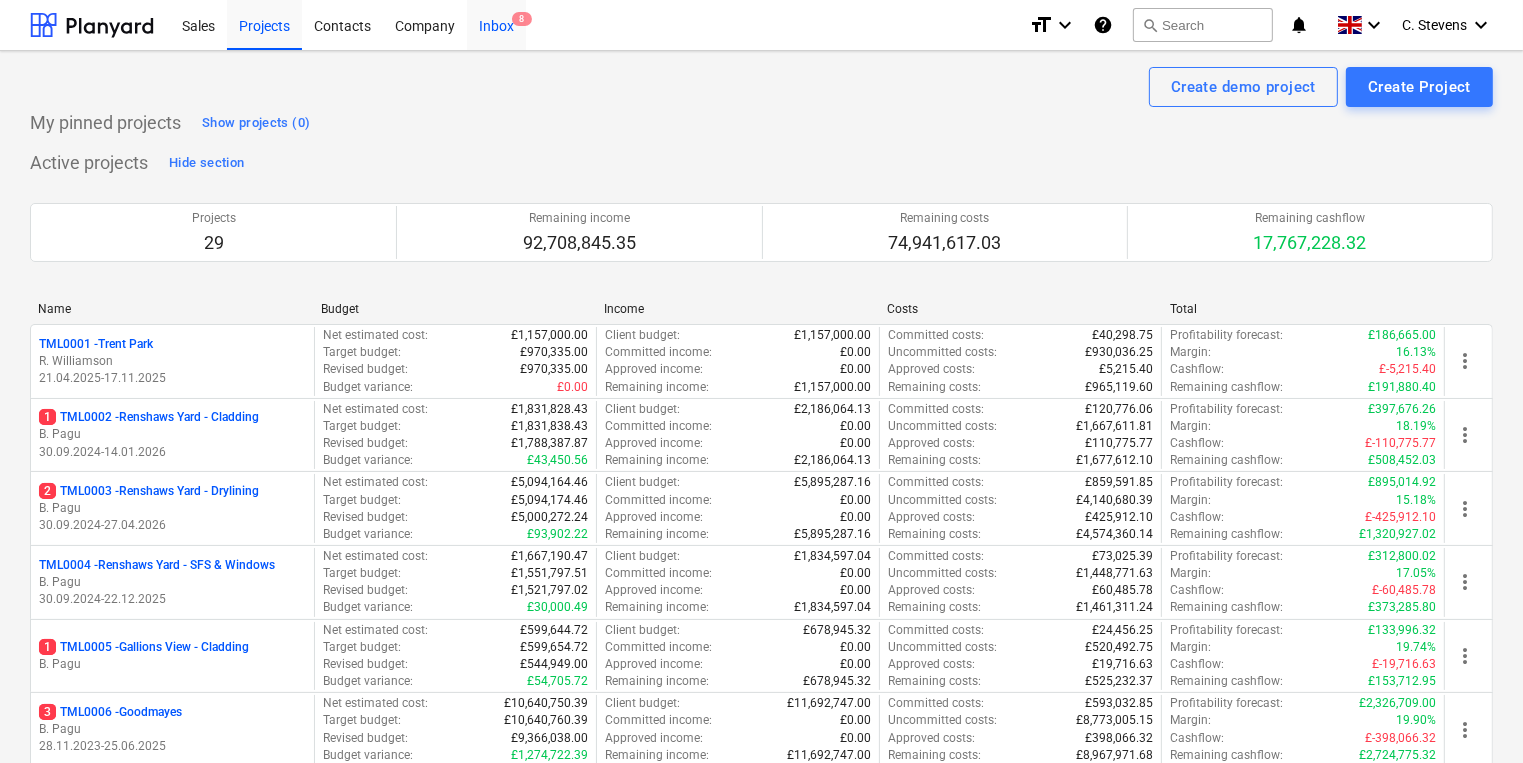 click on "Inbox 8" at bounding box center (496, 24) 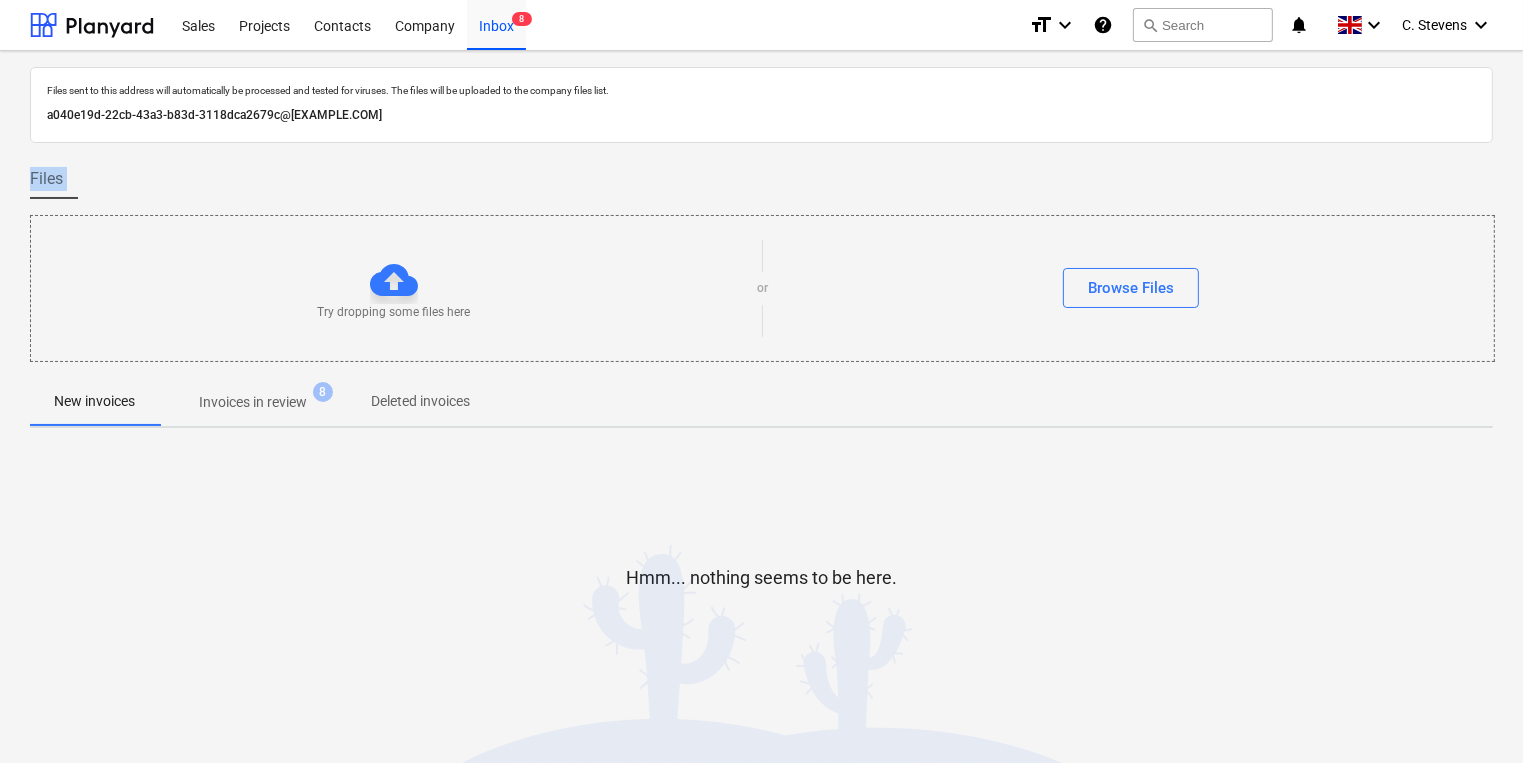 drag, startPoint x: 229, startPoint y: 140, endPoint x: -698, endPoint y: 324, distance: 945.08466 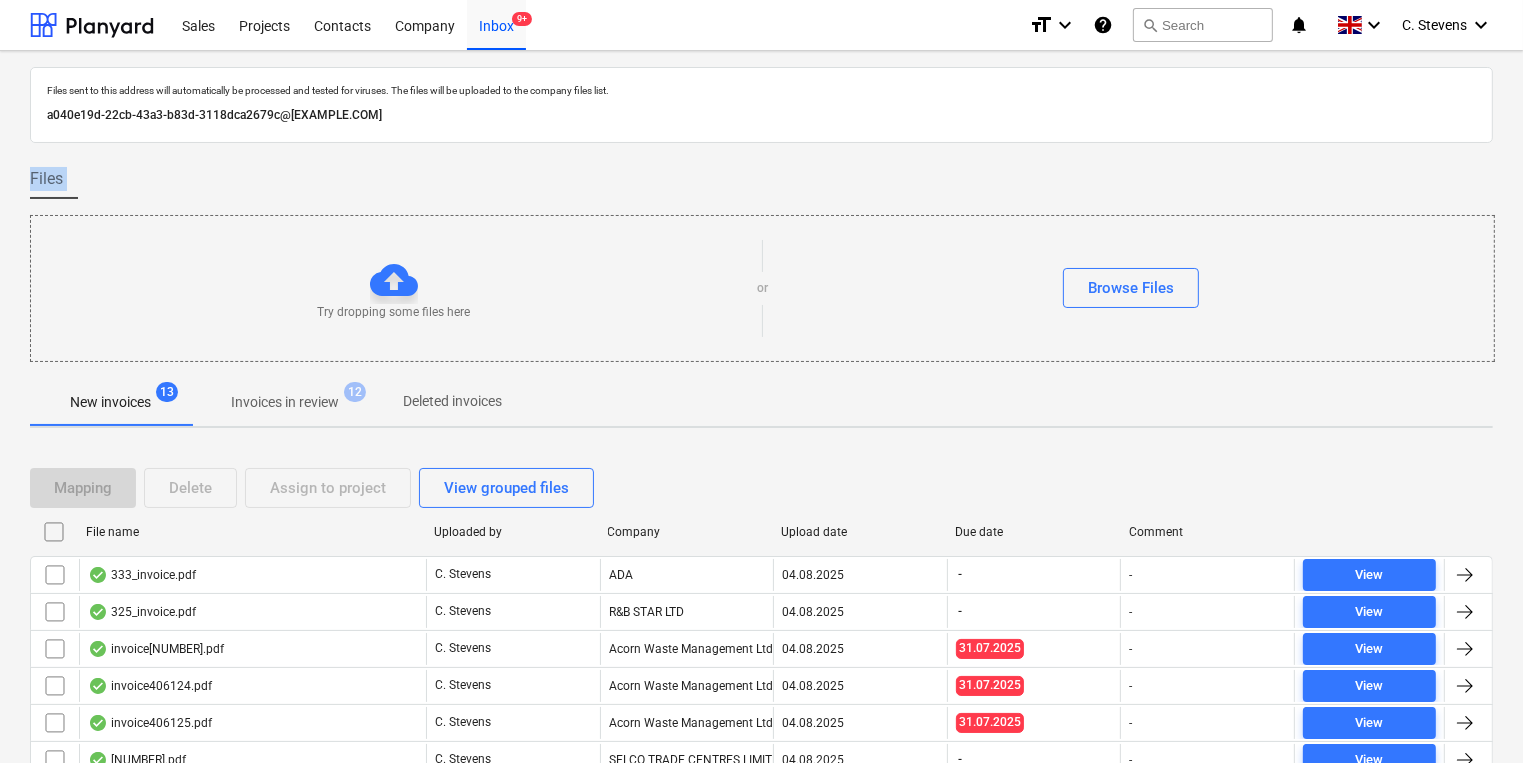 click on "Invoices in review" at bounding box center [285, 402] 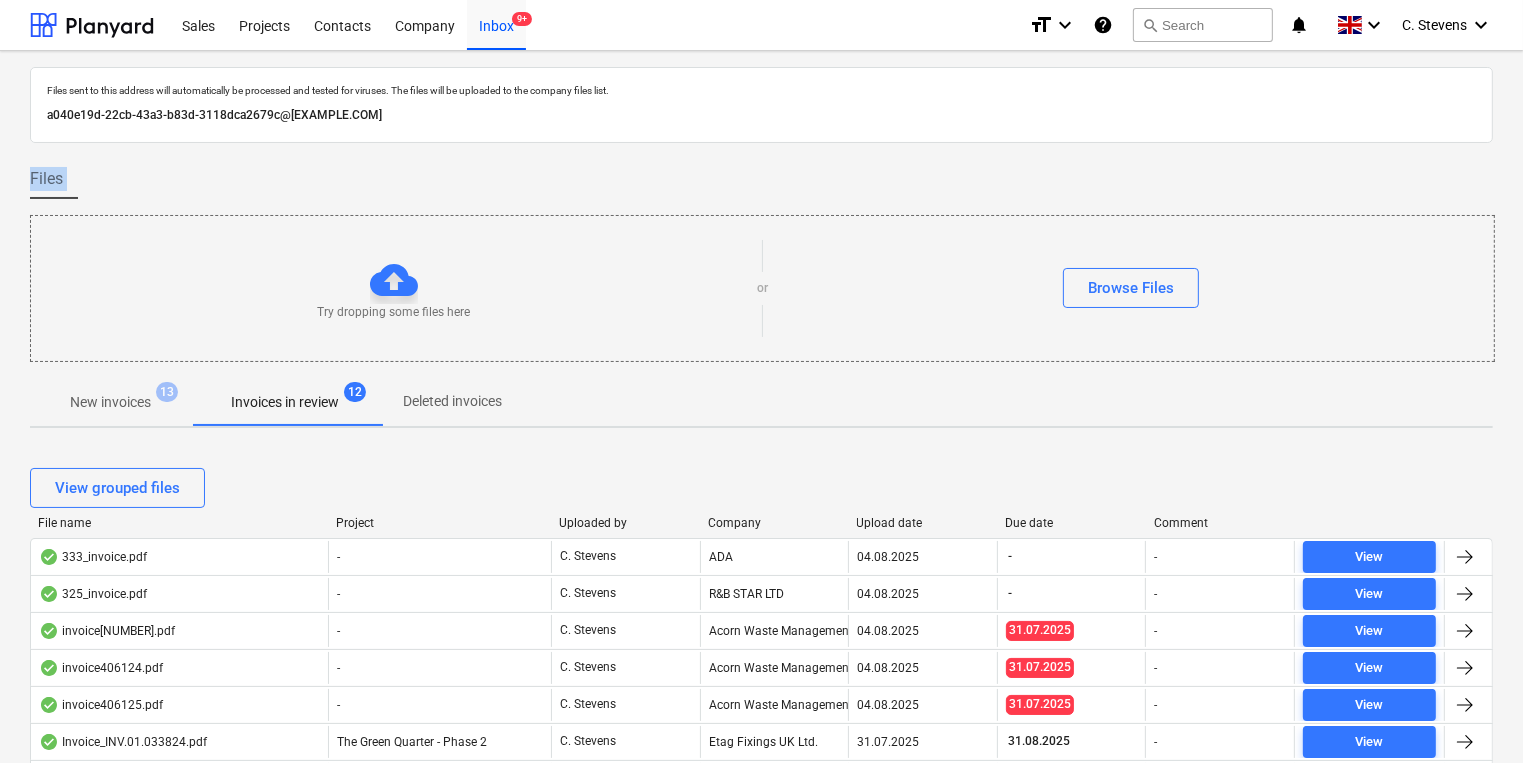 click on "Company" at bounding box center [774, 523] 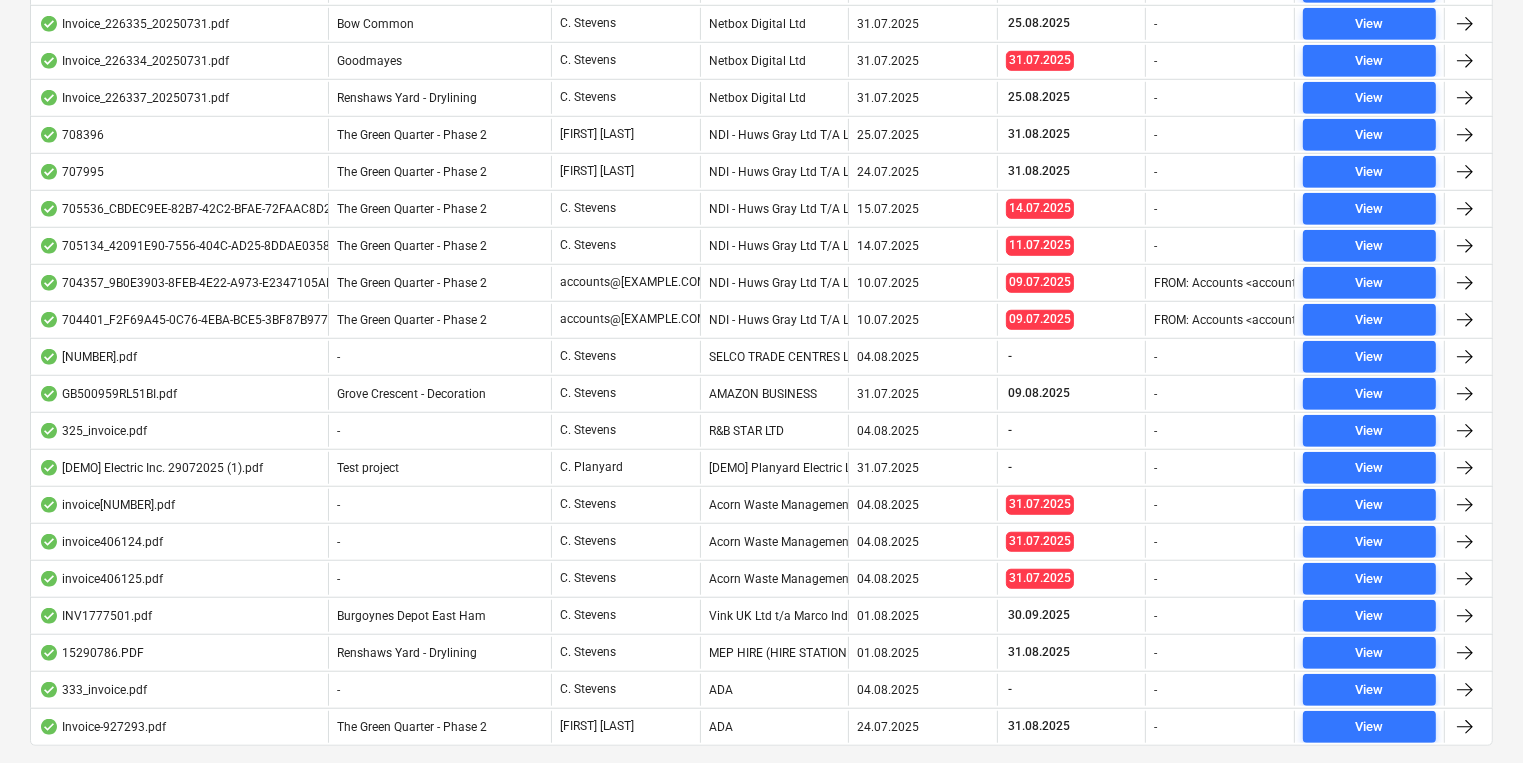 scroll, scrollTop: 1428, scrollLeft: 0, axis: vertical 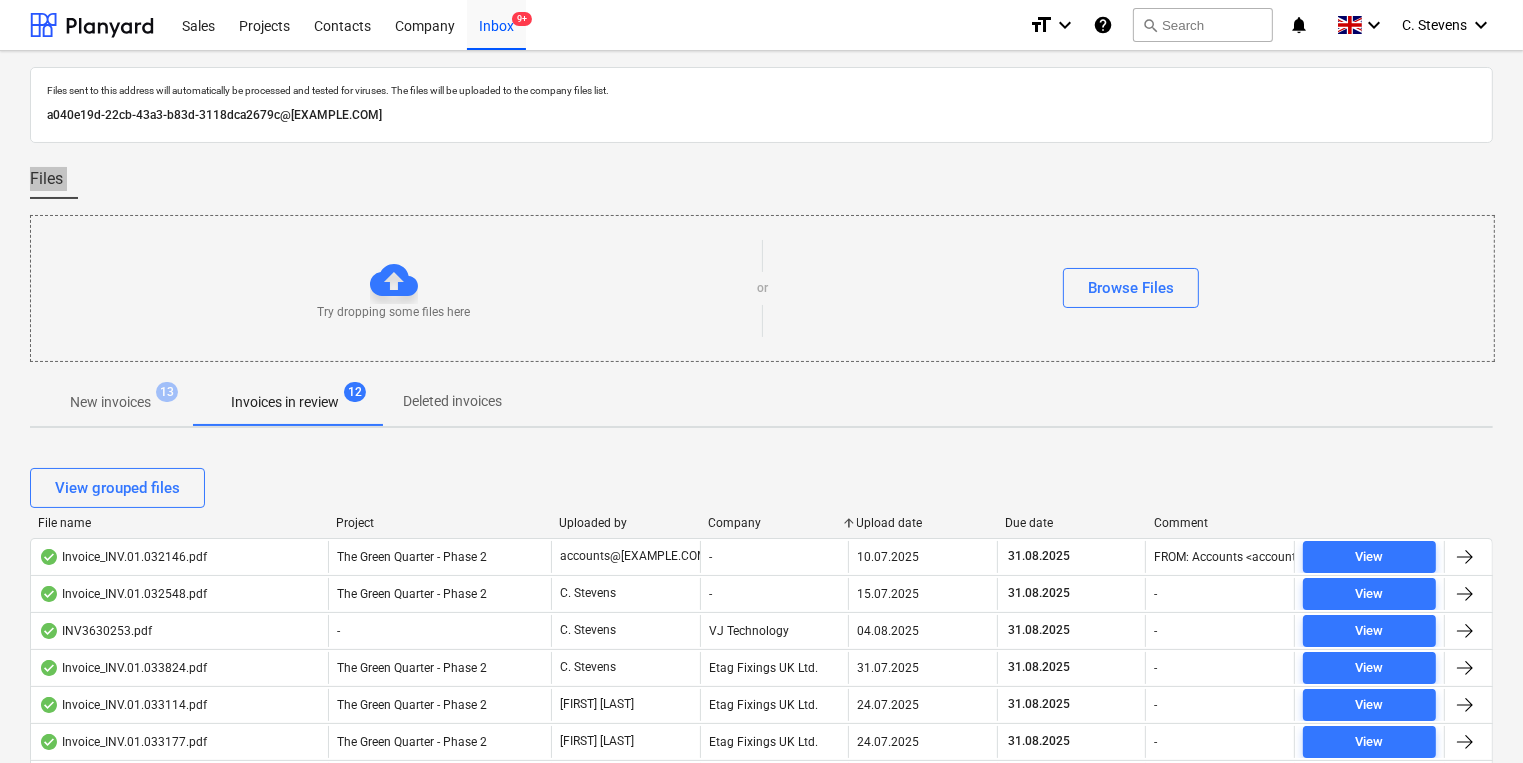 drag, startPoint x: 110, startPoint y: 407, endPoint x: 12, endPoint y: 356, distance: 110.47624 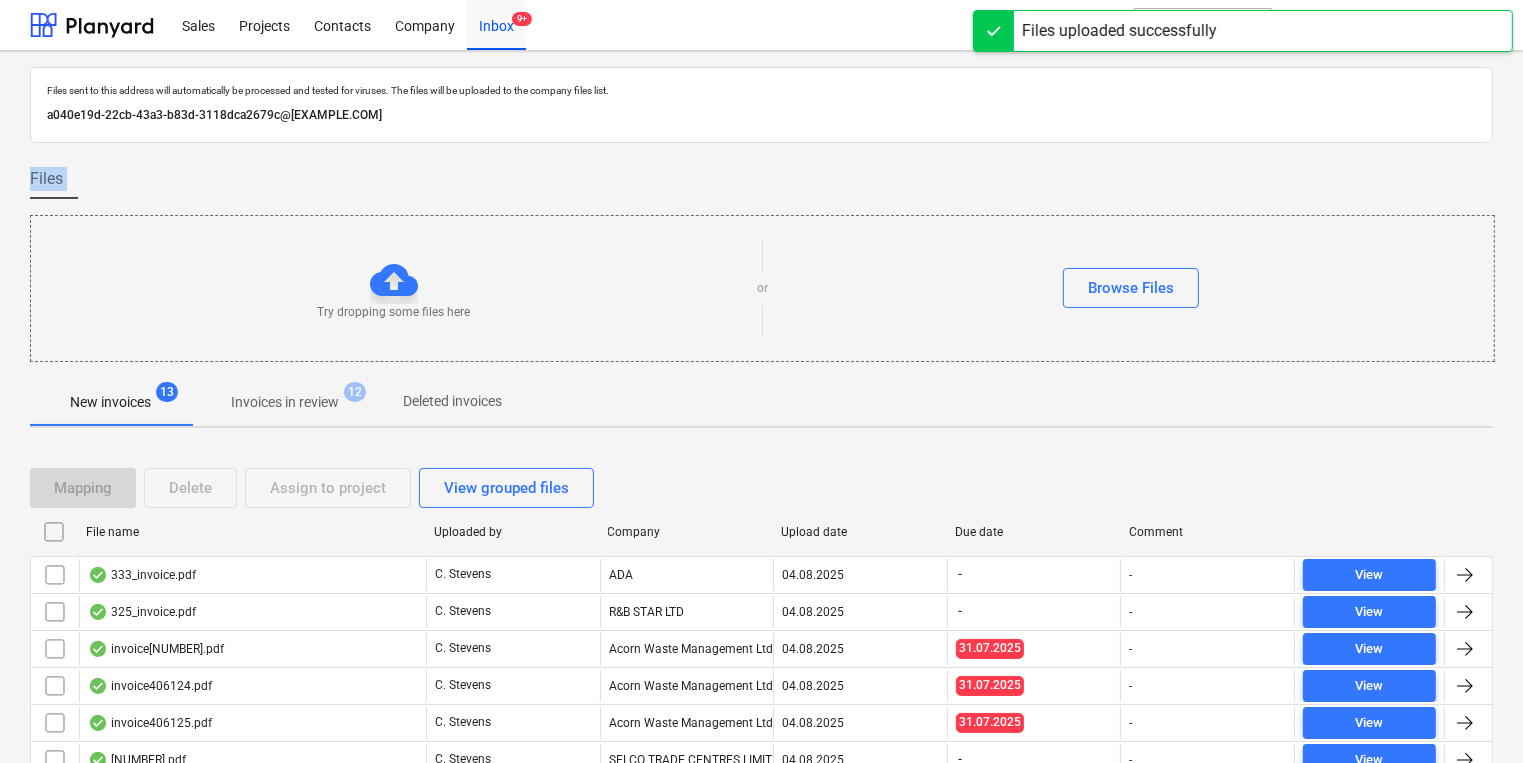 type 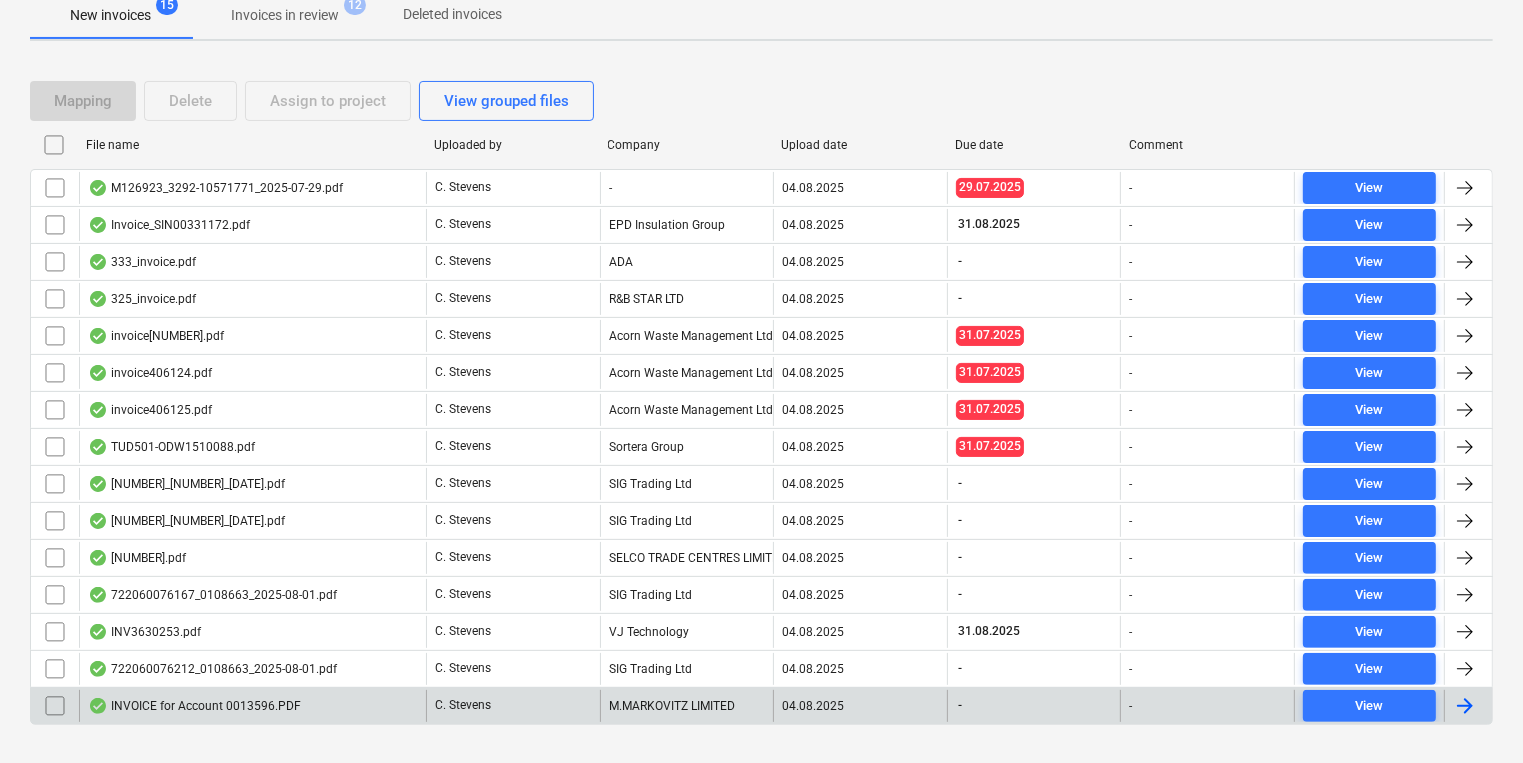 scroll, scrollTop: 400, scrollLeft: 0, axis: vertical 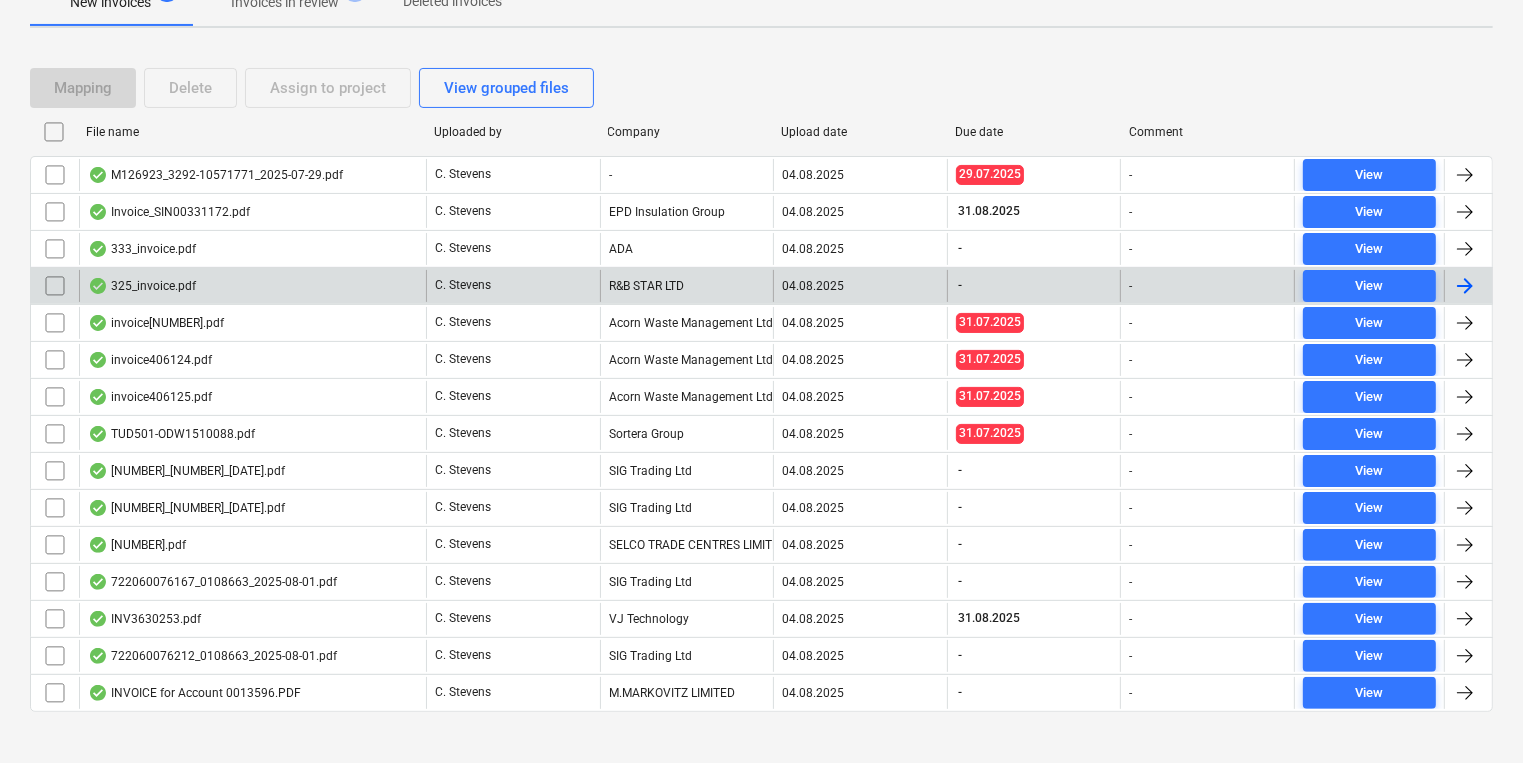 click on "325_invoice.pdf" at bounding box center [252, 286] 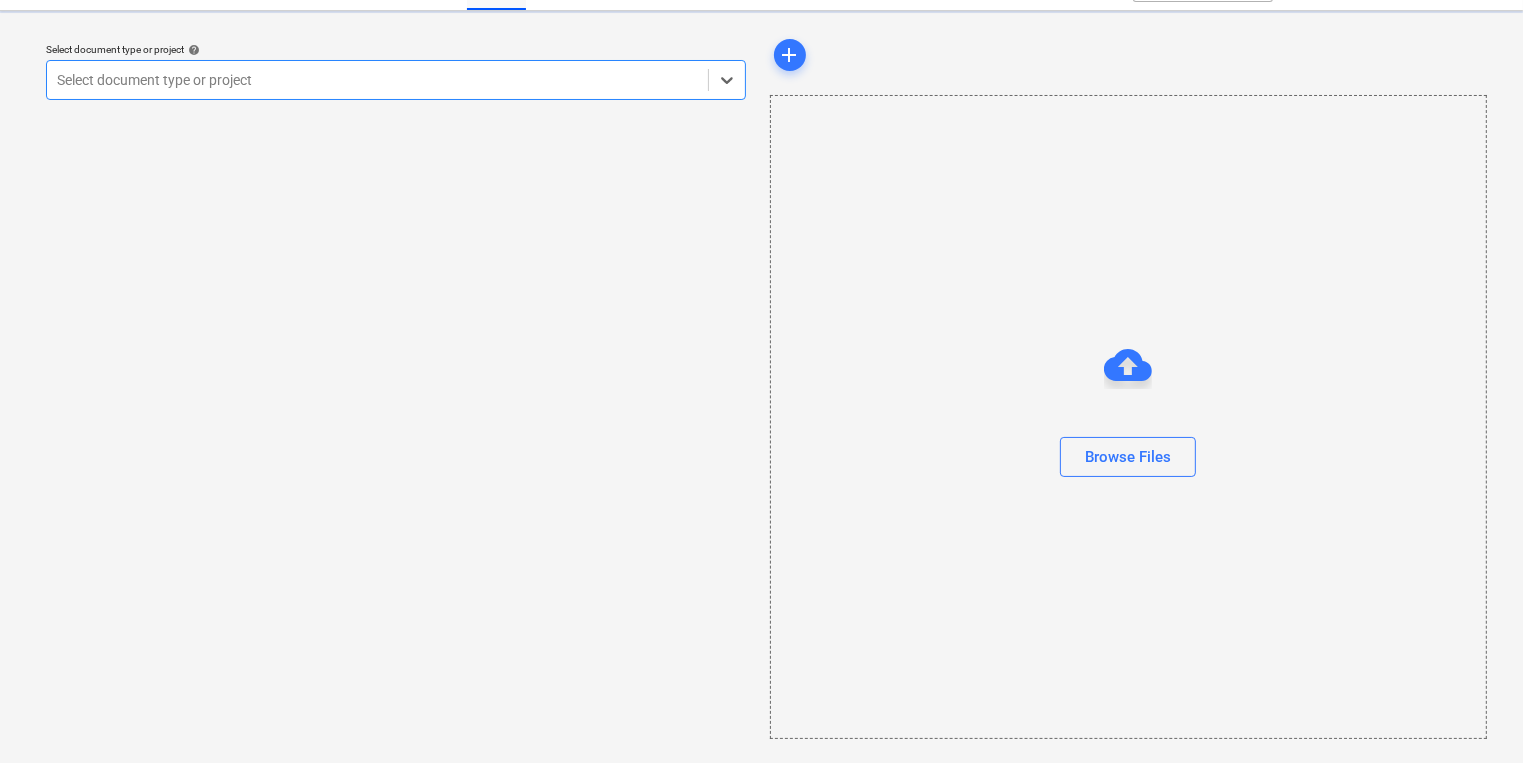 scroll, scrollTop: 0, scrollLeft: 0, axis: both 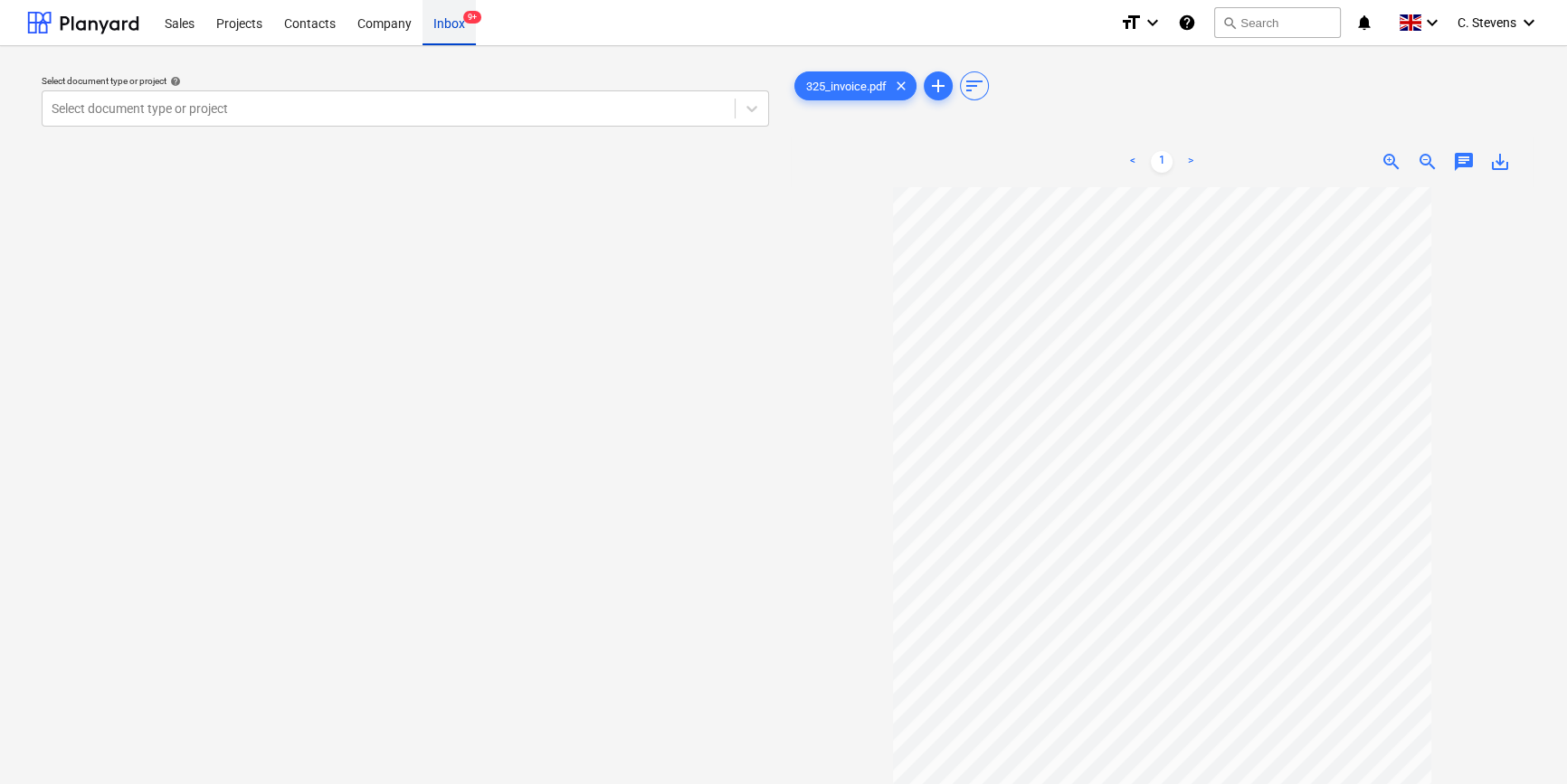 click on "Inbox 9+" at bounding box center [449, 22] 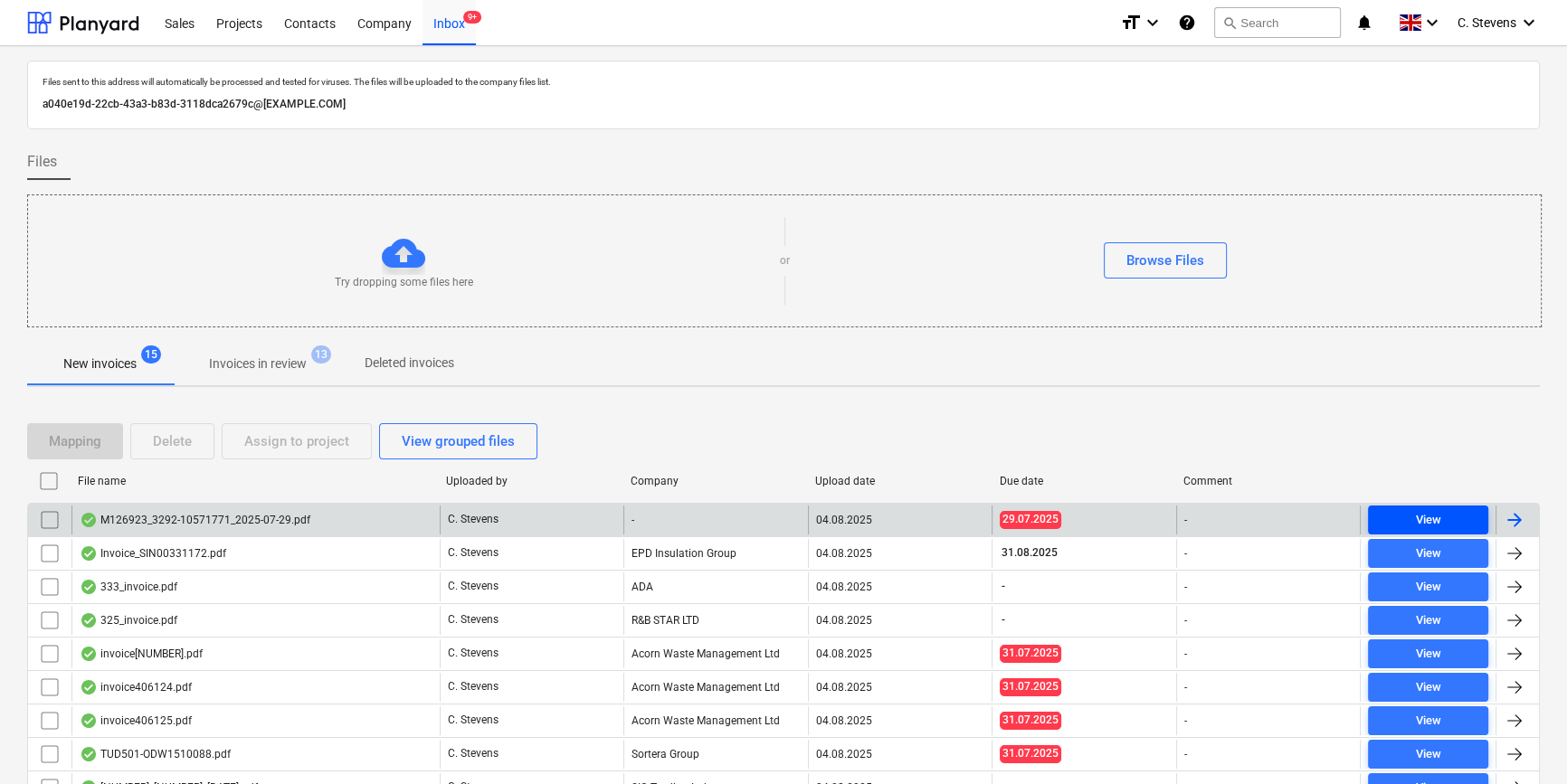 click on "View" at bounding box center (1428, 520) 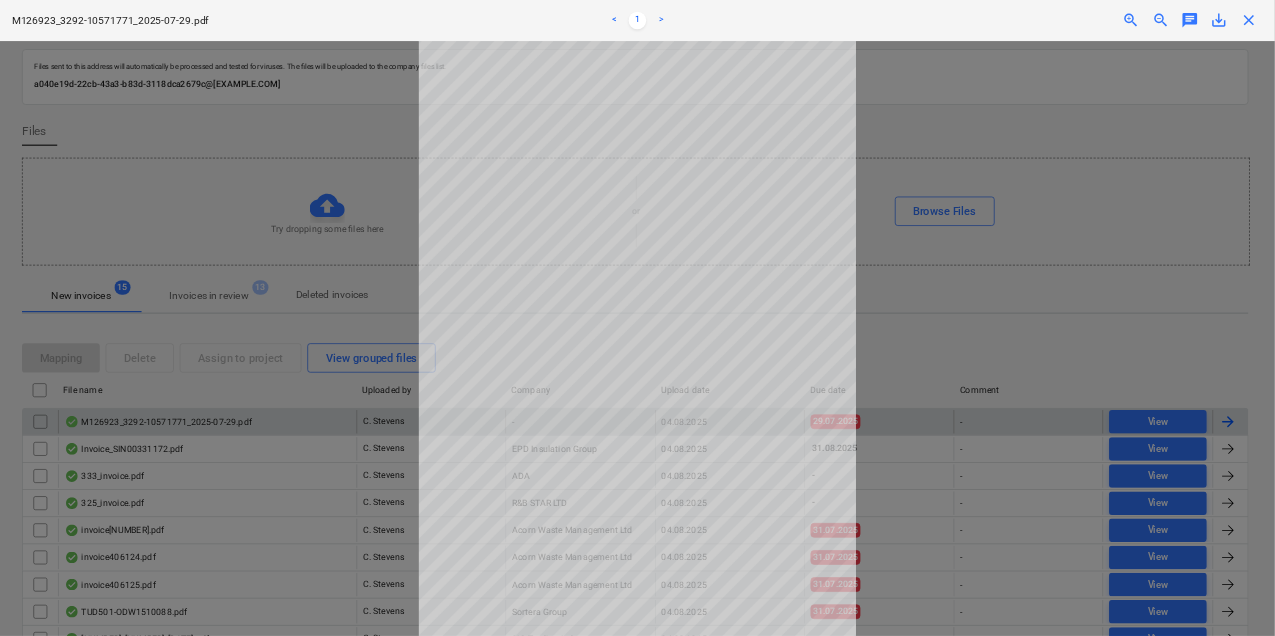 scroll, scrollTop: 0, scrollLeft: 0, axis: both 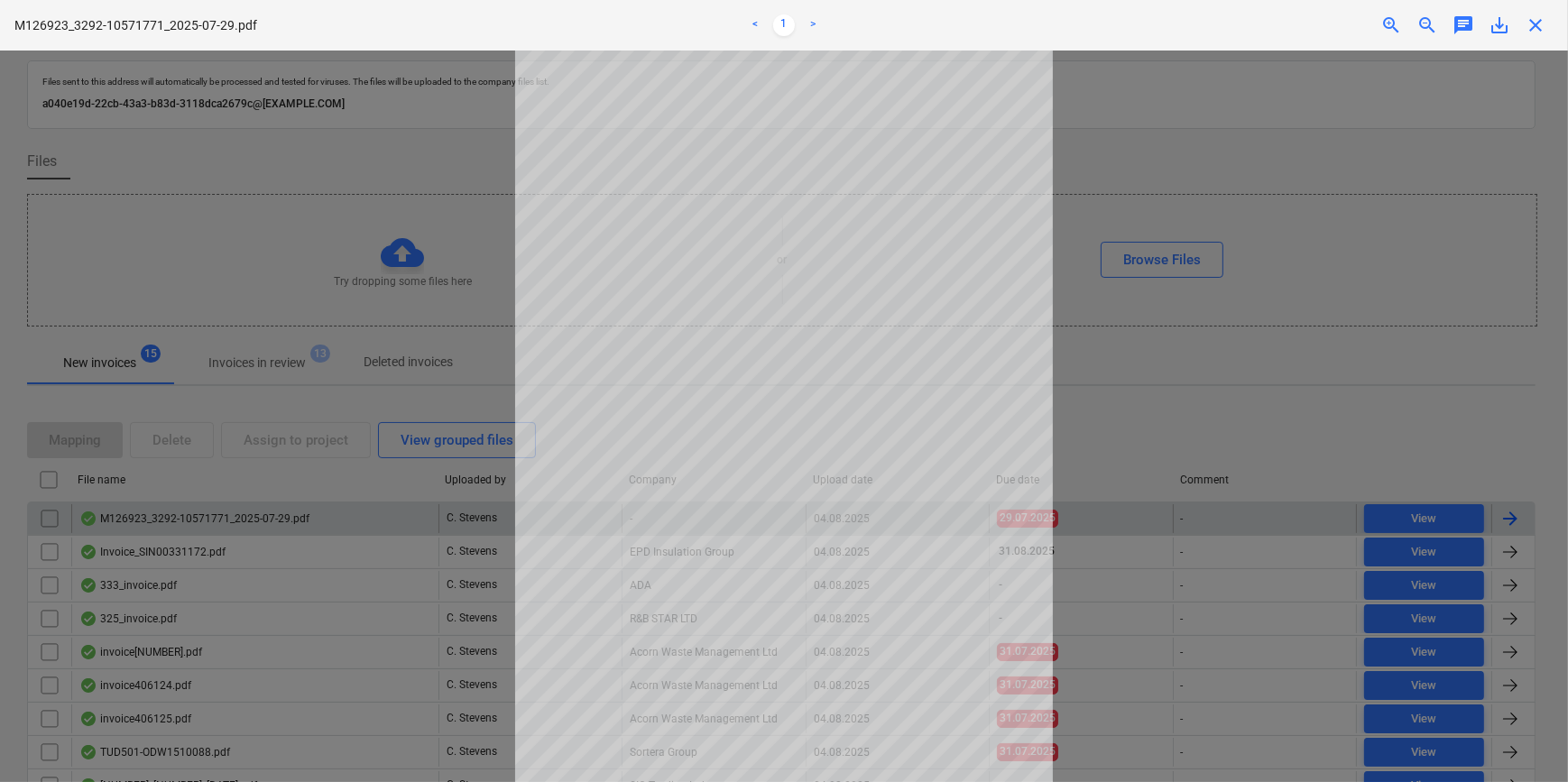 click at bounding box center [784, 416] 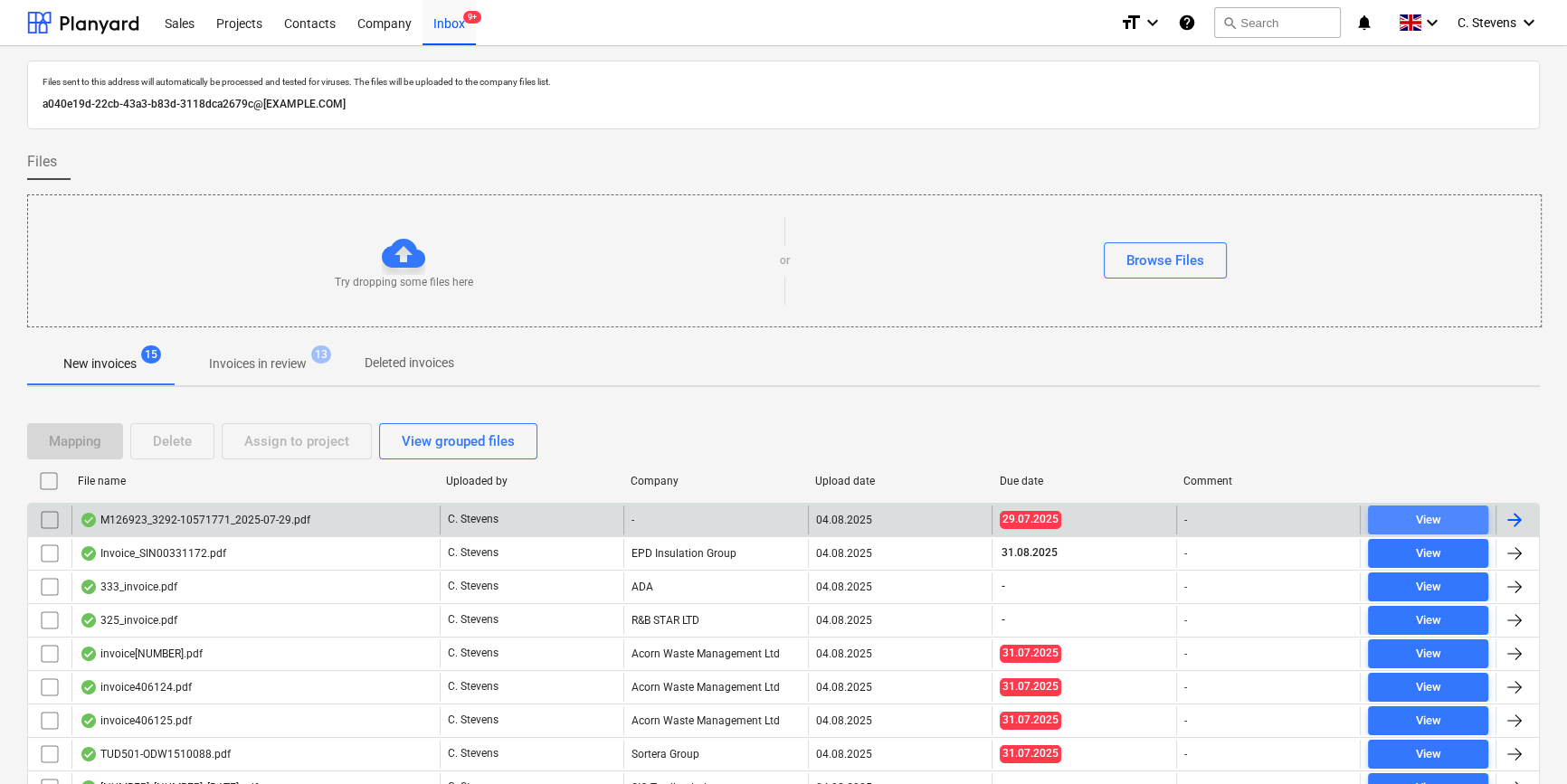 click on "View" at bounding box center [1428, 520] 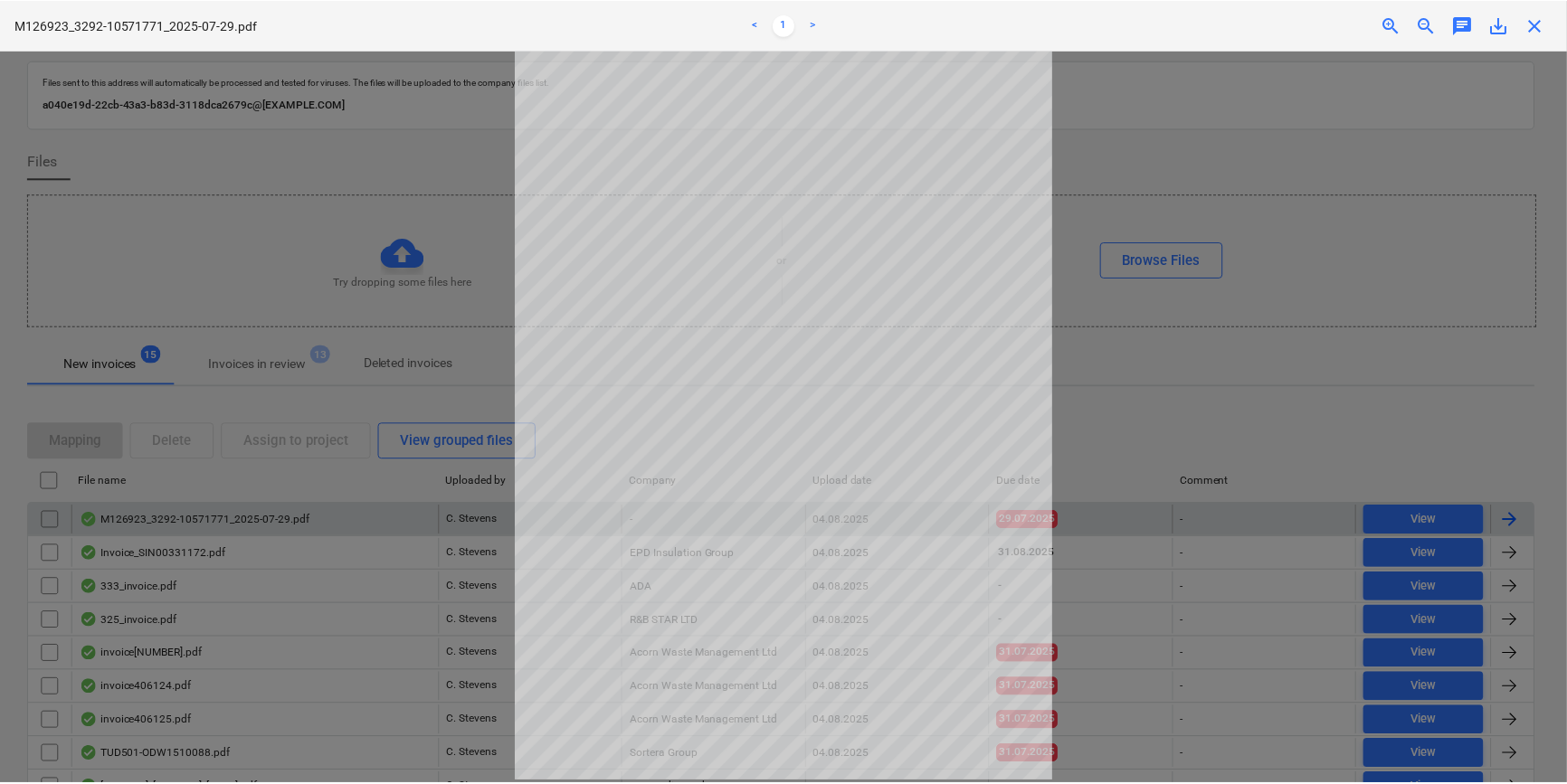 scroll, scrollTop: 0, scrollLeft: 0, axis: both 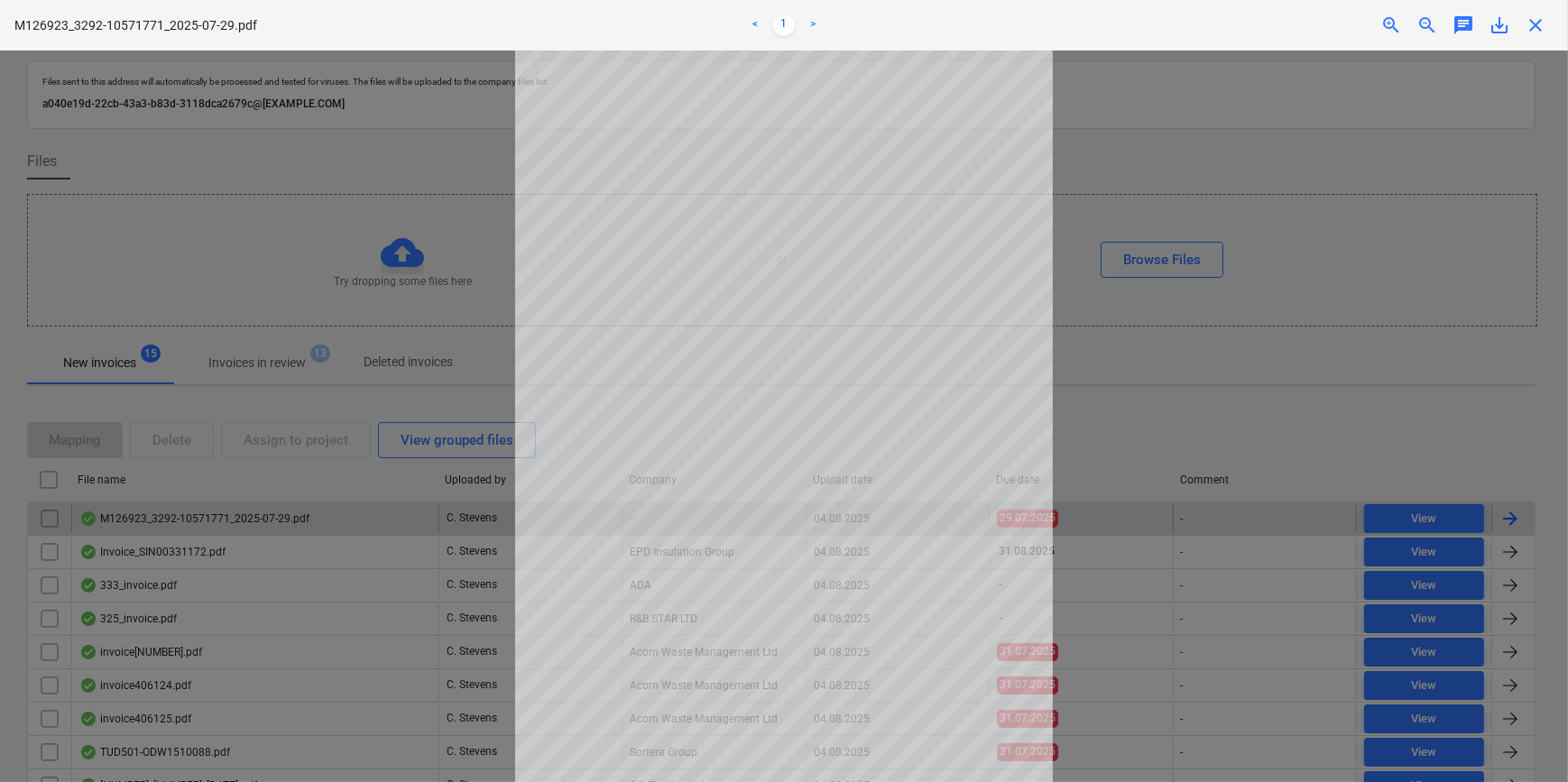 click on "close" at bounding box center (1536, 25) 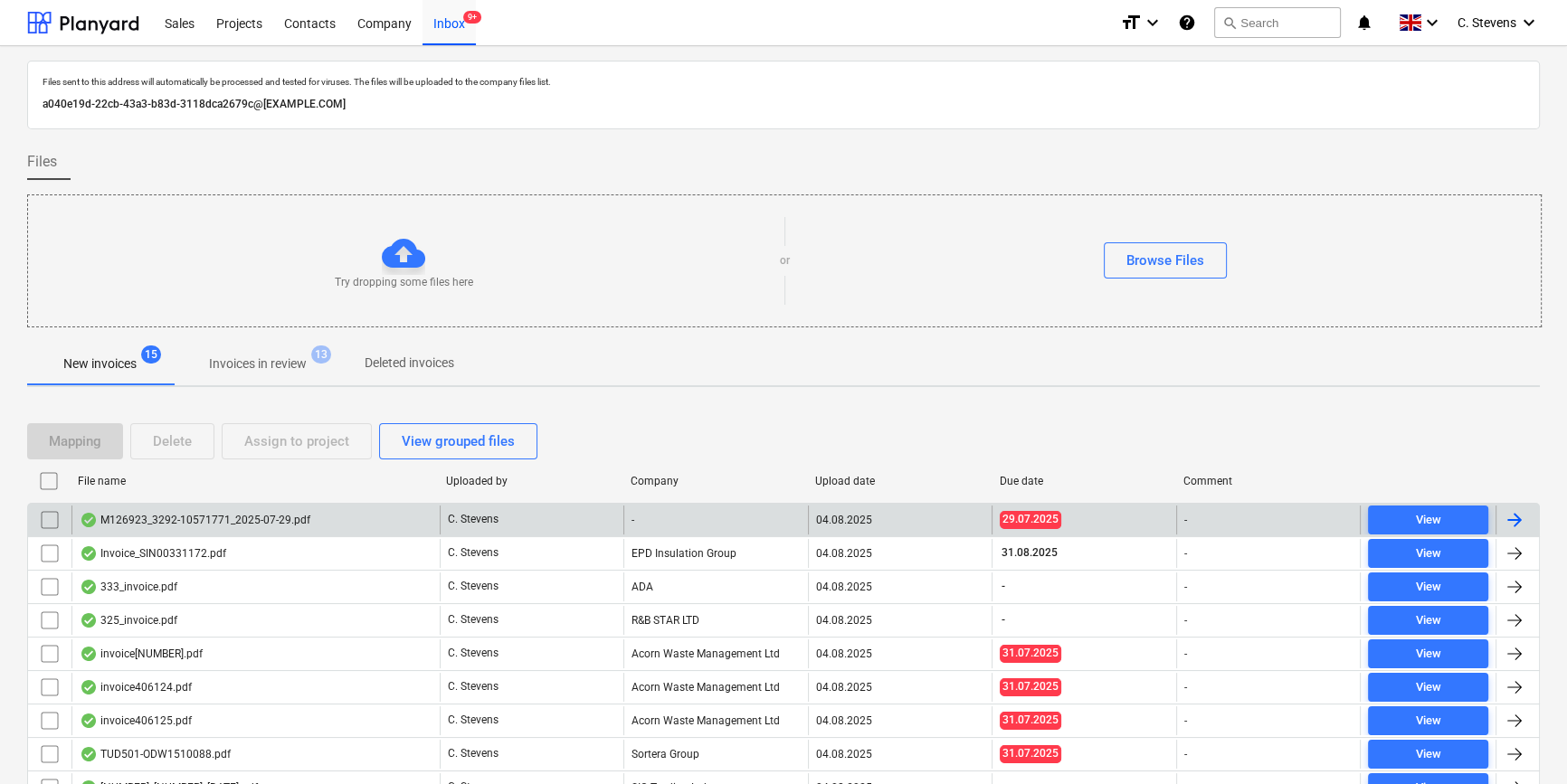click on "M126923_3292-10571771_2025-07-29.pdf" at bounding box center (195, 520) 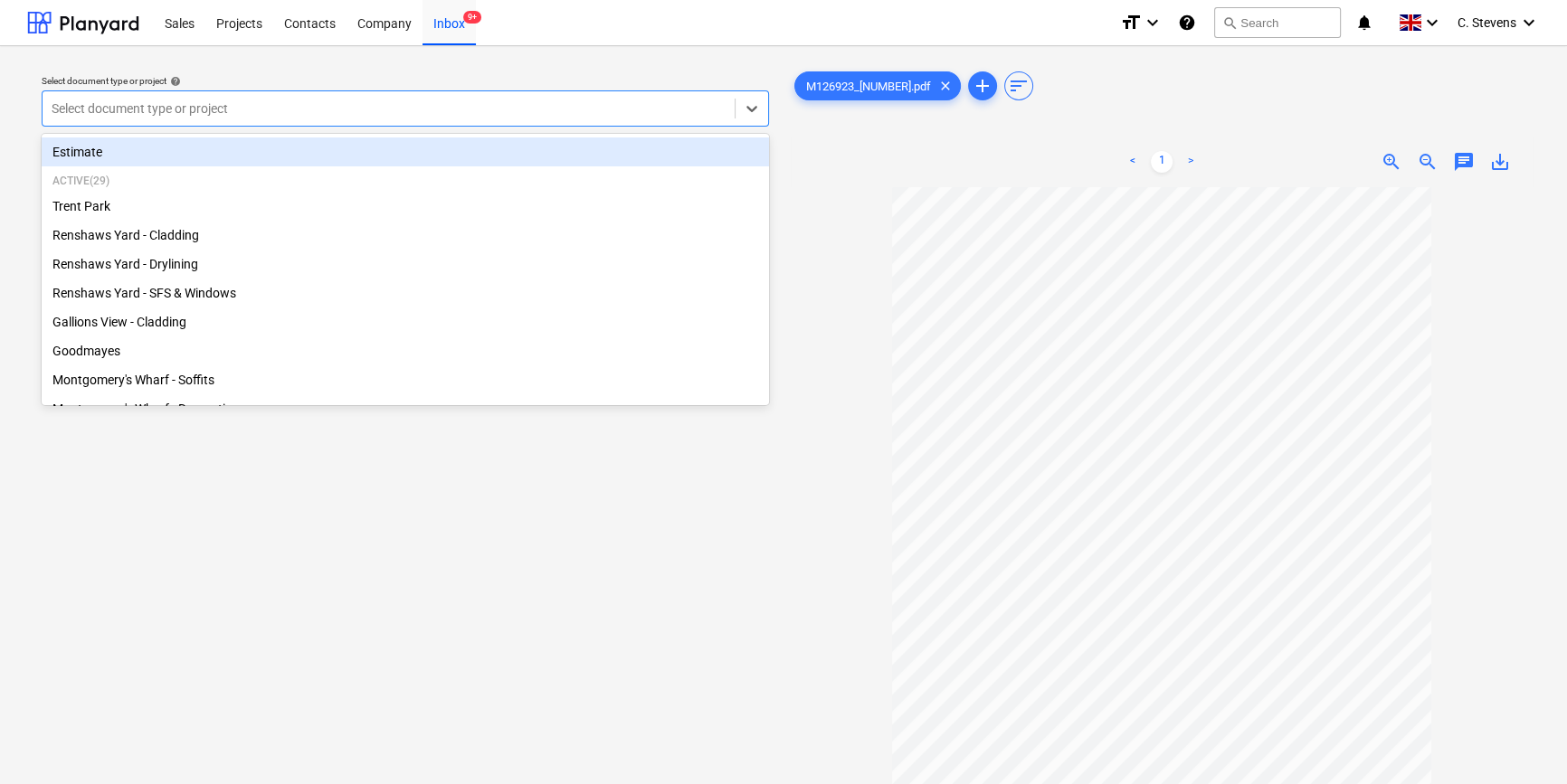 click at bounding box center (388, 109) 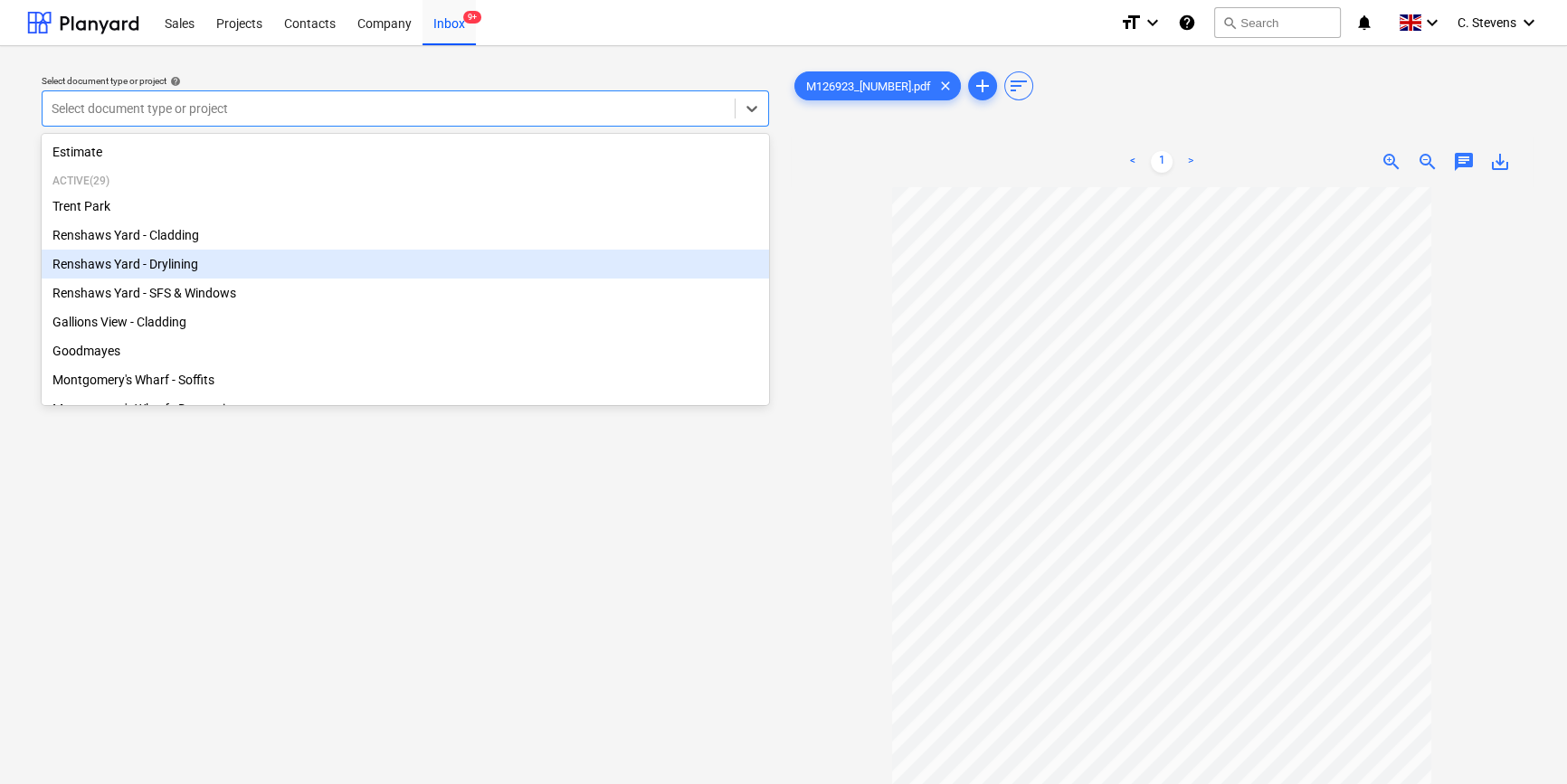 click on "Renshaws Yard -  Drylining" at bounding box center (405, 264) 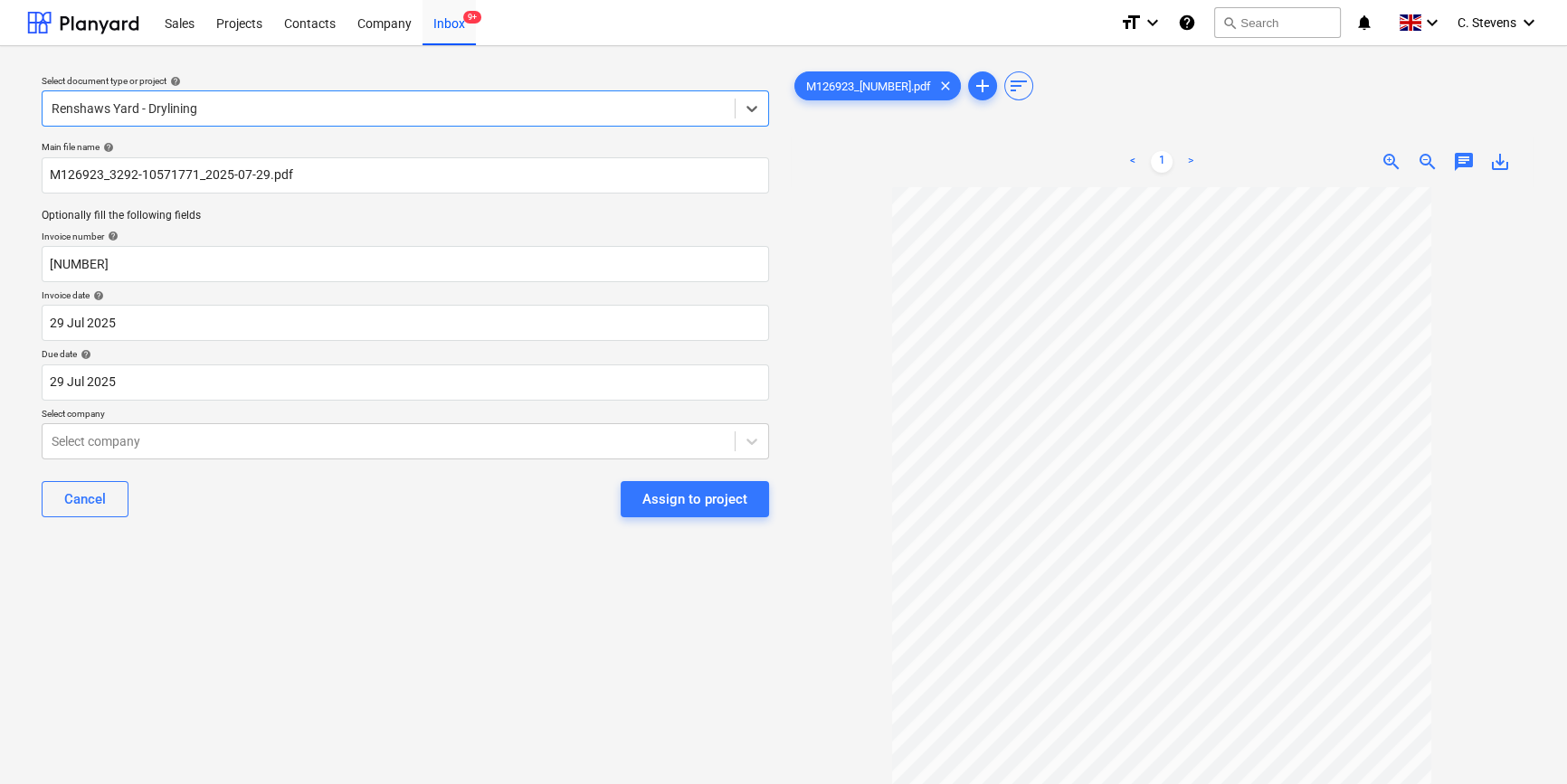 scroll, scrollTop: 31, scrollLeft: 0, axis: vertical 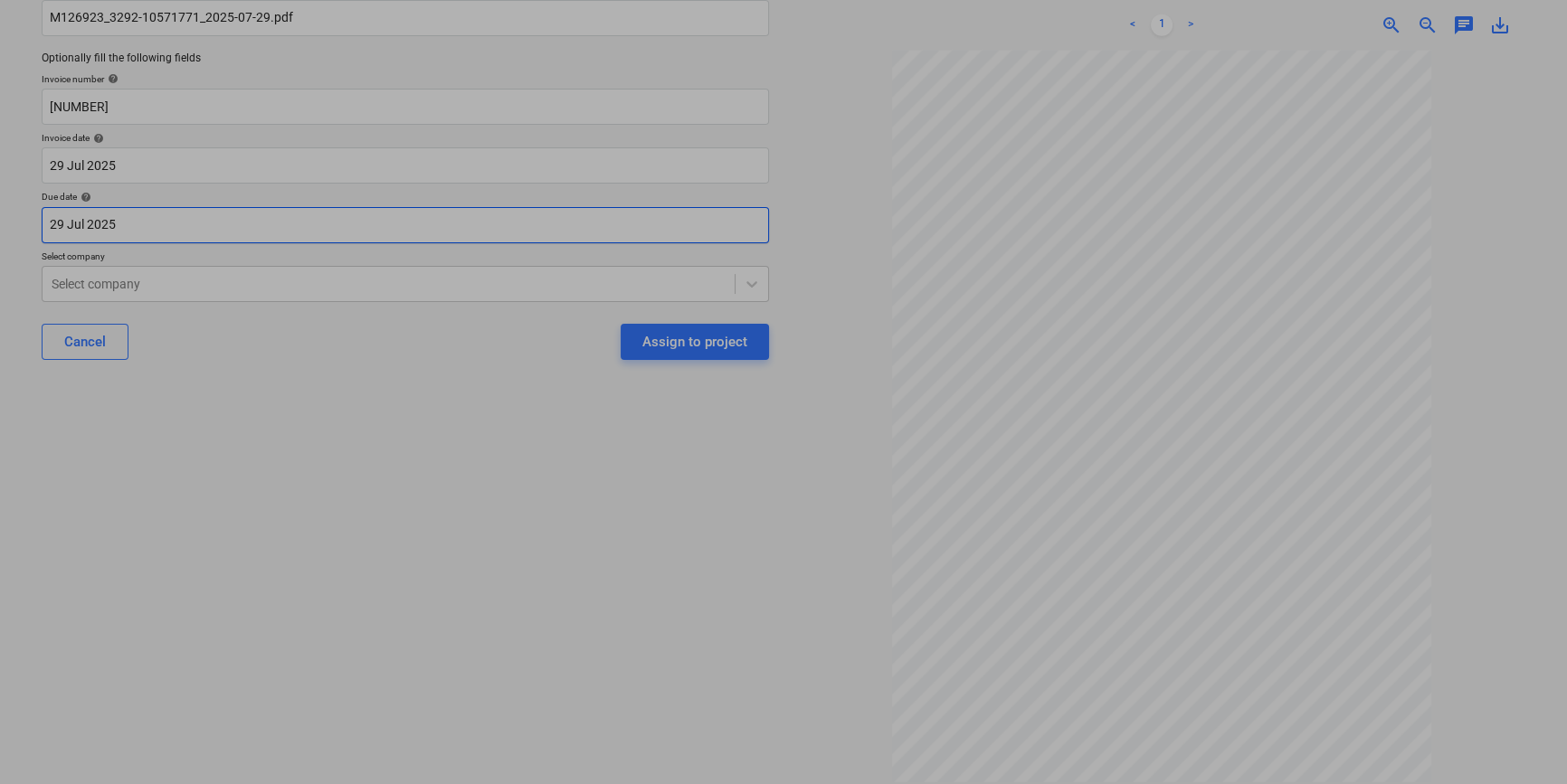 click on "Sales Projects Contacts Company Inbox 9+ format_size keyboard_arrow_down help search Search notifications 0 keyboard_arrow_down C. [LAST] keyboard_arrow_down Select document type or project help Renshaws Yard -  Drylining Main file name help M126923_3292-10571771_2025-07-29.pdf Optionally fill the following fields Invoice number help M126923 Invoice date help 29 Jul 2025 29.07.2025 Press the down arrow key to interact with the calendar and
select a date. Press the question mark key to get the keyboard shortcuts for changing dates. Due date help 29 Jul 2025 29.07.2025 Press the down arrow key to interact with the calendar and
select a date. Press the question mark key to get the keyboard shortcuts for changing dates. Select company Select company Cancel Assign to project M126923_3292-1...pdf clear add sort < 1 > zoom_in zoom_out chat 0 save_alt
Su Mo Tu We Th Fr Sa Su Mo Tu We Th Fr Sa June 2025 1 2 3 4 5 6 7 8 9 10 11 12 13 14 15 16 17 18 19 20 21 22 23 24 25 26 27 28 29 30 July 2025 1" at bounding box center [784, 234] 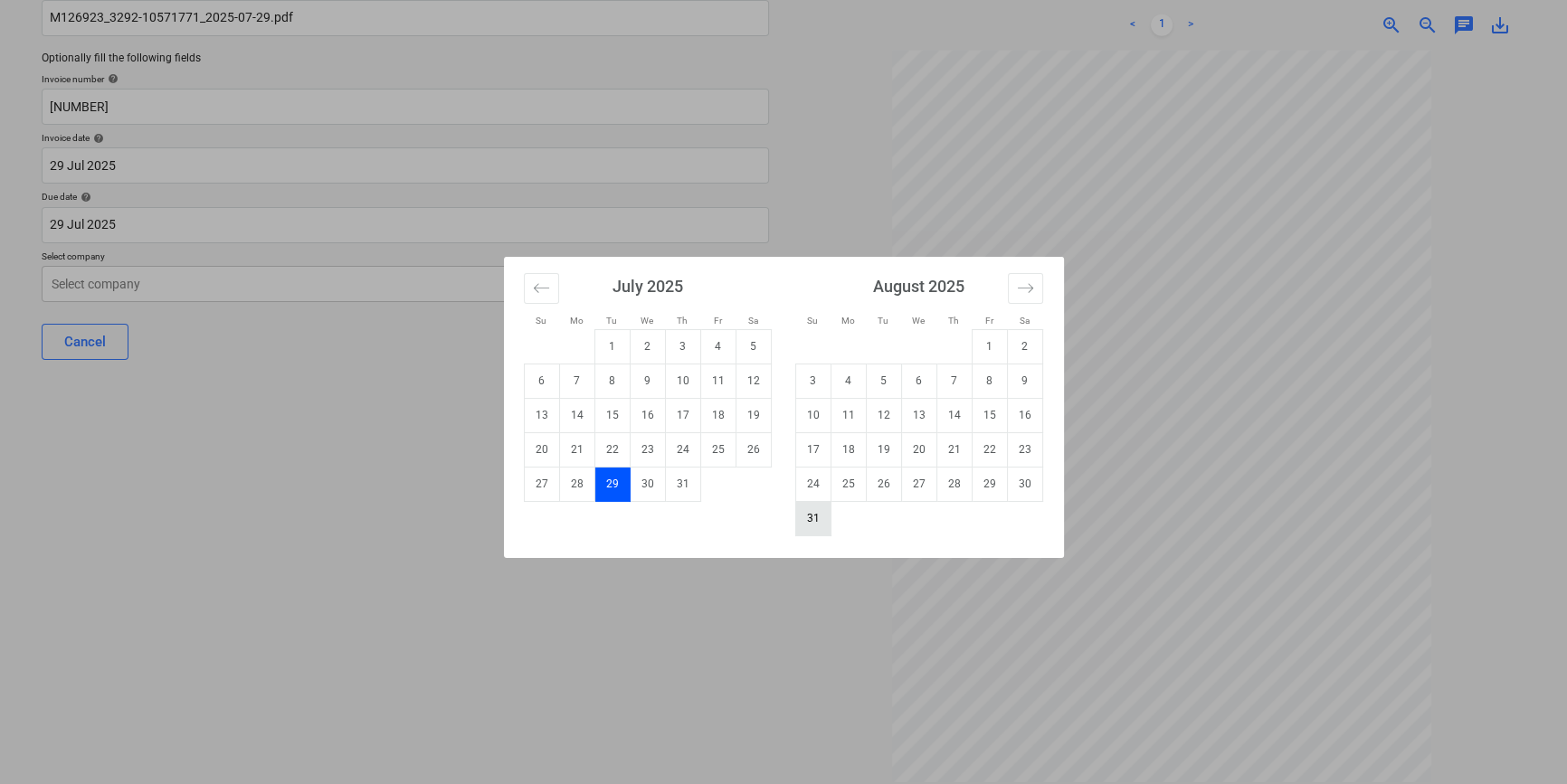 click on "31" at bounding box center (812, 518) 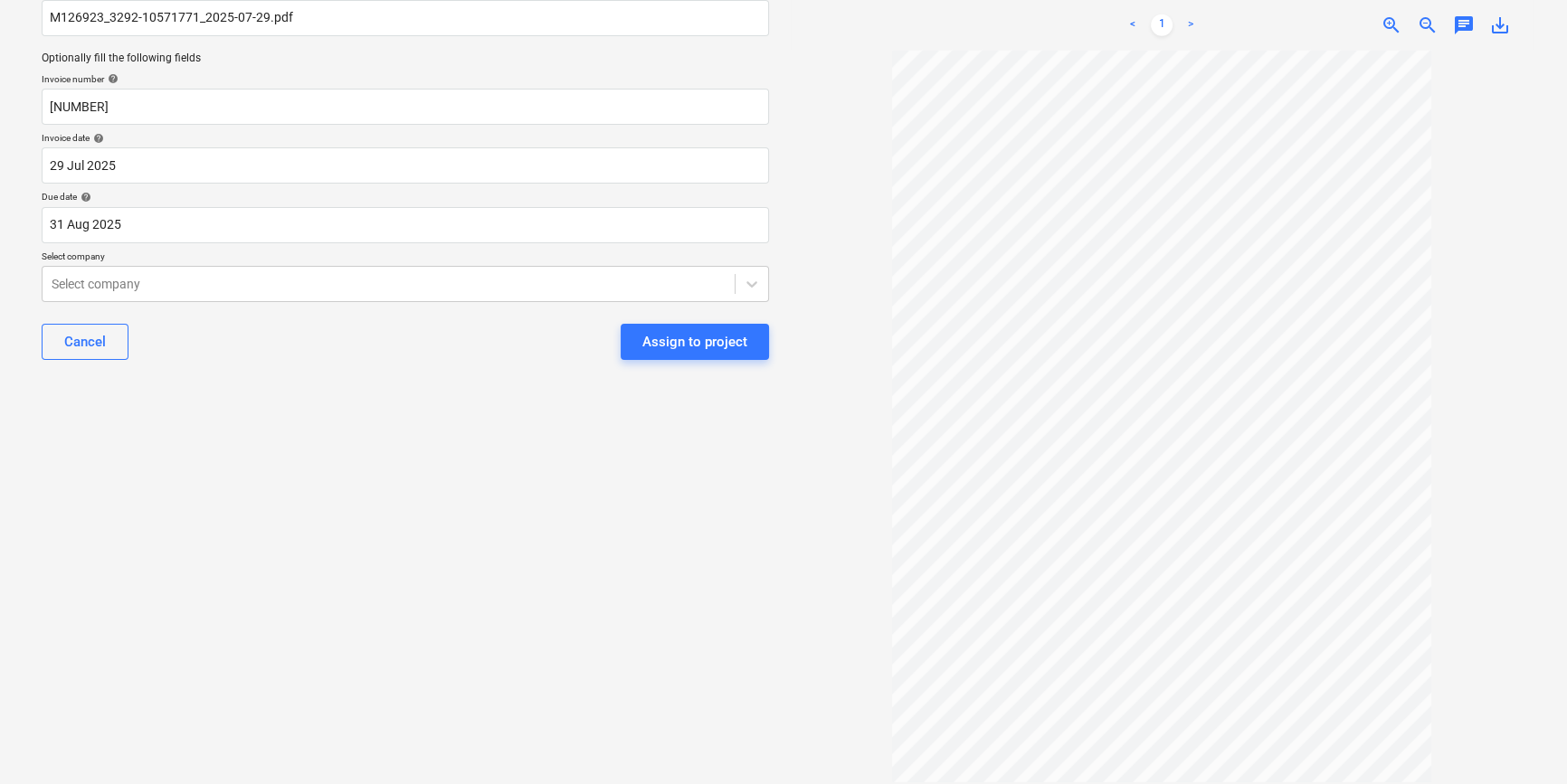 type on "31 Aug 2025" 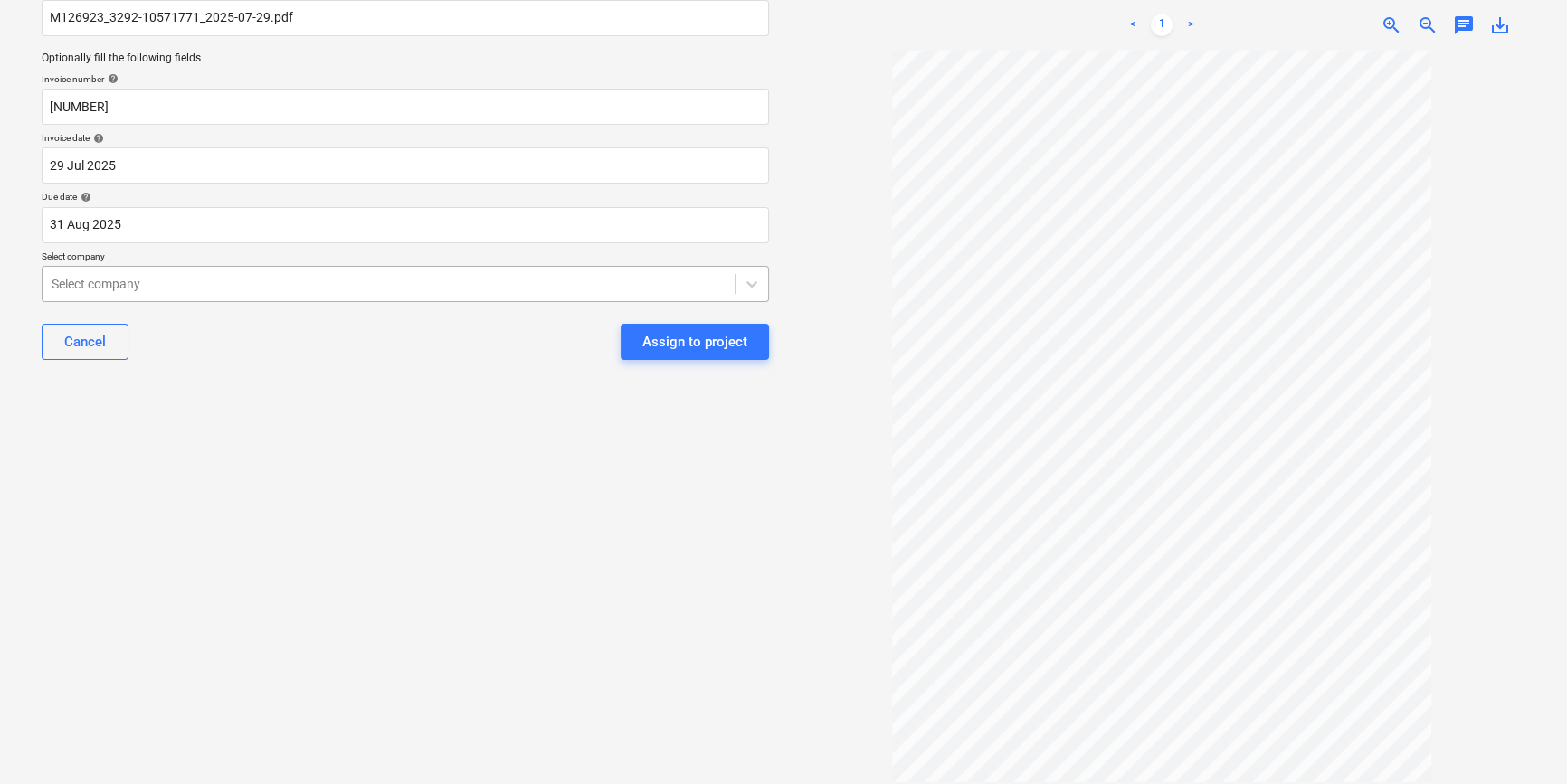 click at bounding box center [388, 284] 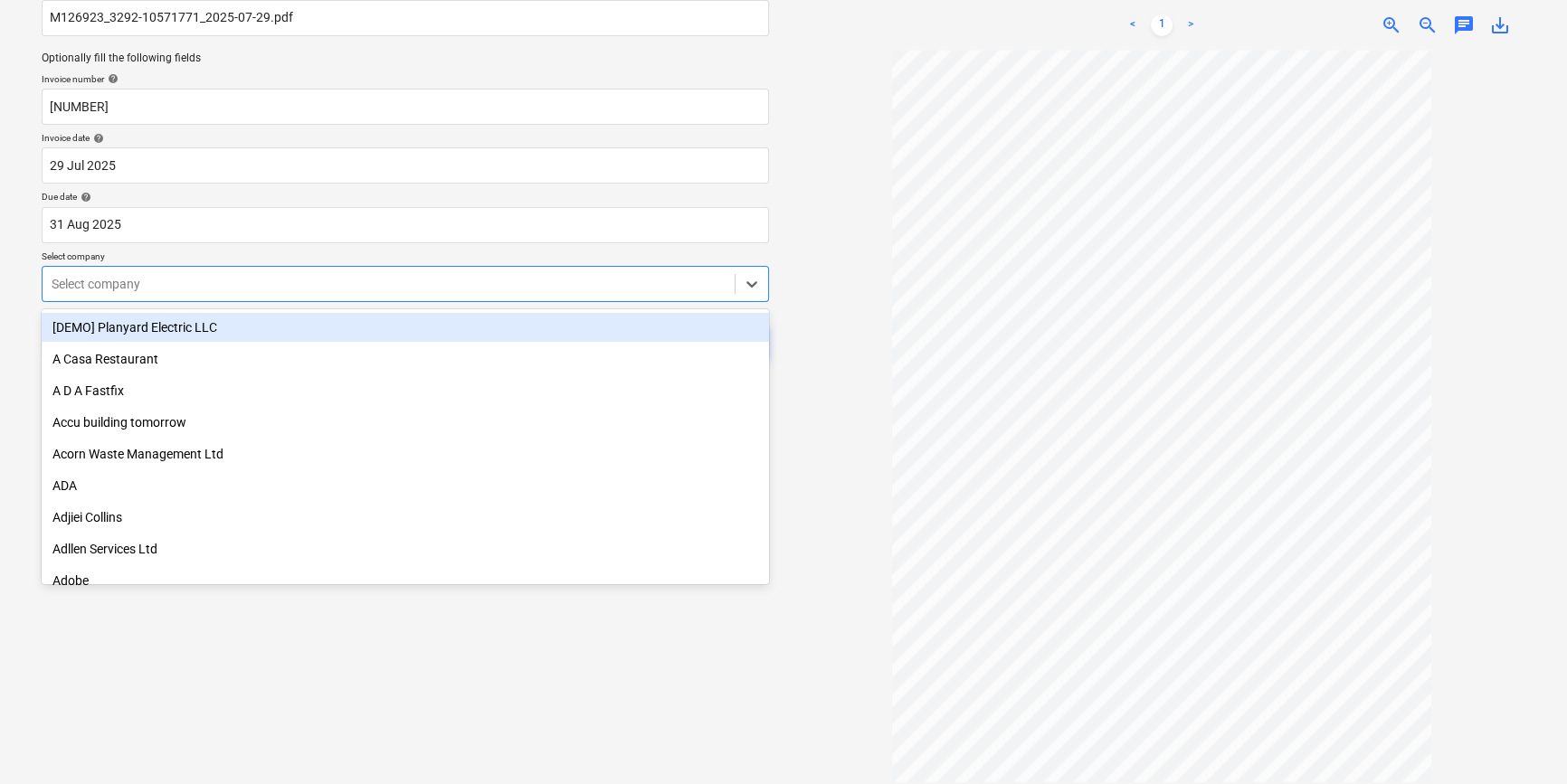 scroll, scrollTop: 0, scrollLeft: 0, axis: both 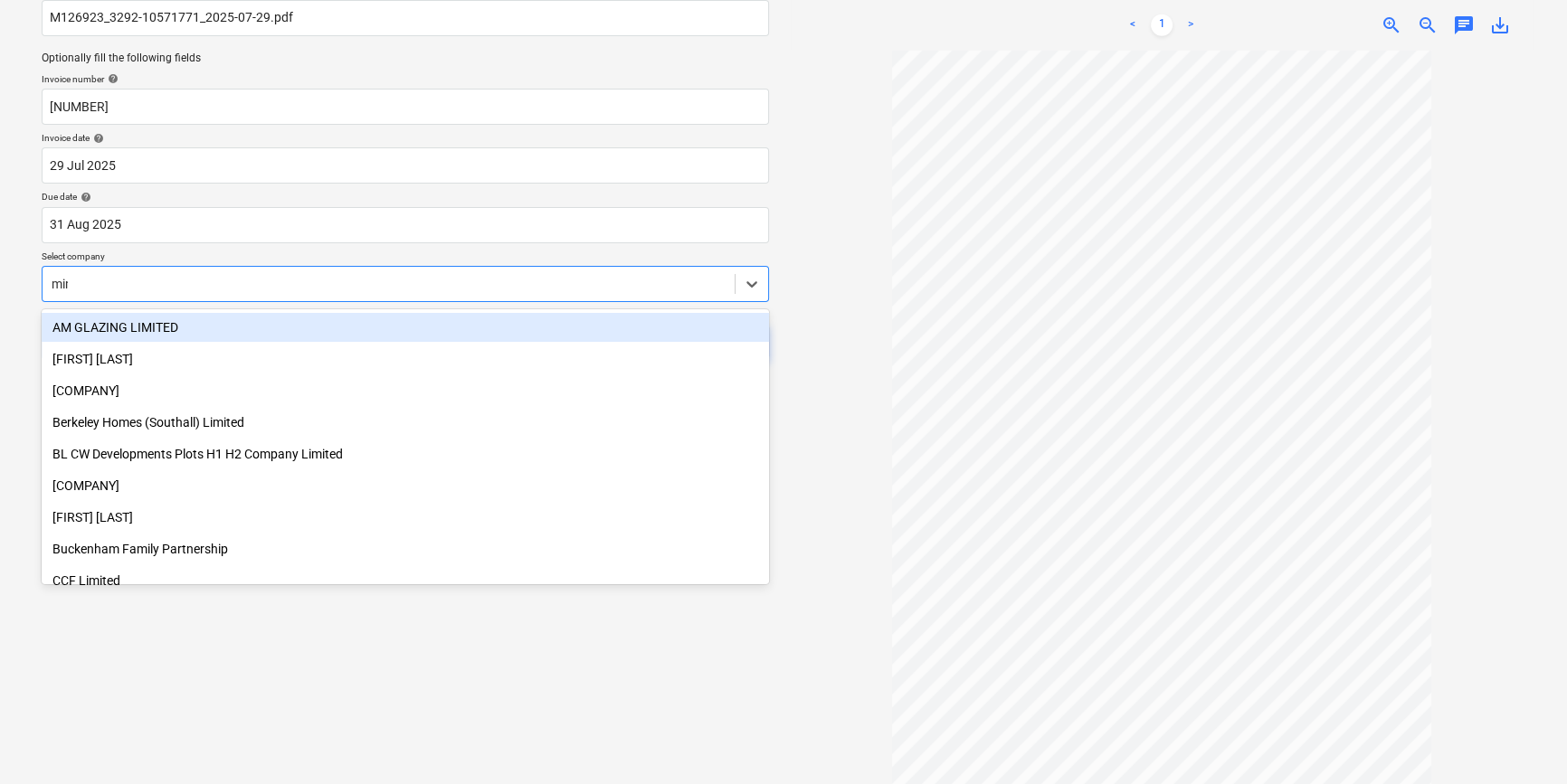 type on "mins" 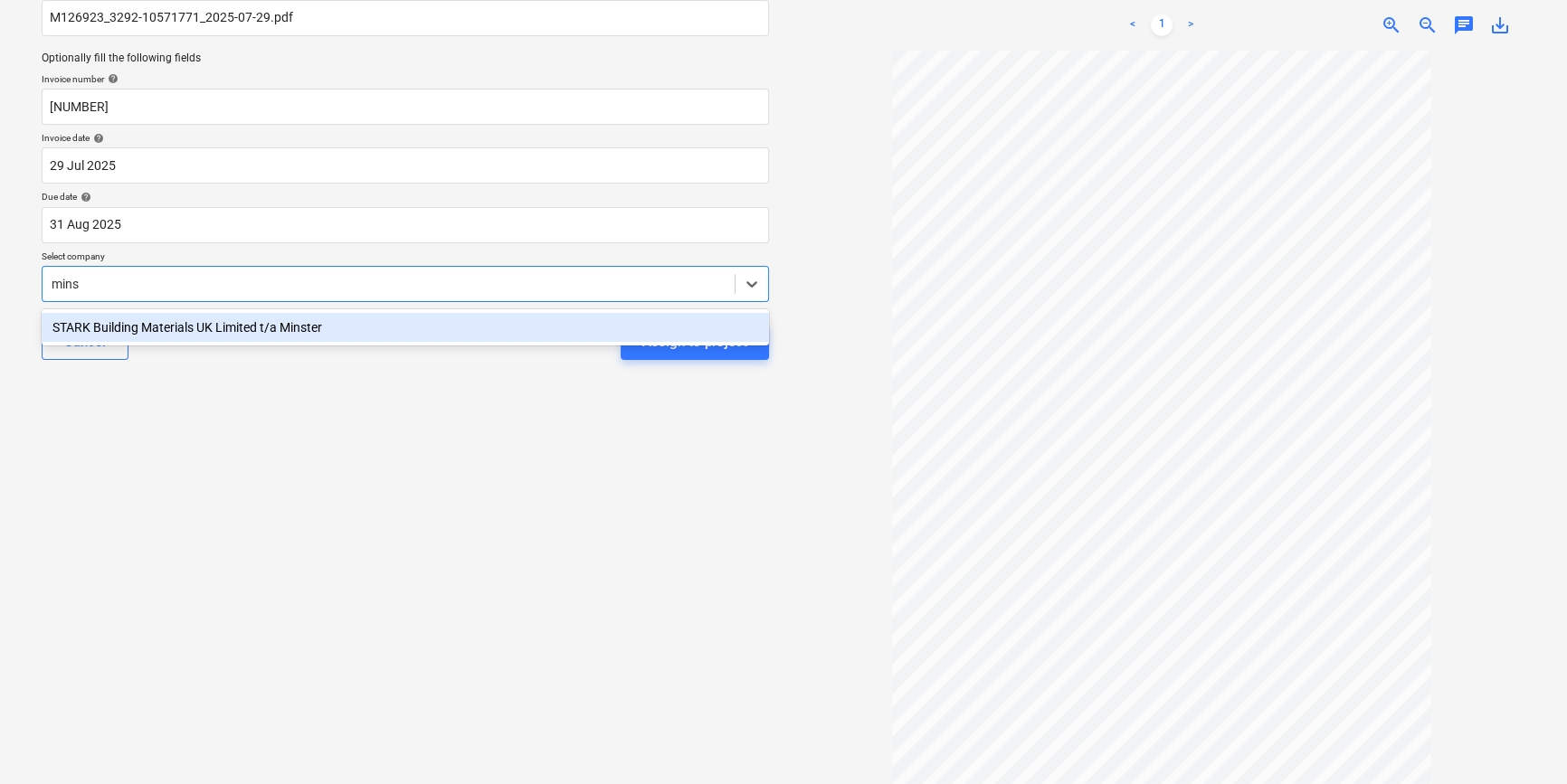 click on "STARK Building Materials UK Limited t/a Minster" at bounding box center [405, 327] 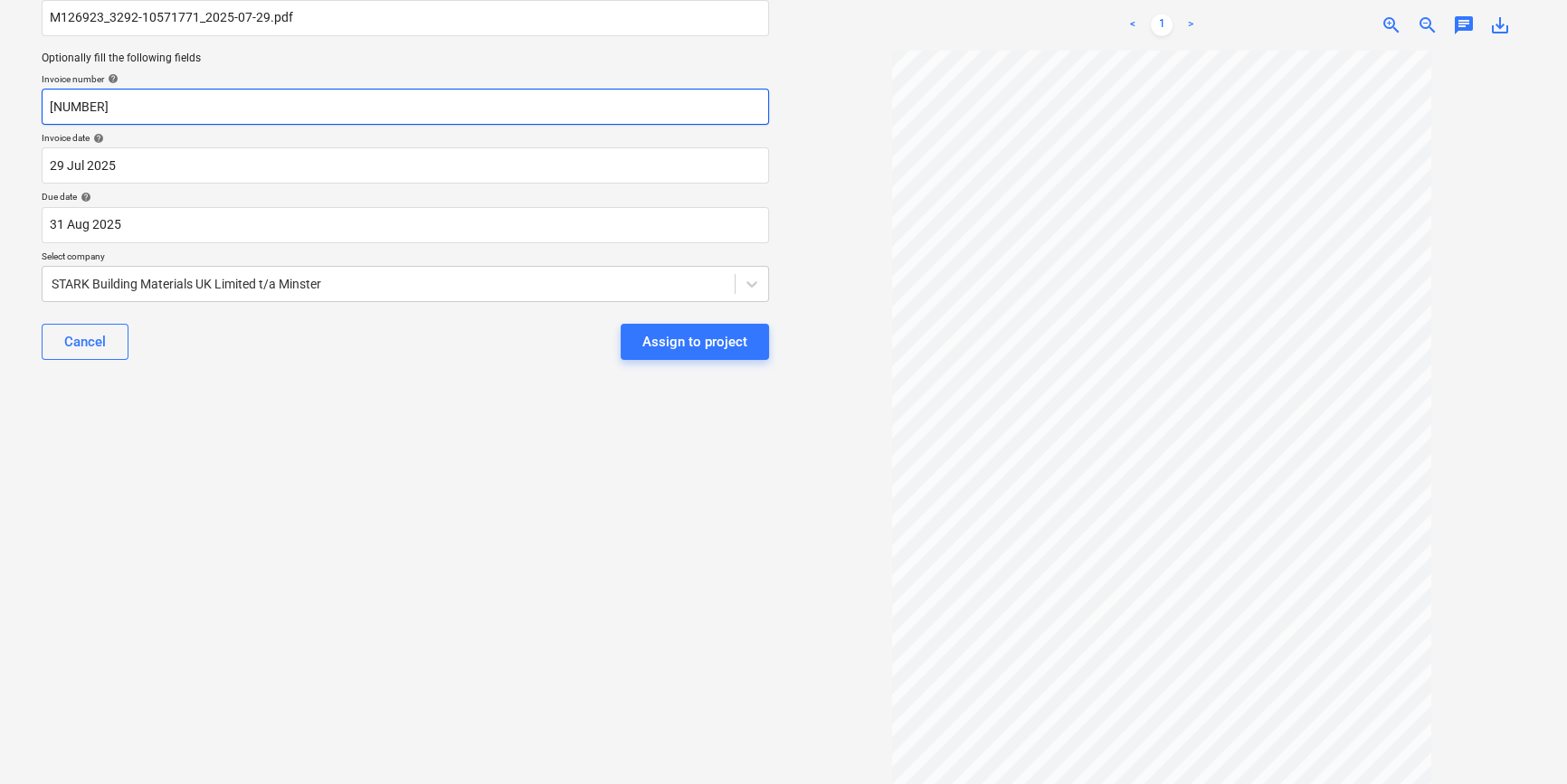 drag, startPoint x: 137, startPoint y: 109, endPoint x: -34, endPoint y: 124, distance: 171.65663 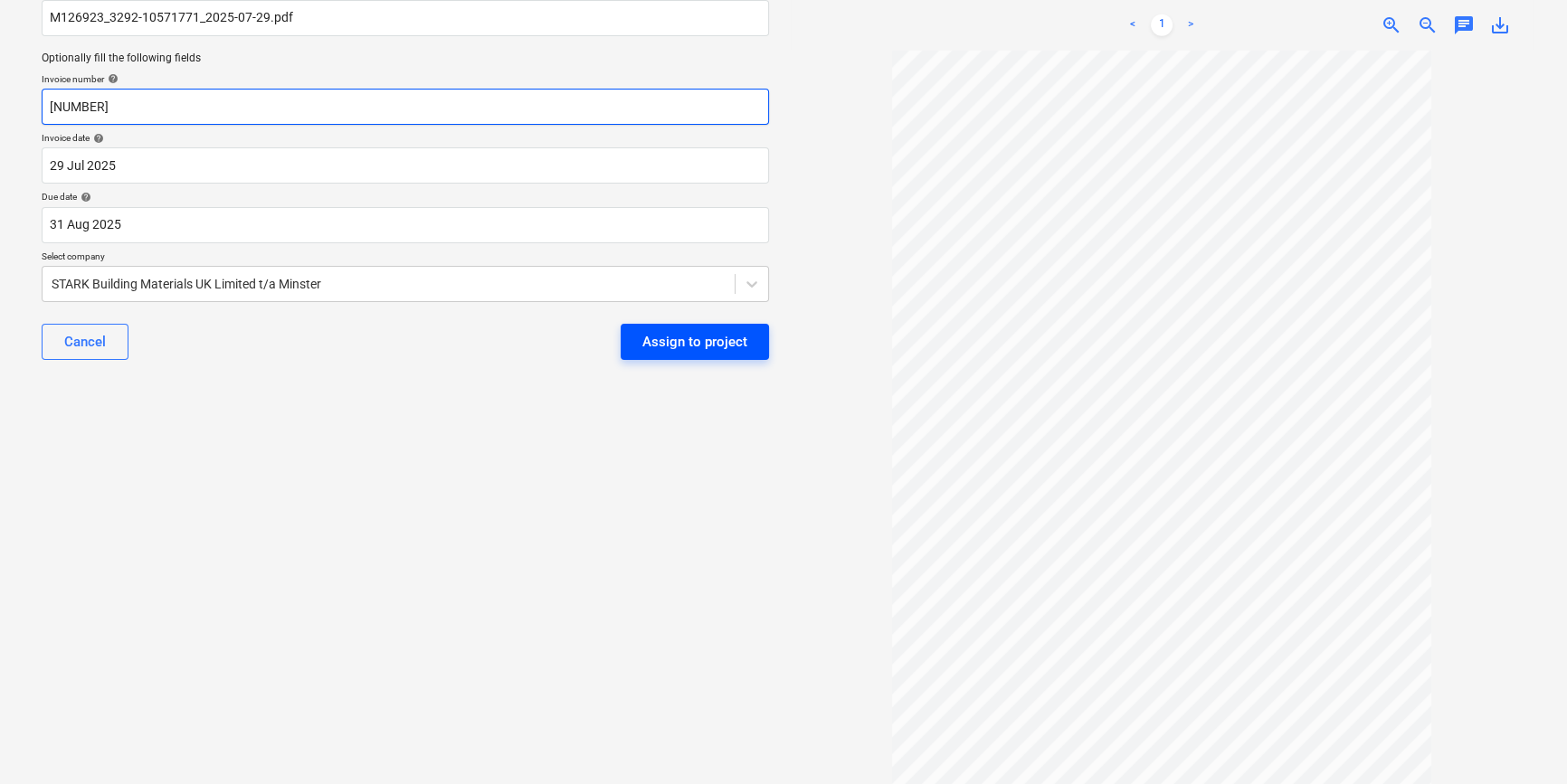 type on "[NUMBER]" 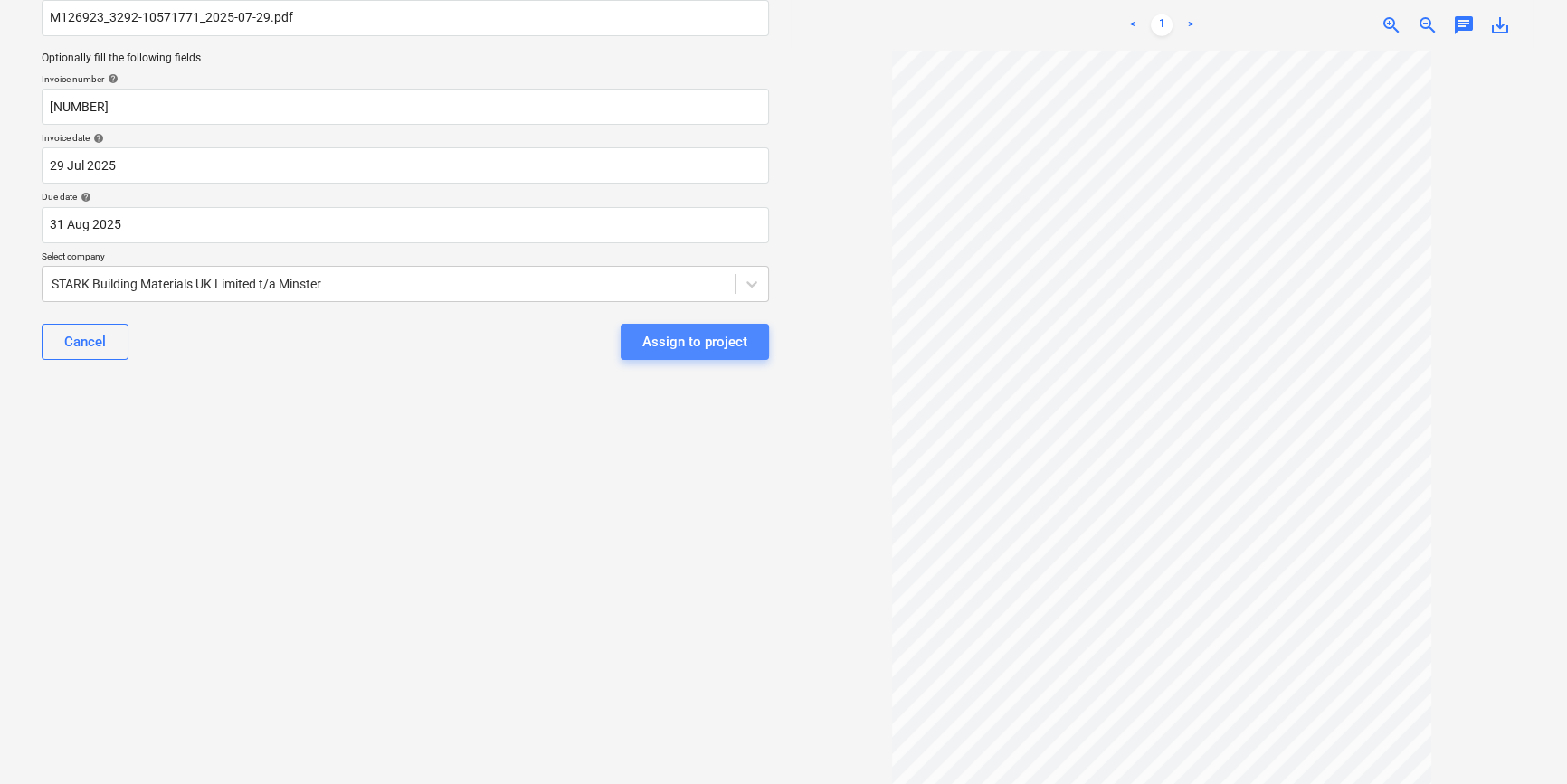 click on "Assign to project" at bounding box center [695, 342] 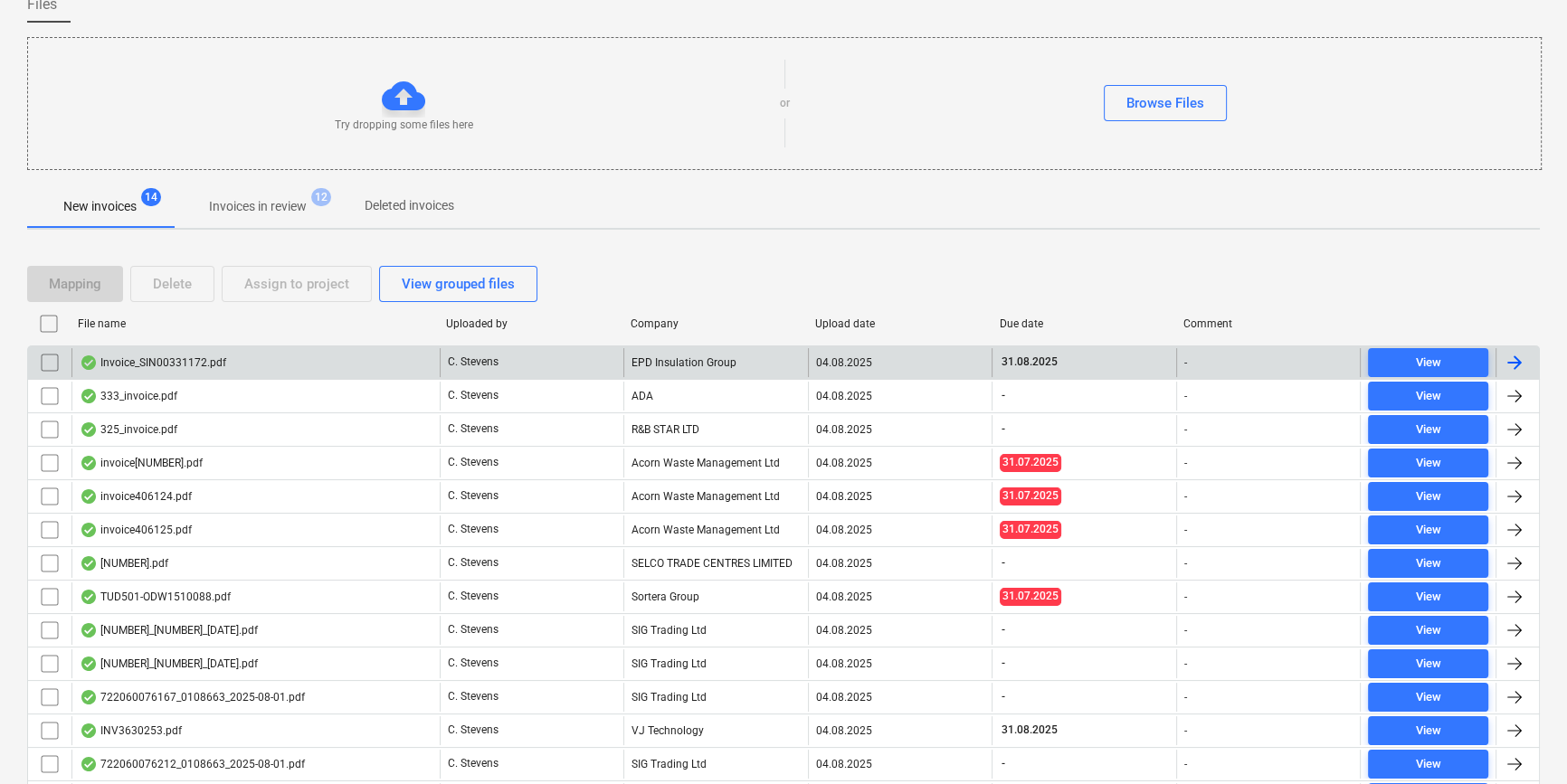 click on "Invoice_SIN00331172.pdf" at bounding box center (153, 363) 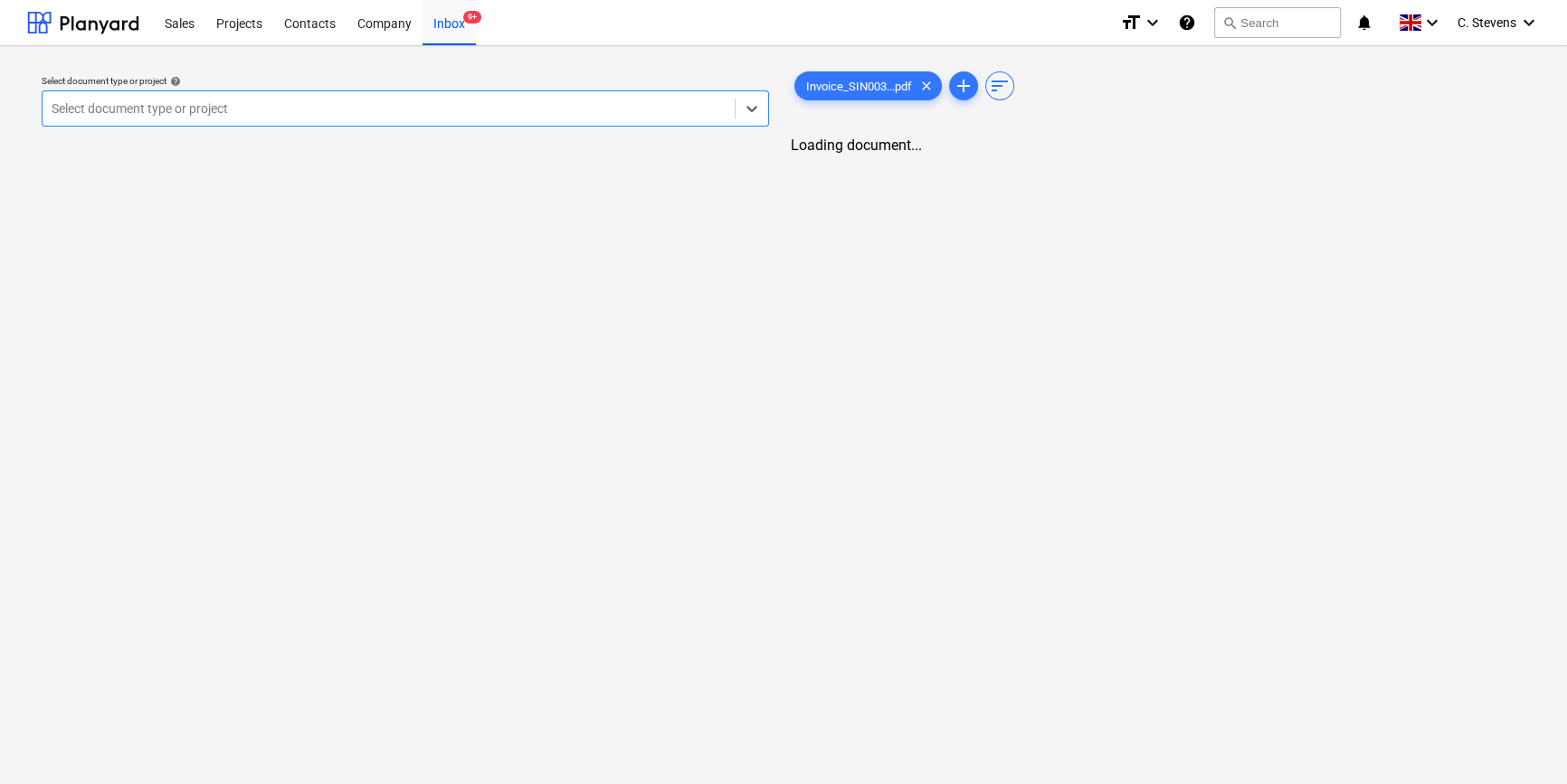 scroll, scrollTop: 0, scrollLeft: 0, axis: both 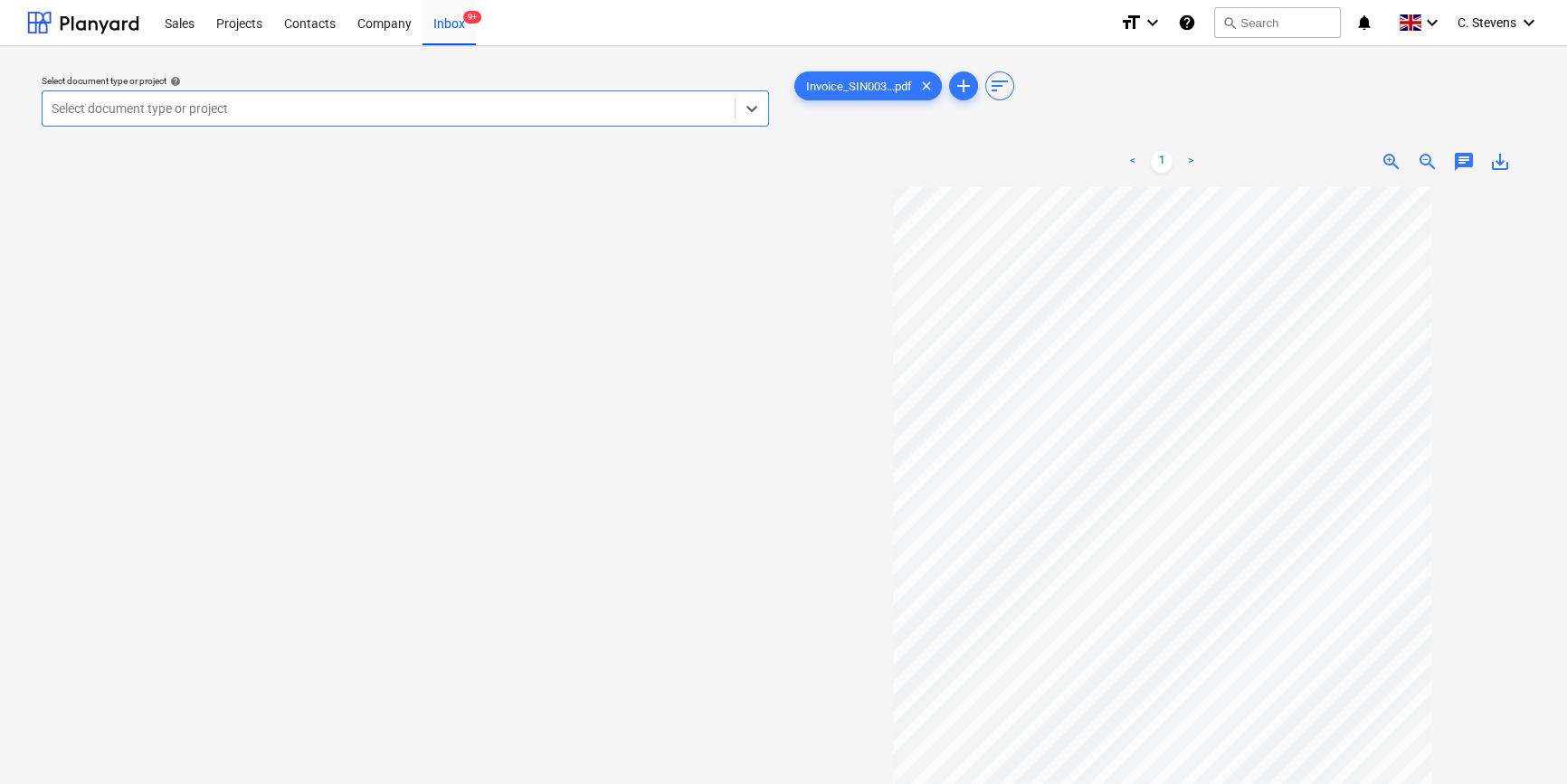 click at bounding box center (388, 109) 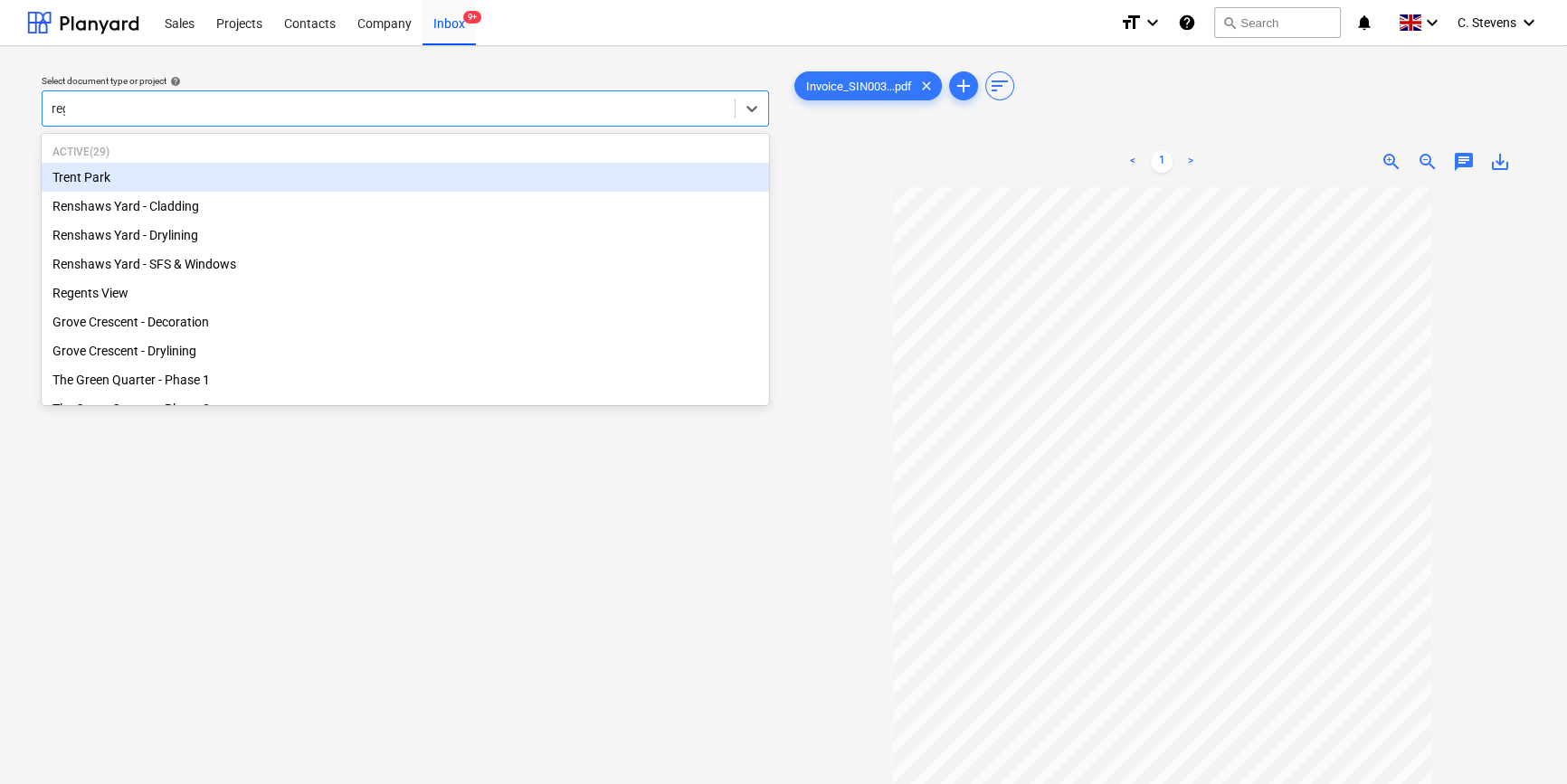type on "rege" 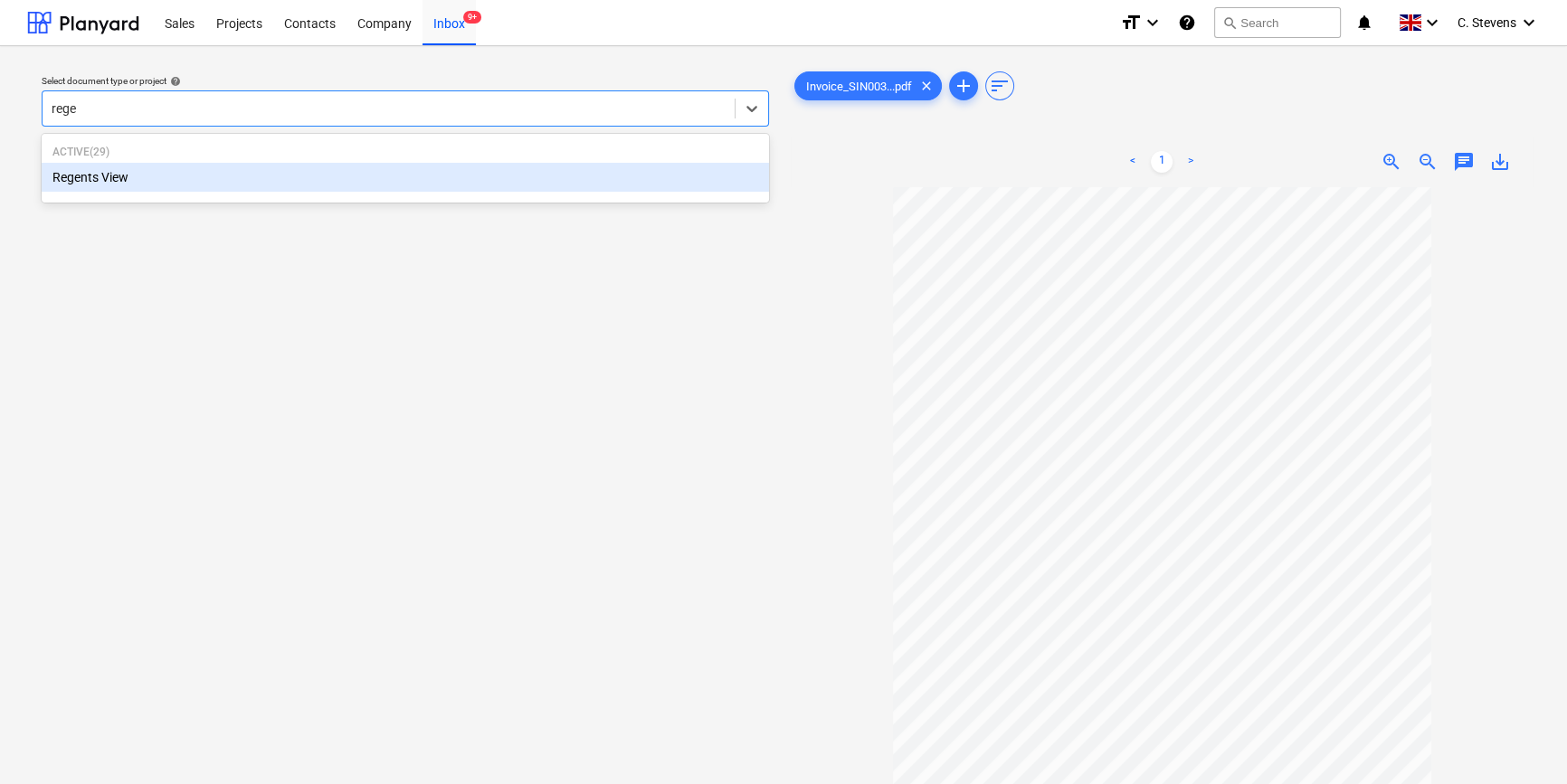 click on "Regents View" at bounding box center (405, 177) 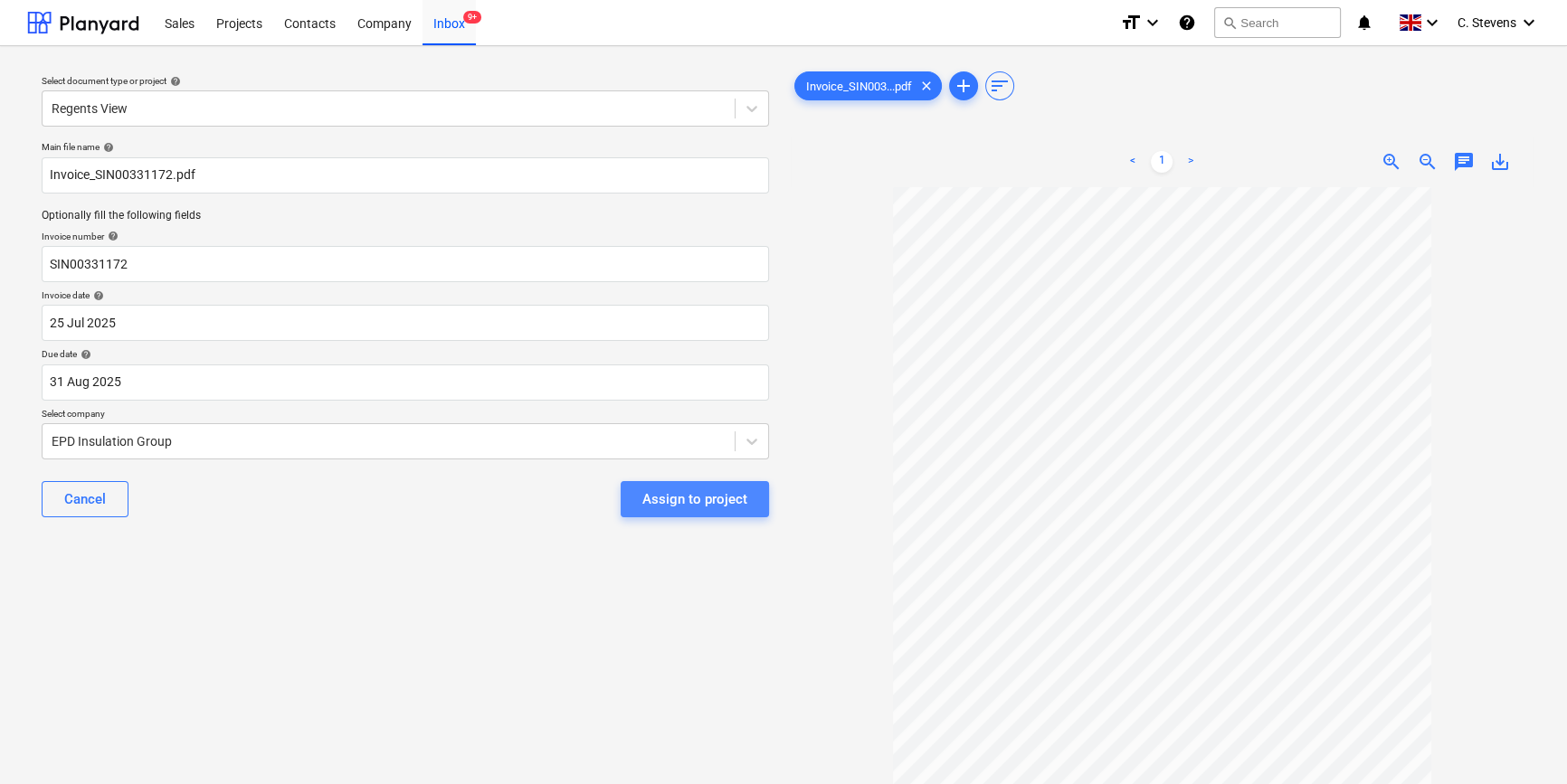 click on "Assign to project" at bounding box center [695, 499] 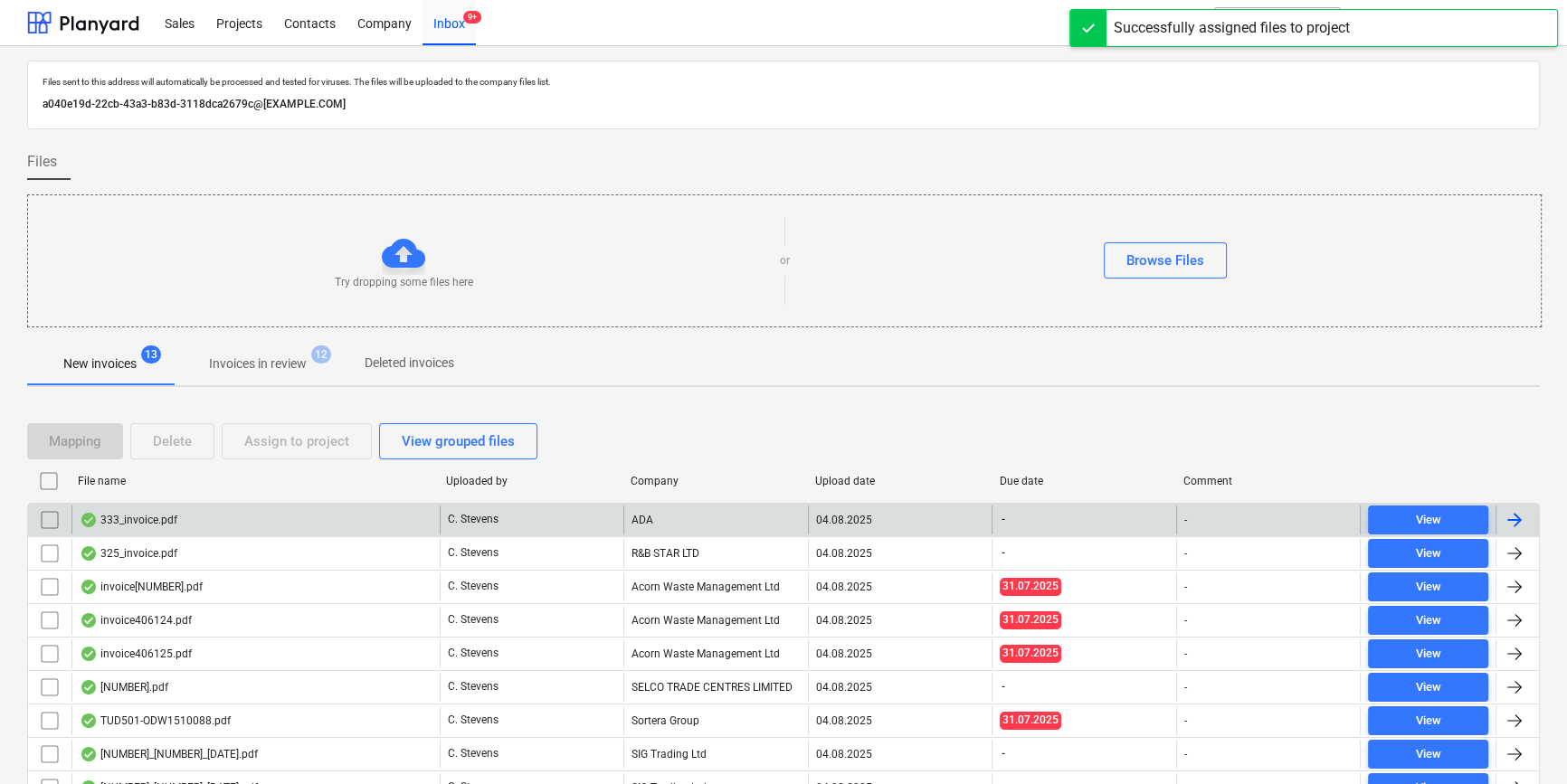 click on "333_invoice.pdf" at bounding box center [255, 520] 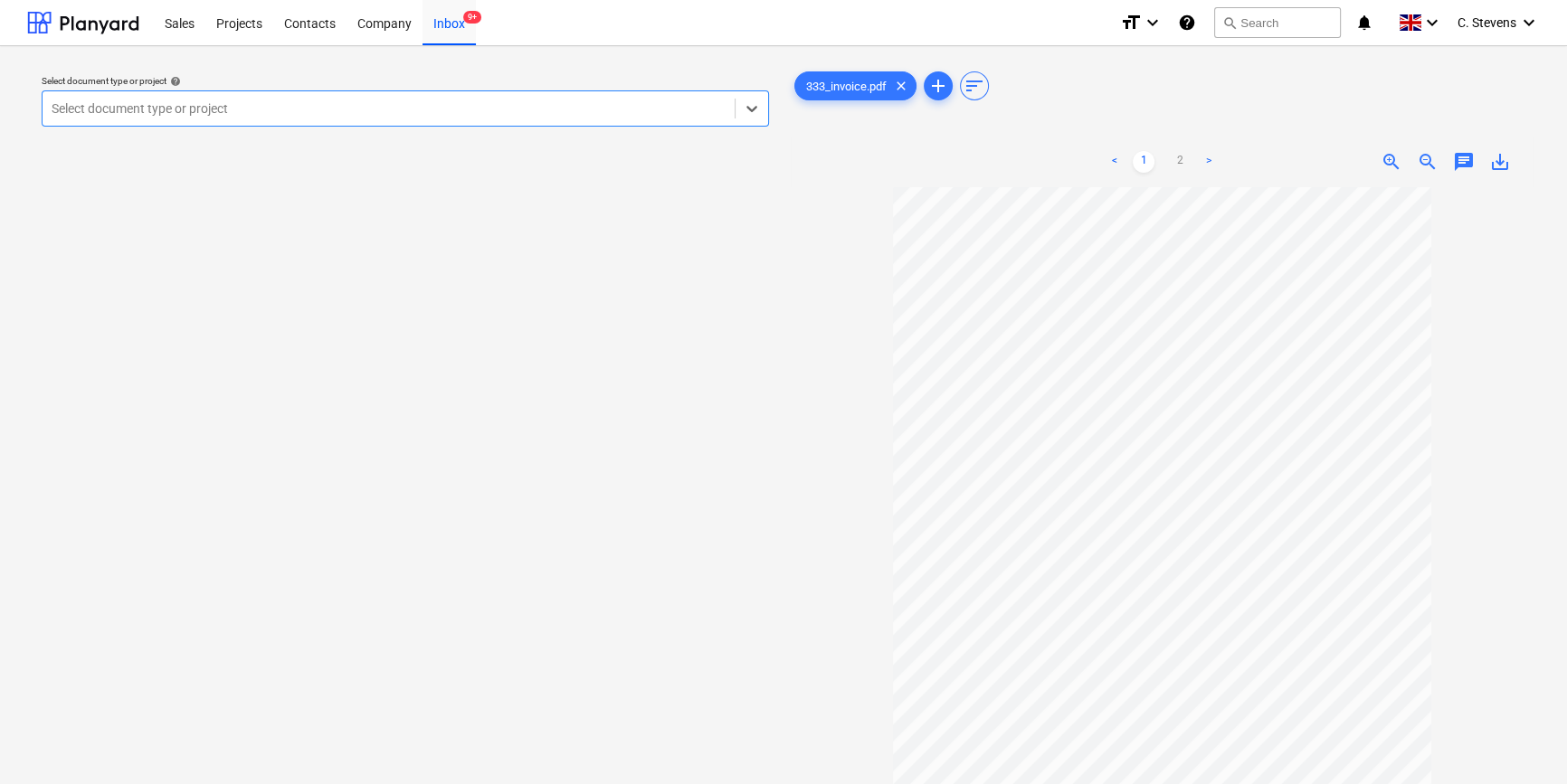 click at bounding box center [388, 109] 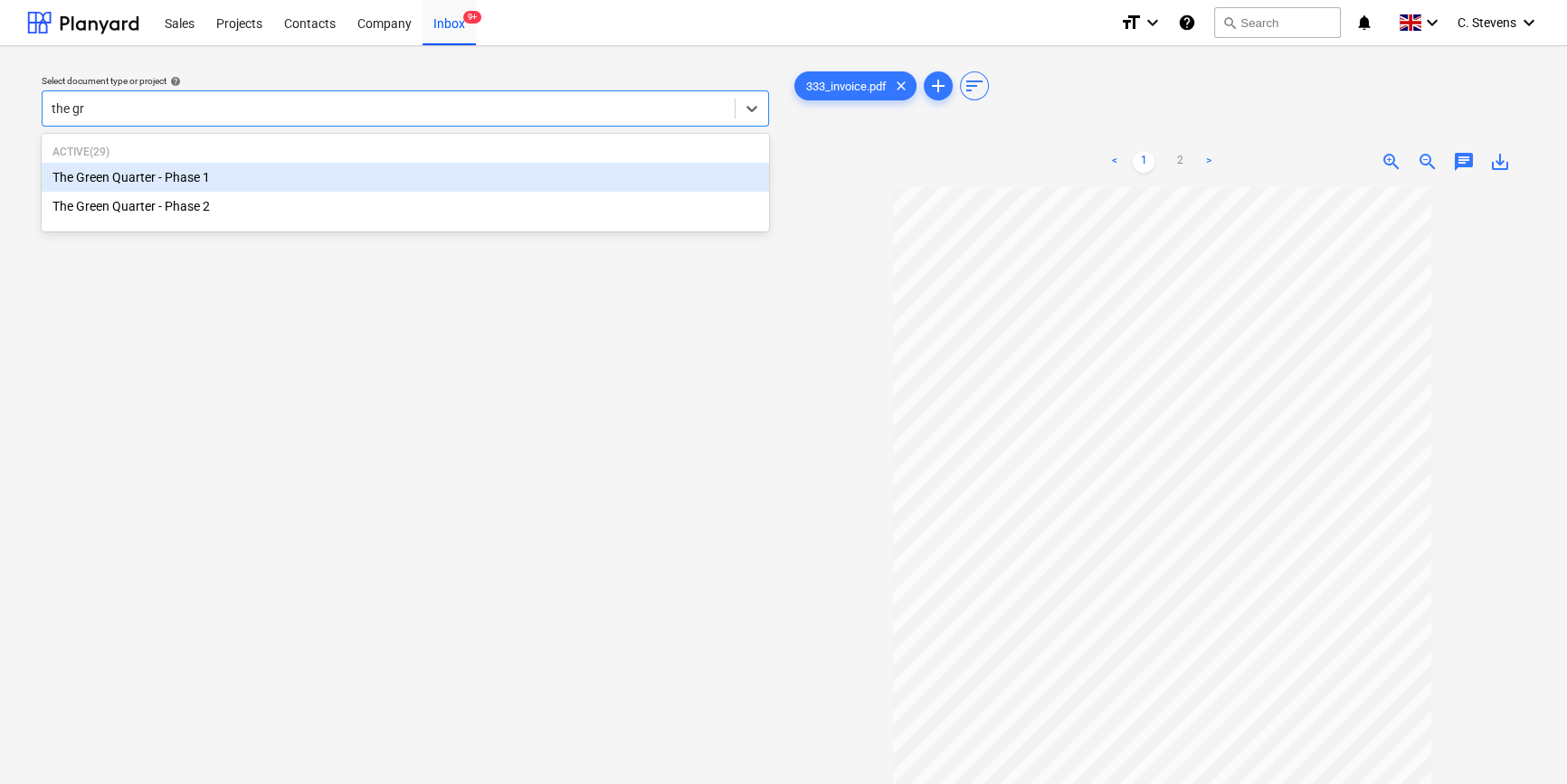 type on "the gre" 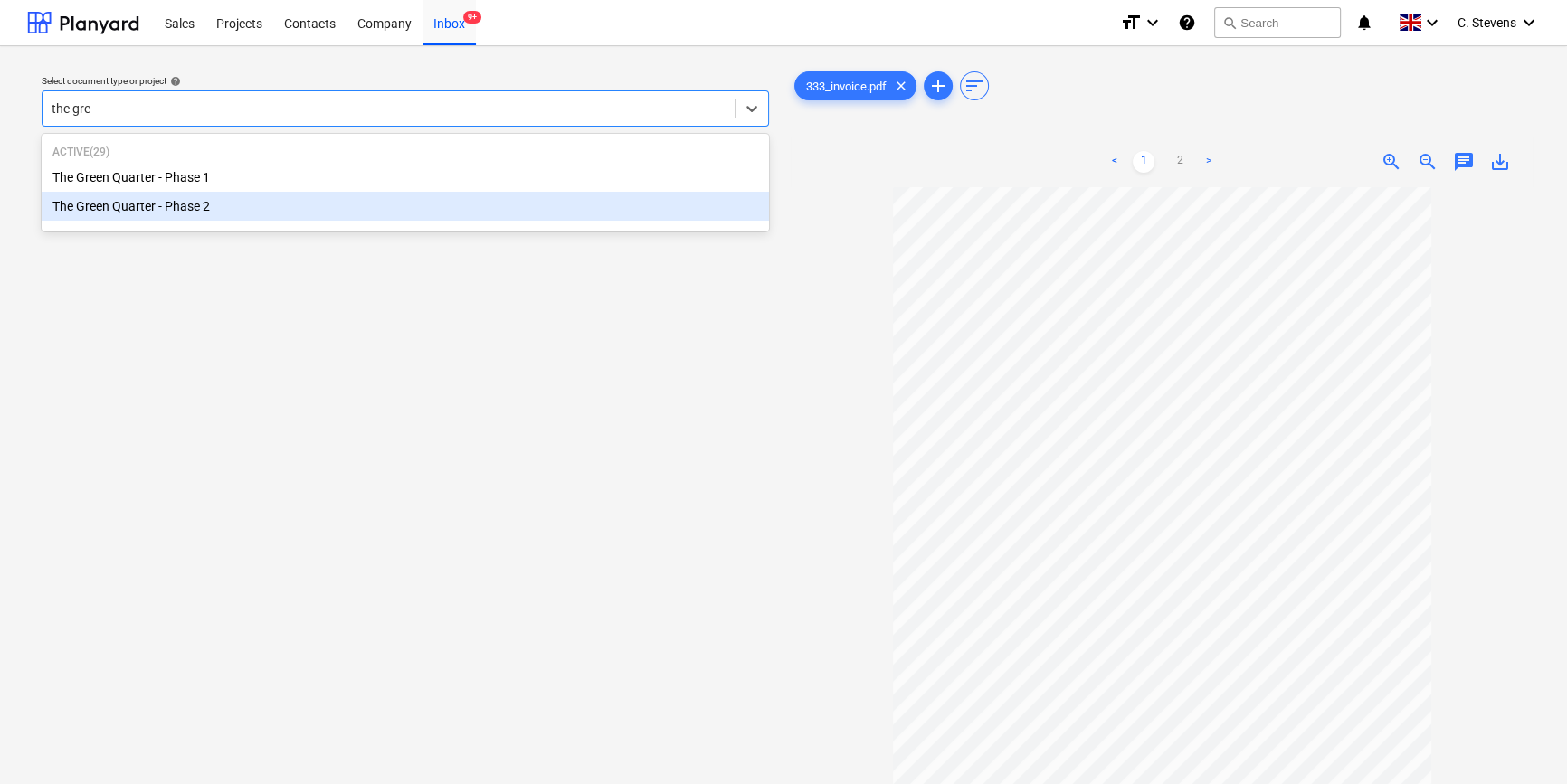 click on "The Green Quarter - Phase 2" at bounding box center [405, 206] 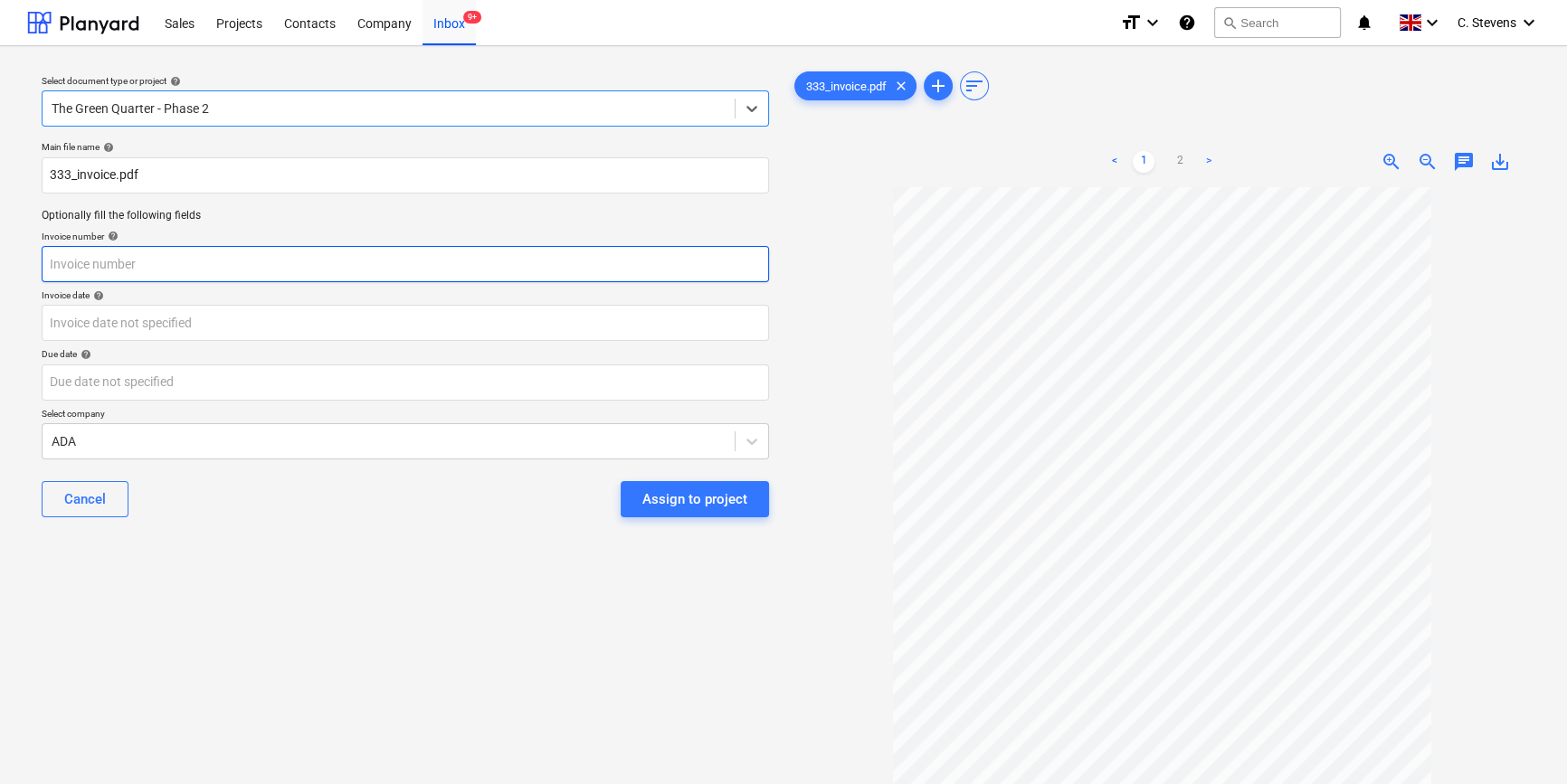 click at bounding box center [405, 264] 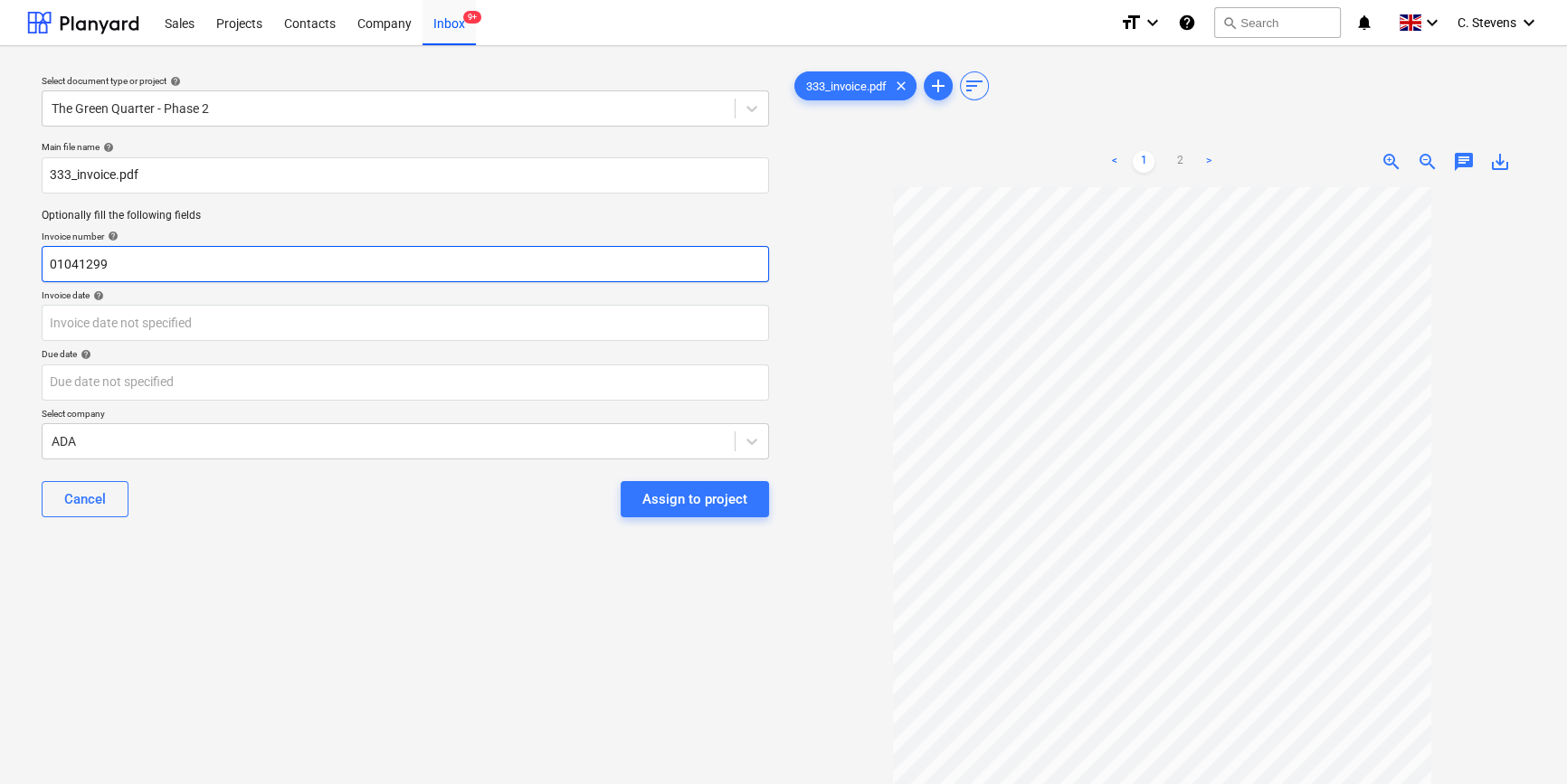 type on "01041299" 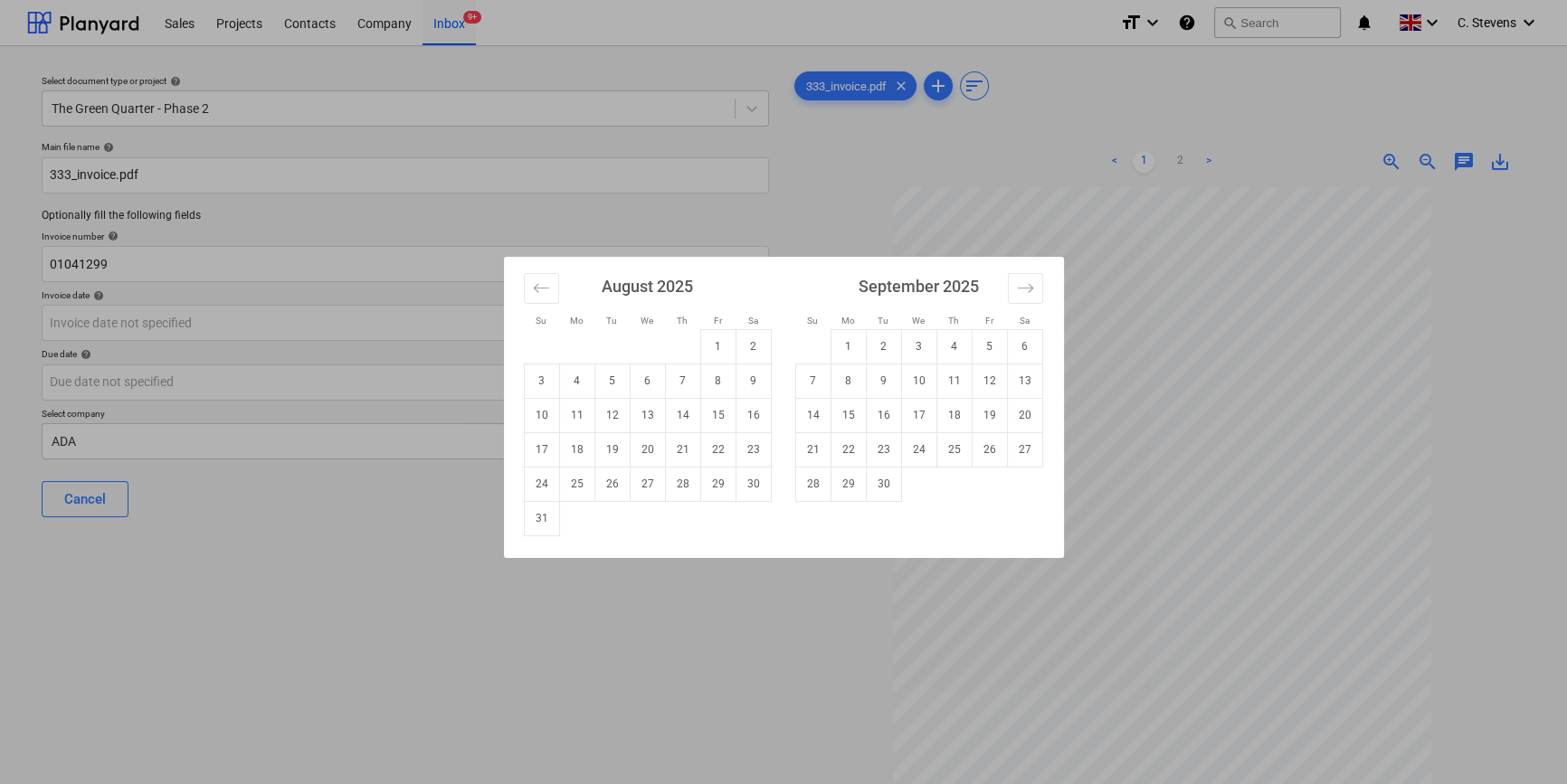 drag, startPoint x: 765, startPoint y: 444, endPoint x: 772, endPoint y: 564, distance: 120.20399 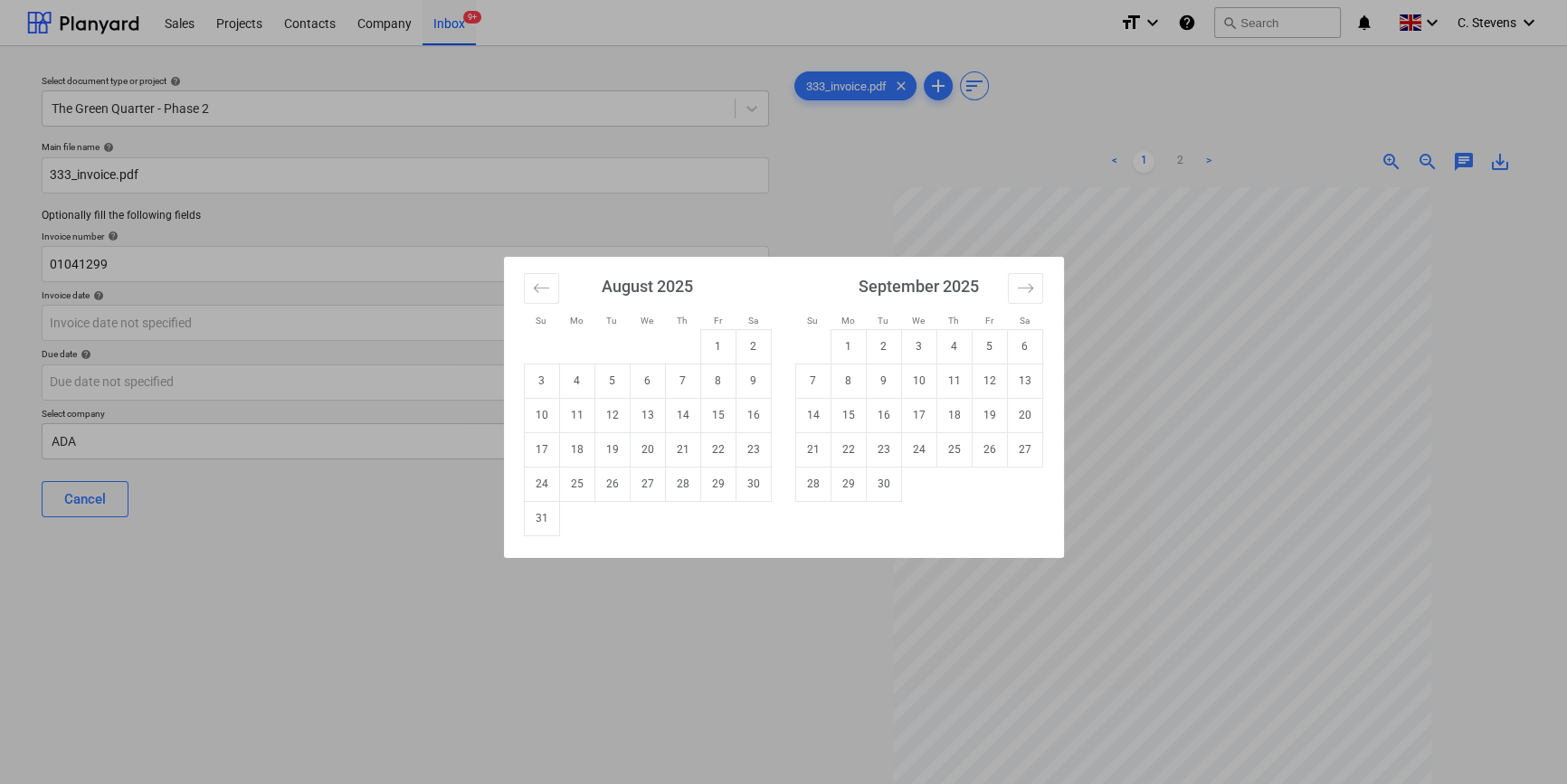 click on "Su Mo Tu We Th Fr Sa Su Mo Tu We Th Fr Sa July 2025 1 2 3 4 5 6 7 8 9 10 11 12 13 14 15 16 17 18 19 20 21 22 23 24 25 26 27 28 29 30 31 August 2025 1 2 3 4 5 6 7 8 9 10 11 12 13 14 15 16 17 18 19 20 21 22 23 24 25 26 27 28 29 30 31 September 2025 1 2 3 4 5 6 7 8 9 10 11 12 13 14 15 16 17 18 19 20 21 22 23 24 25 26 27 28 29 30 October 2025 1 2 3 4 5 6 7 8 9 10 11 12 13 14 15 16 17 18 19 20 21 22 23 24 25 26 27 28 29 30 31" at bounding box center [784, 392] 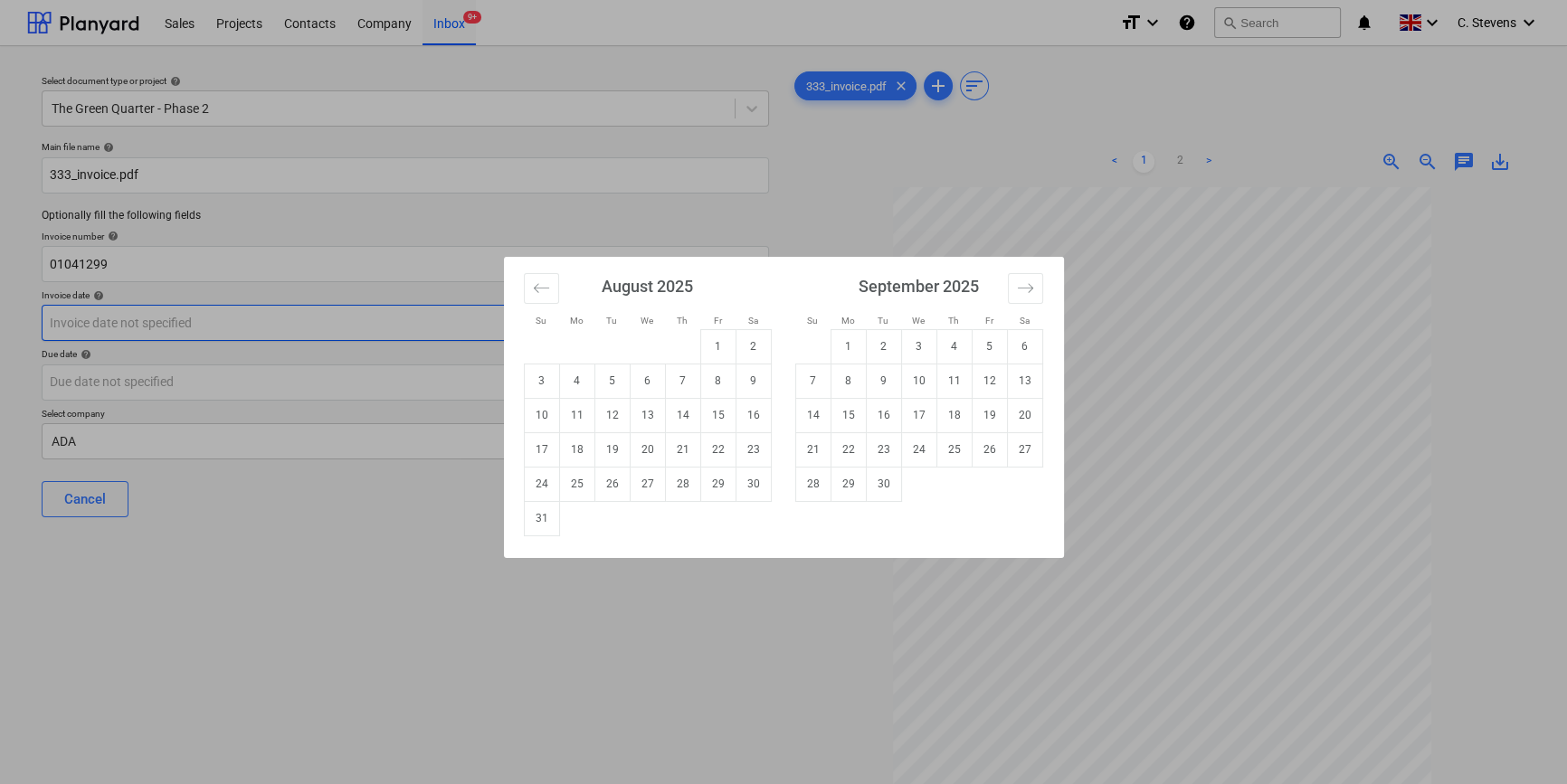 click on "Sales Projects Contacts Company Inbox 9+ format_size keyboard_arrow_down help search Search notifications 0 keyboard_arrow_down C. [LAST] keyboard_arrow_down Select document type or project help The Green Quarter - Phase 2 Main file name help 333_invoice.pdf Optionally fill the following fields Invoice number help 01041299 Invoice date help Press the down arrow key to interact with the calendar and
select a date. Press the question mark key to get the keyboard shortcuts for changing dates. Due date help Press the down arrow key to interact with the calendar and
select a date. Press the question mark key to get the keyboard shortcuts for changing dates. Select company ADA   Cancel Assign to project 333_invoice.pdf clear add sort < 1 2 > zoom_in zoom_out chat 0 save_alt
Su Mo Tu We Th Fr Sa Su Mo Tu We Th Fr Sa July 2025 1 2 3 4 5 6 7 8 9 10 11 12 13 14 15 16 17 18 19 20 21 22 23 24 25 26 27 28" at bounding box center (784, 392) 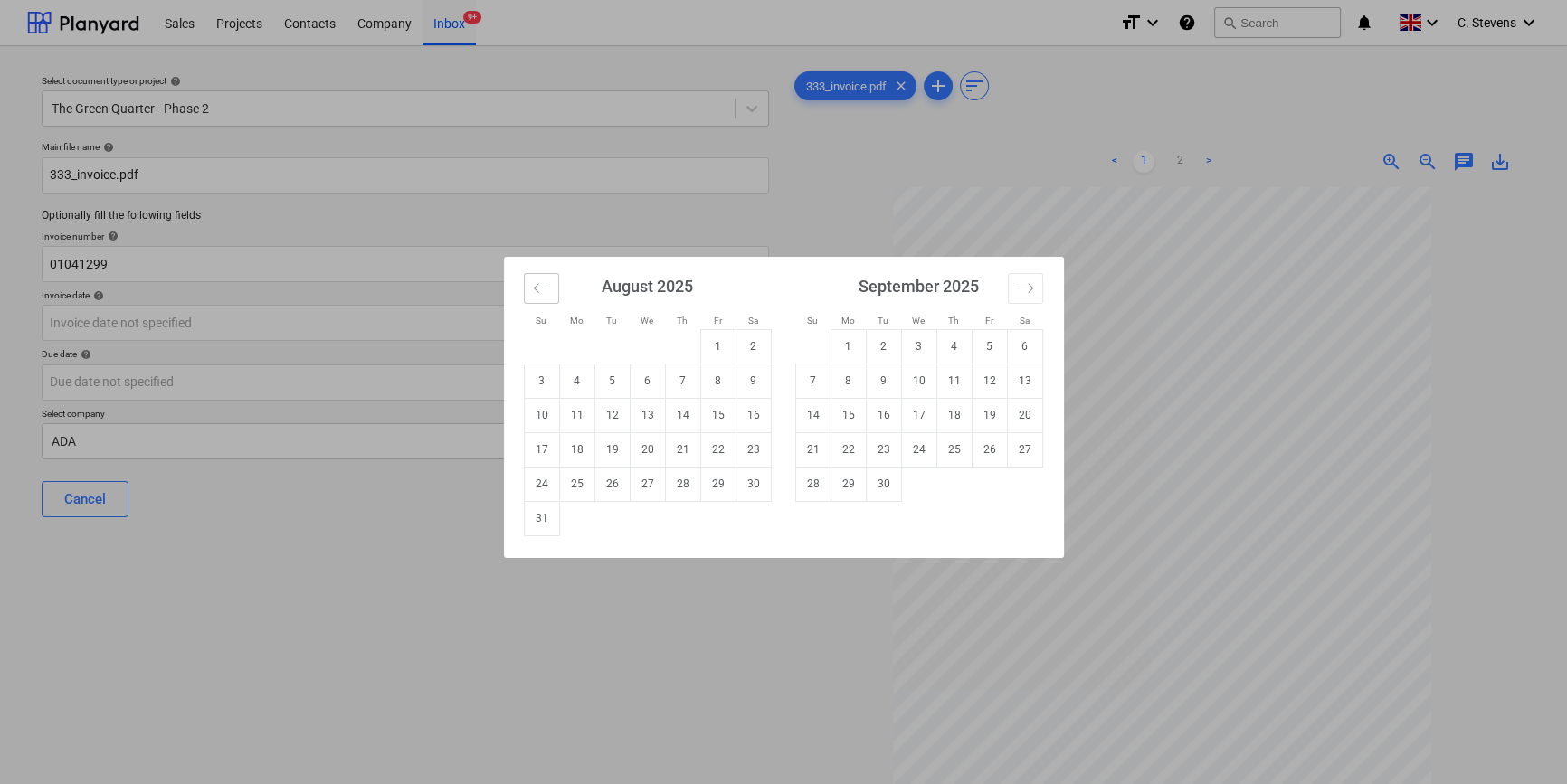 click 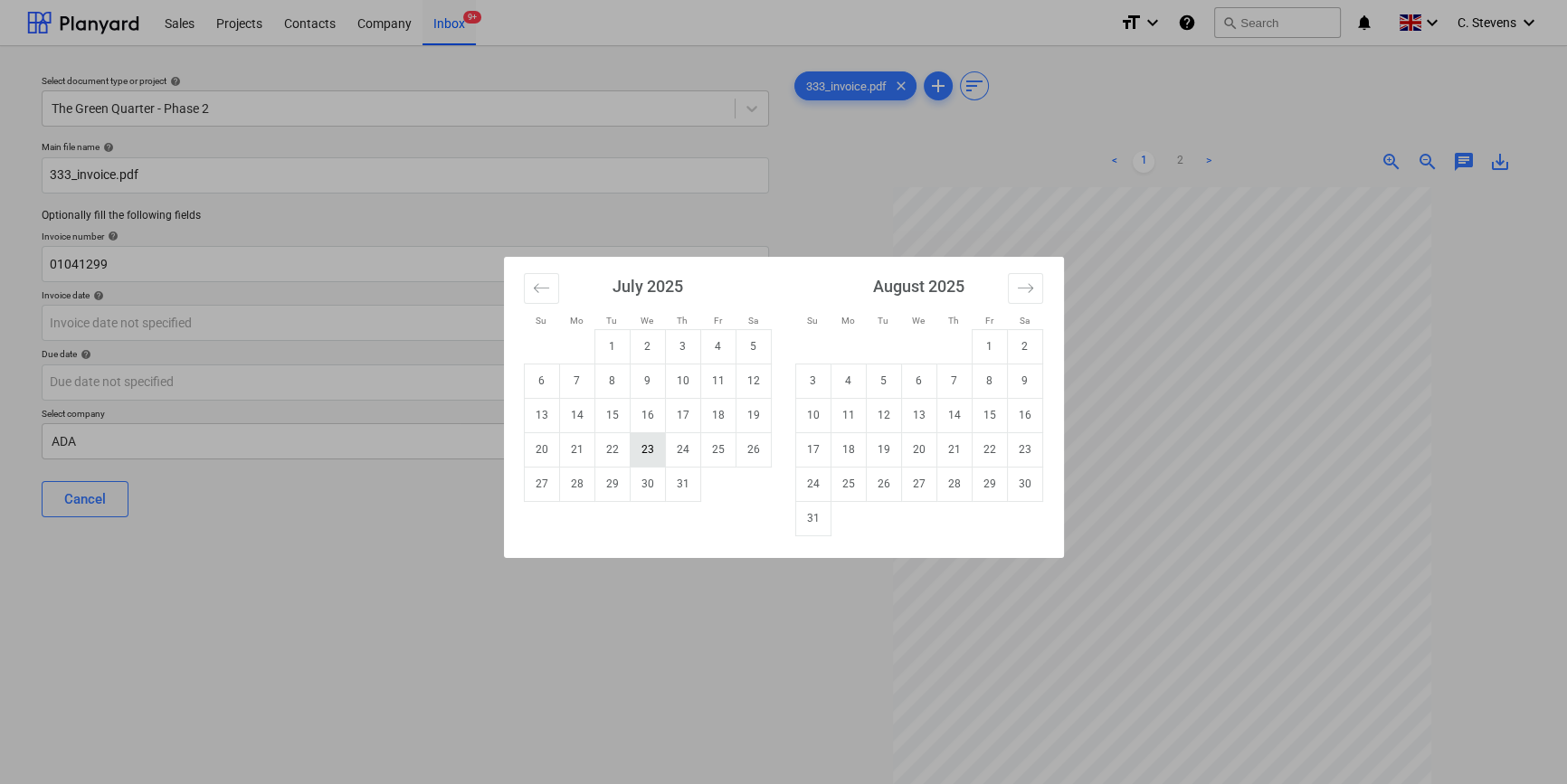 click on "23" at bounding box center (647, 449) 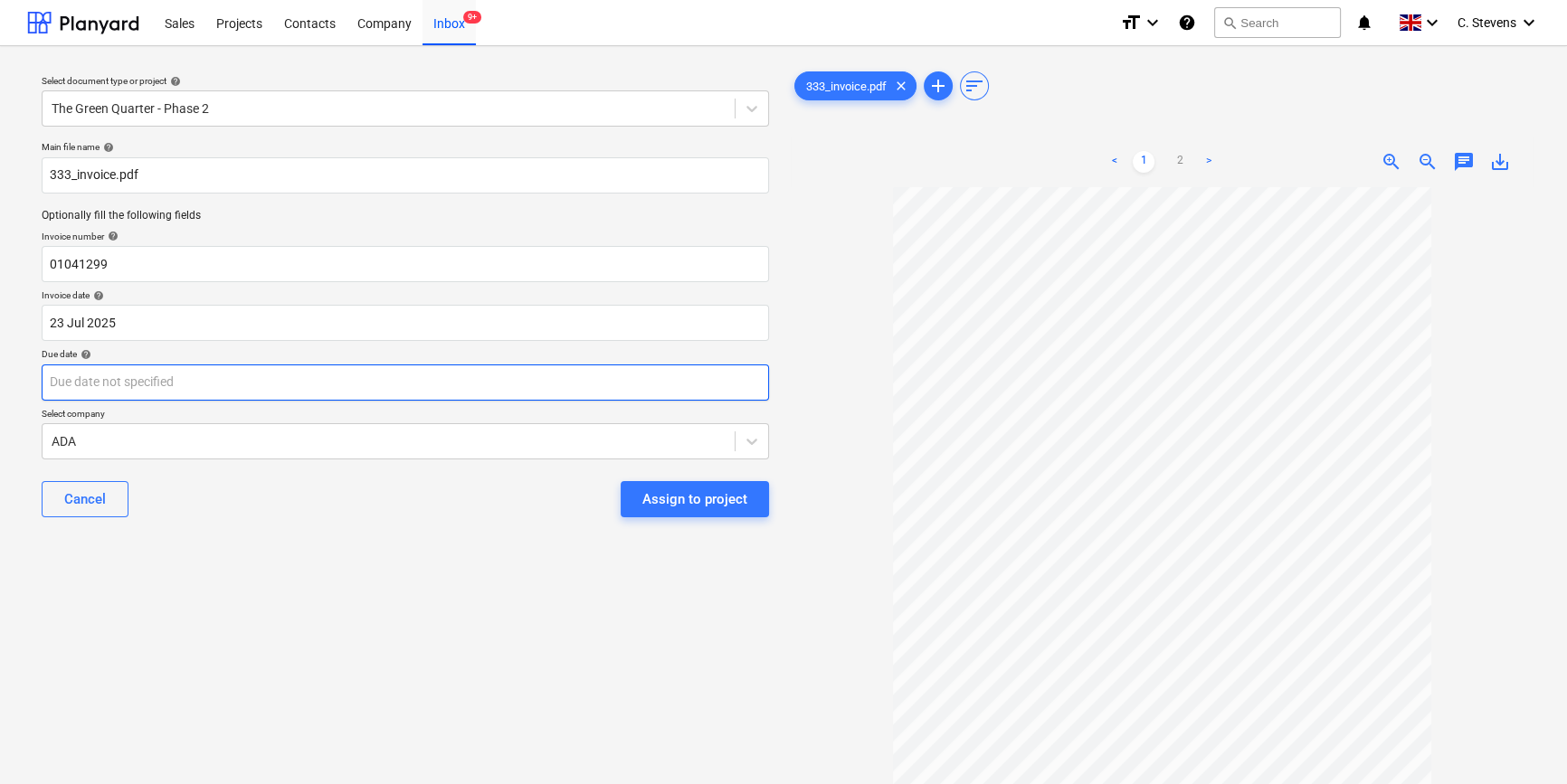 click on "Sales Projects Contacts Company Inbox 9+ format_size keyboard_arrow_down help search Search notifications 0 keyboard_arrow_down C. [LAST] keyboard_arrow_down Select document type or project help The Green Quarter - Phase 2 Main file name help 333_invoice.pdf Optionally fill the following fields Invoice number help 01041299 Invoice date help 23 Jul 2025 23.07.2025 Press the down arrow key to interact with the calendar and
select a date. Press the question mark key to get the keyboard shortcuts for changing dates. Due date help Press the down arrow key to interact with the calendar and
select a date. Press the question mark key to get the keyboard shortcuts for changing dates. Select company ADA   Cancel Assign to project 333_invoice.pdf clear add sort < 1 2 > zoom_in zoom_out chat 0 save_alt" at bounding box center (784, 392) 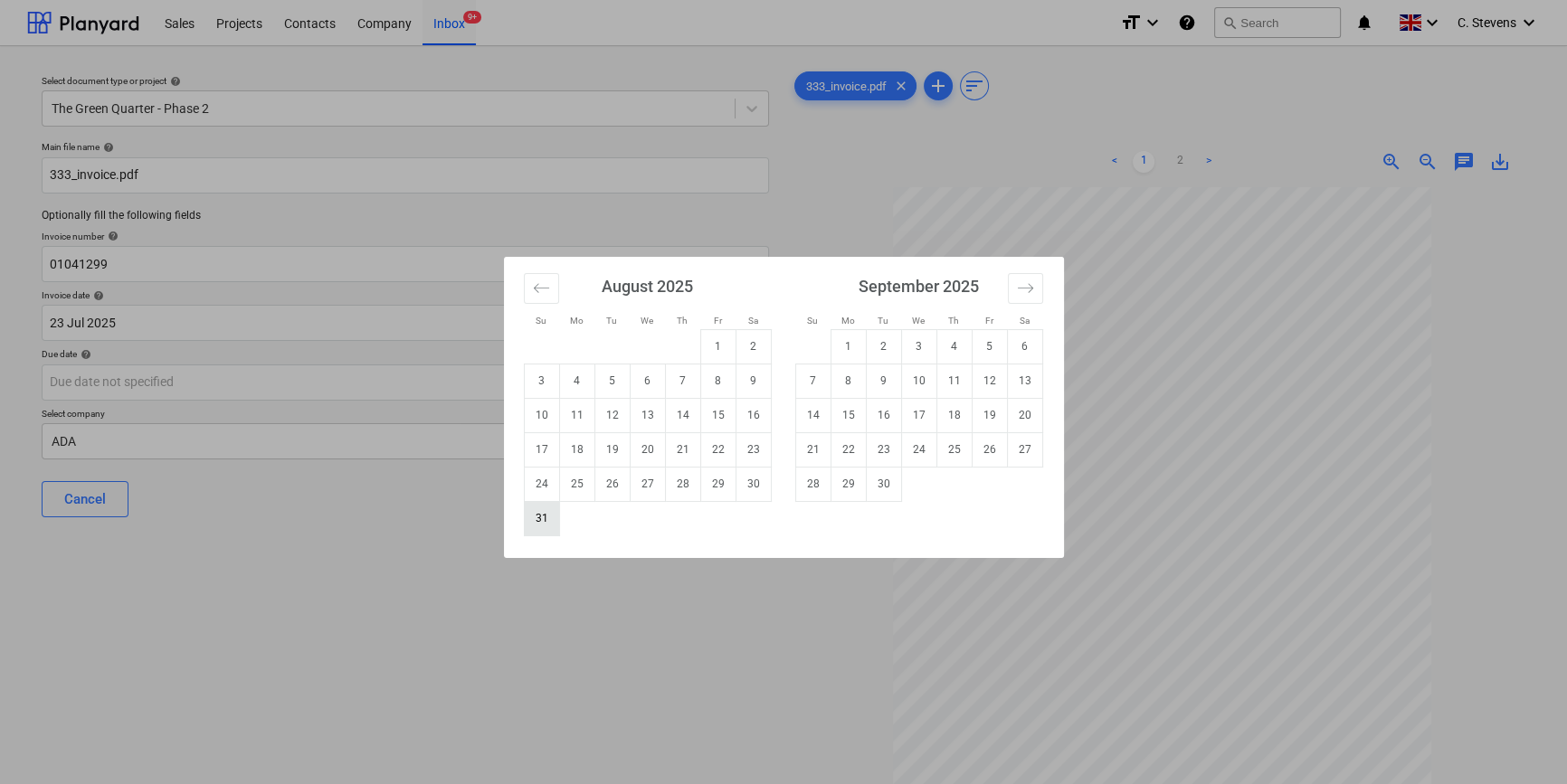 click on "31" at bounding box center (541, 518) 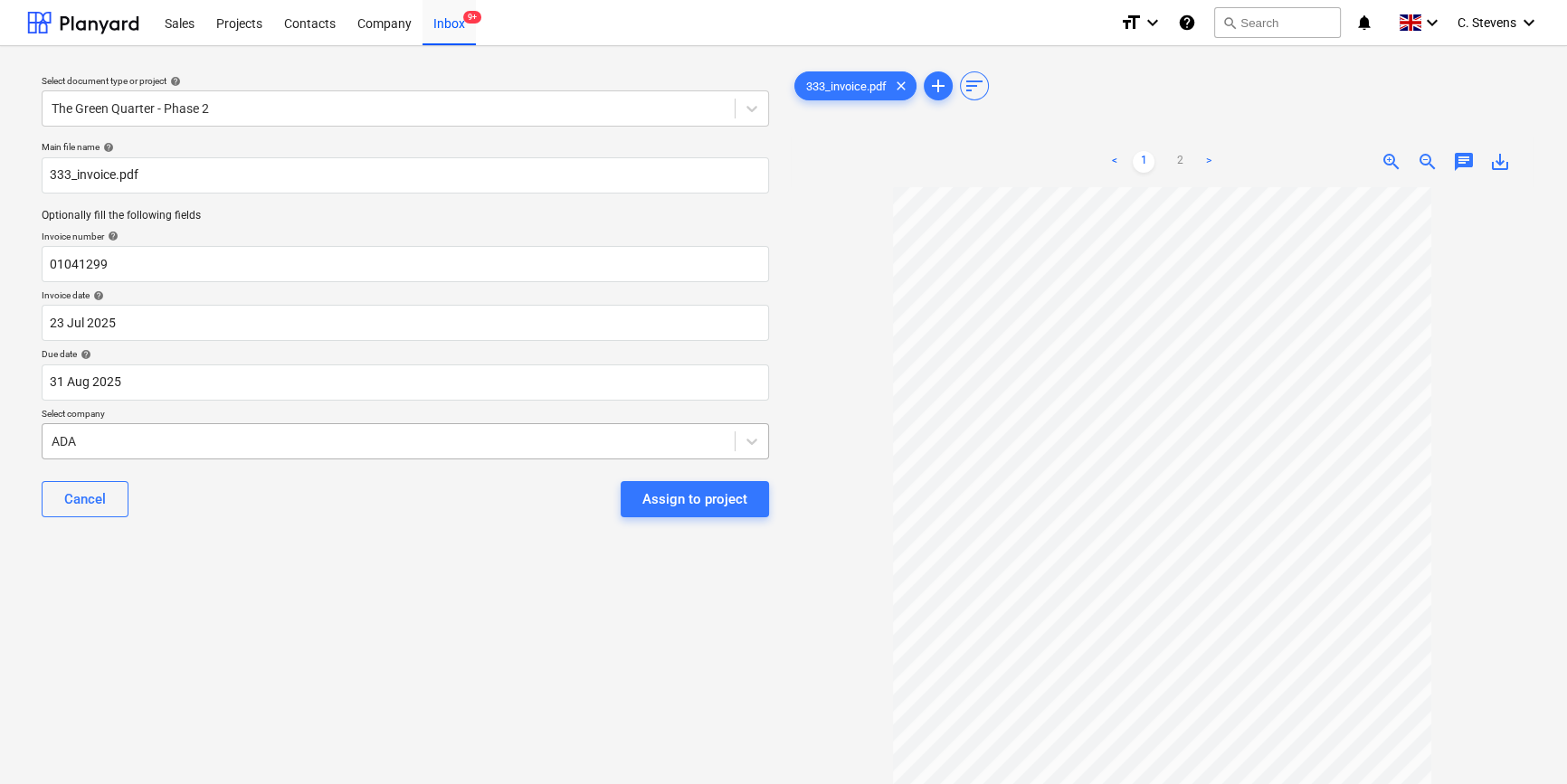 click at bounding box center (388, 441) 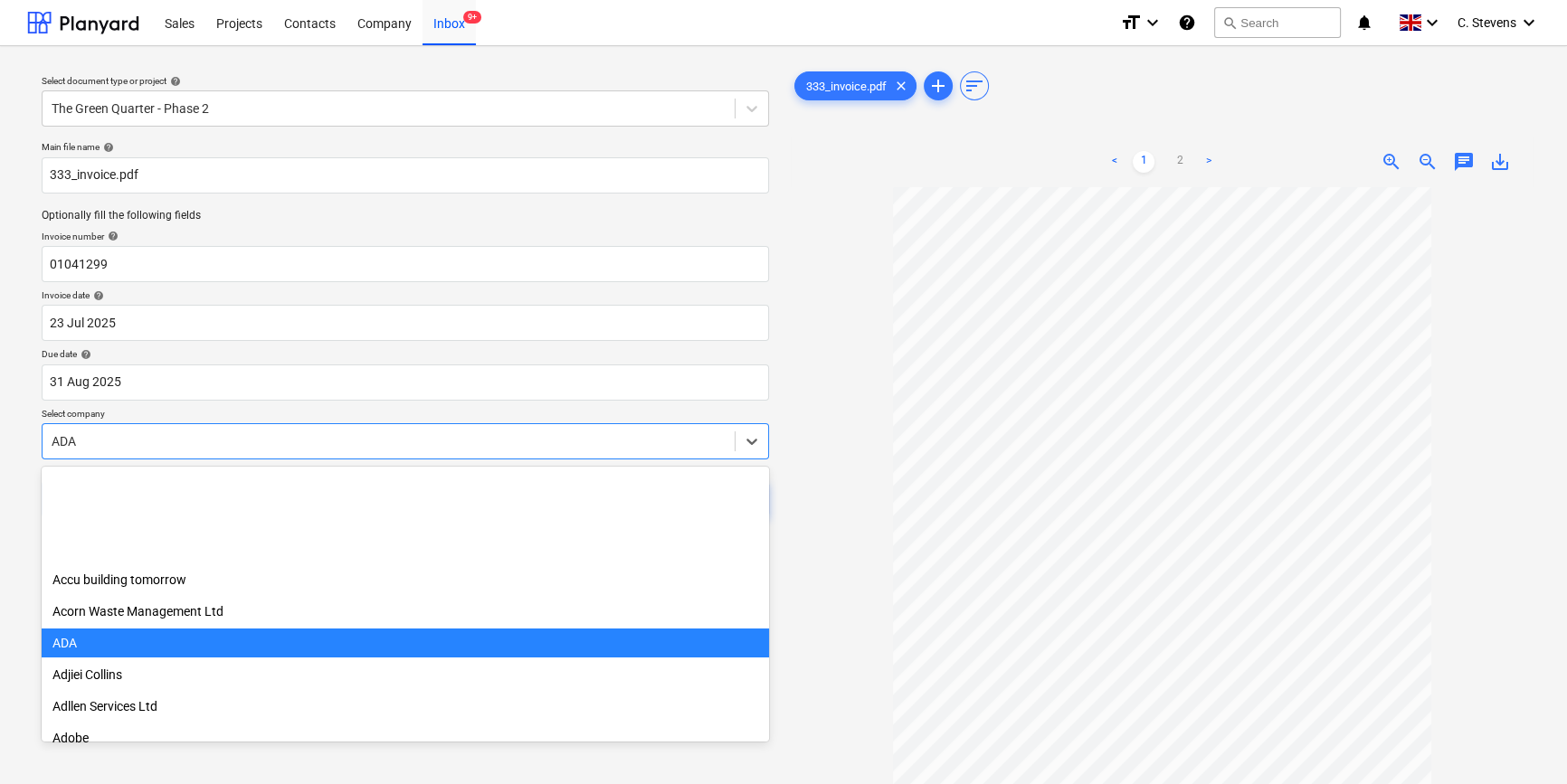 scroll, scrollTop: 158, scrollLeft: 0, axis: vertical 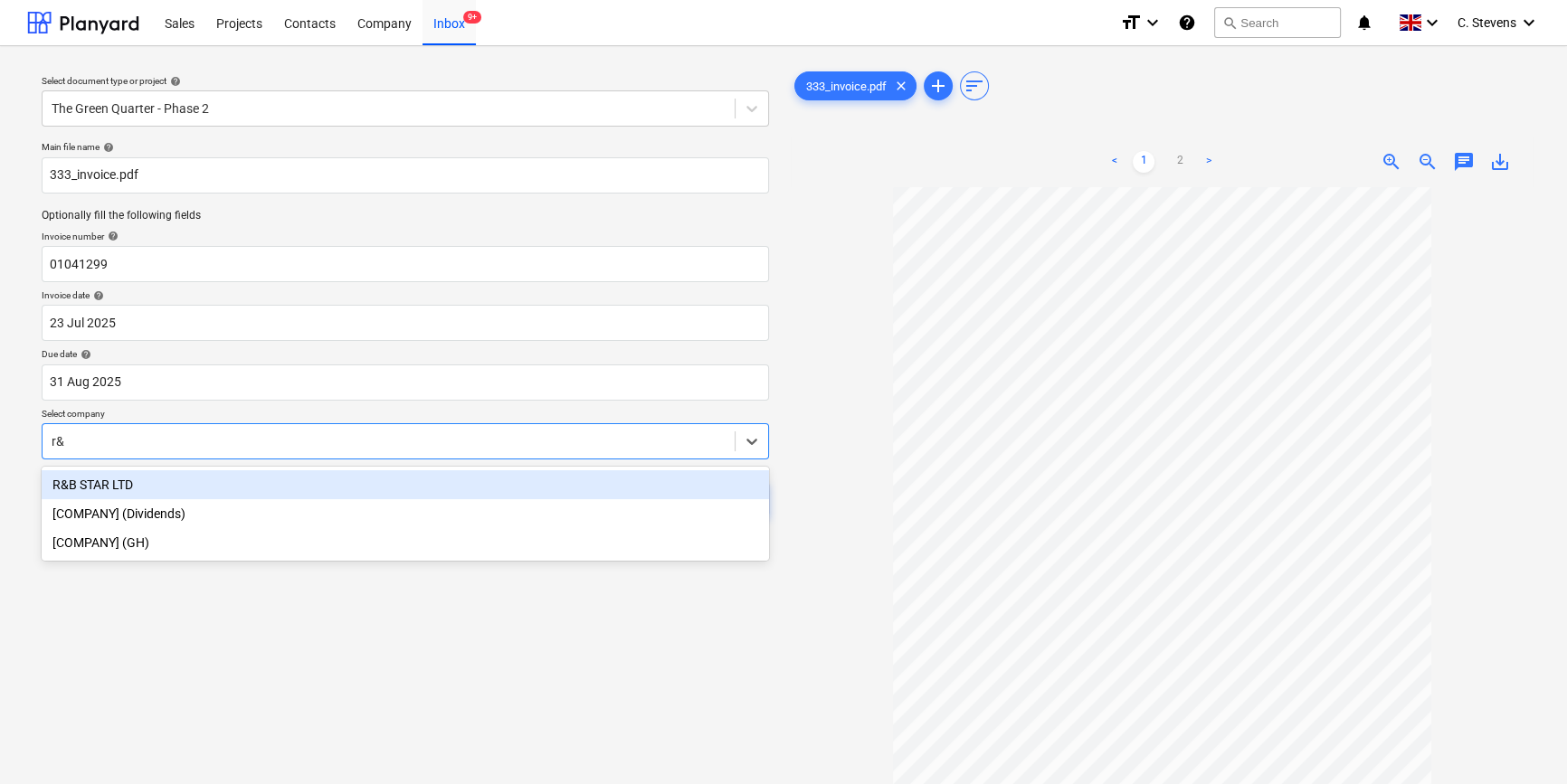 type on "r&b" 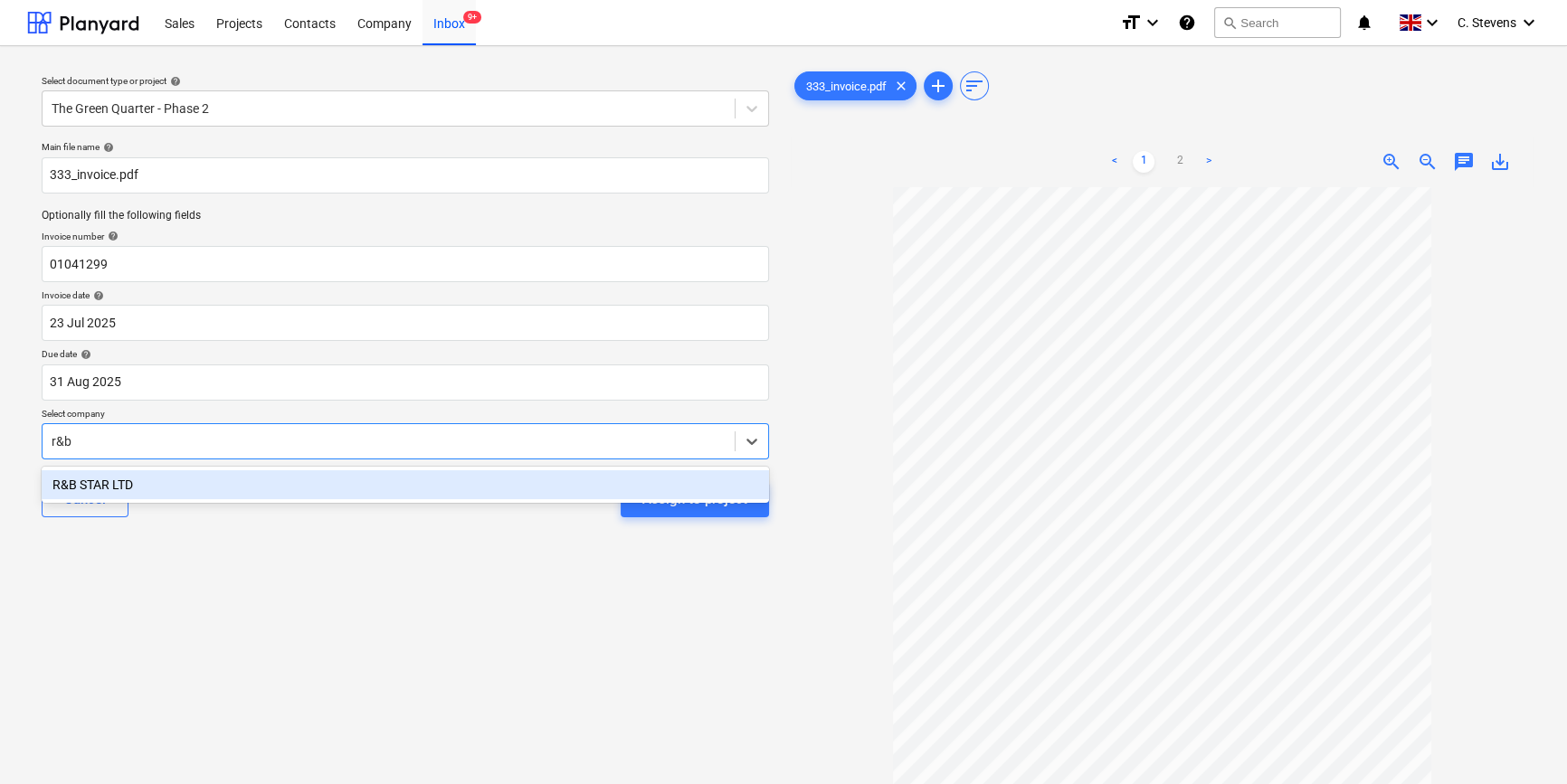 type 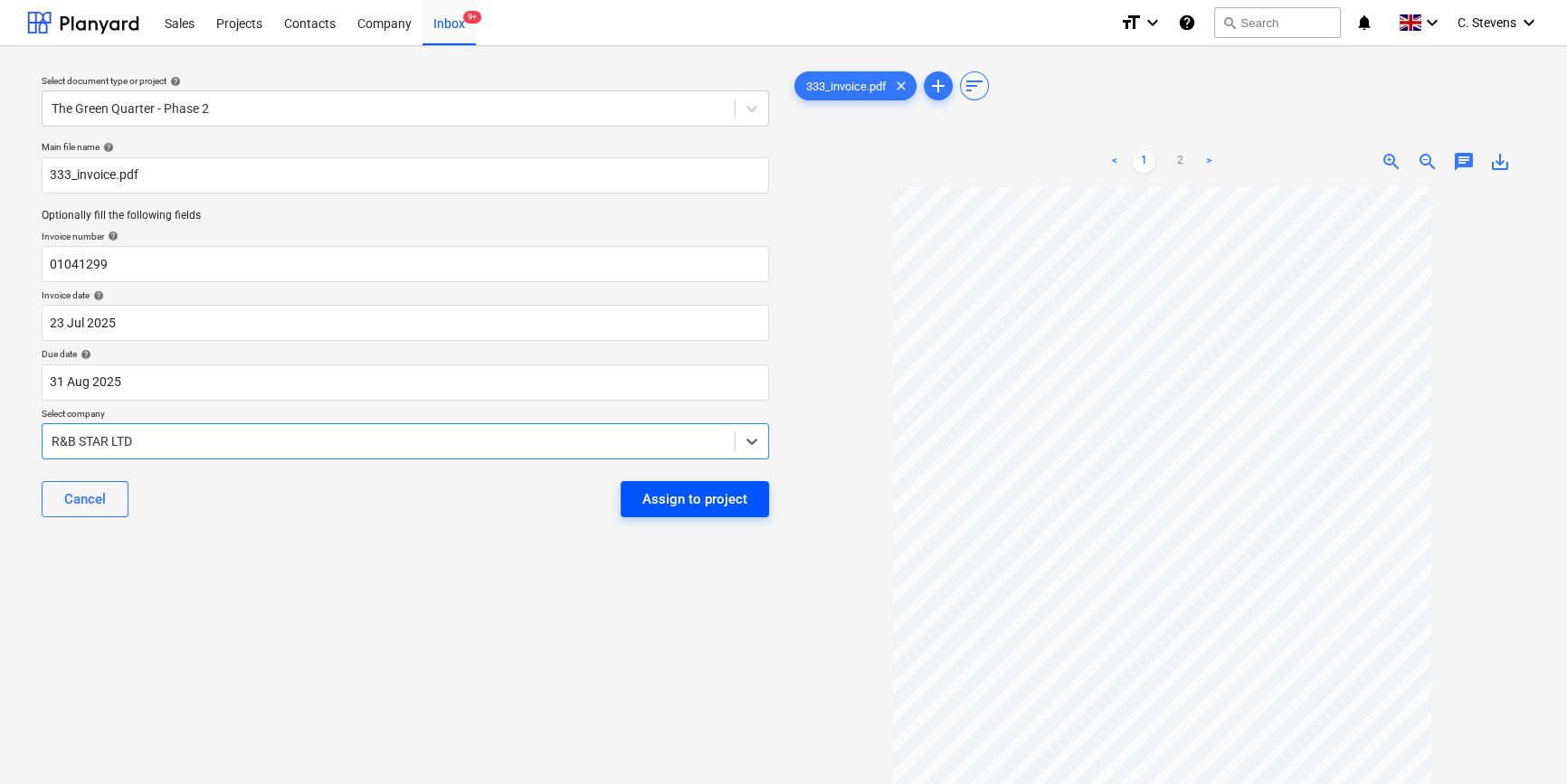 click on "Assign to project" at bounding box center (695, 499) 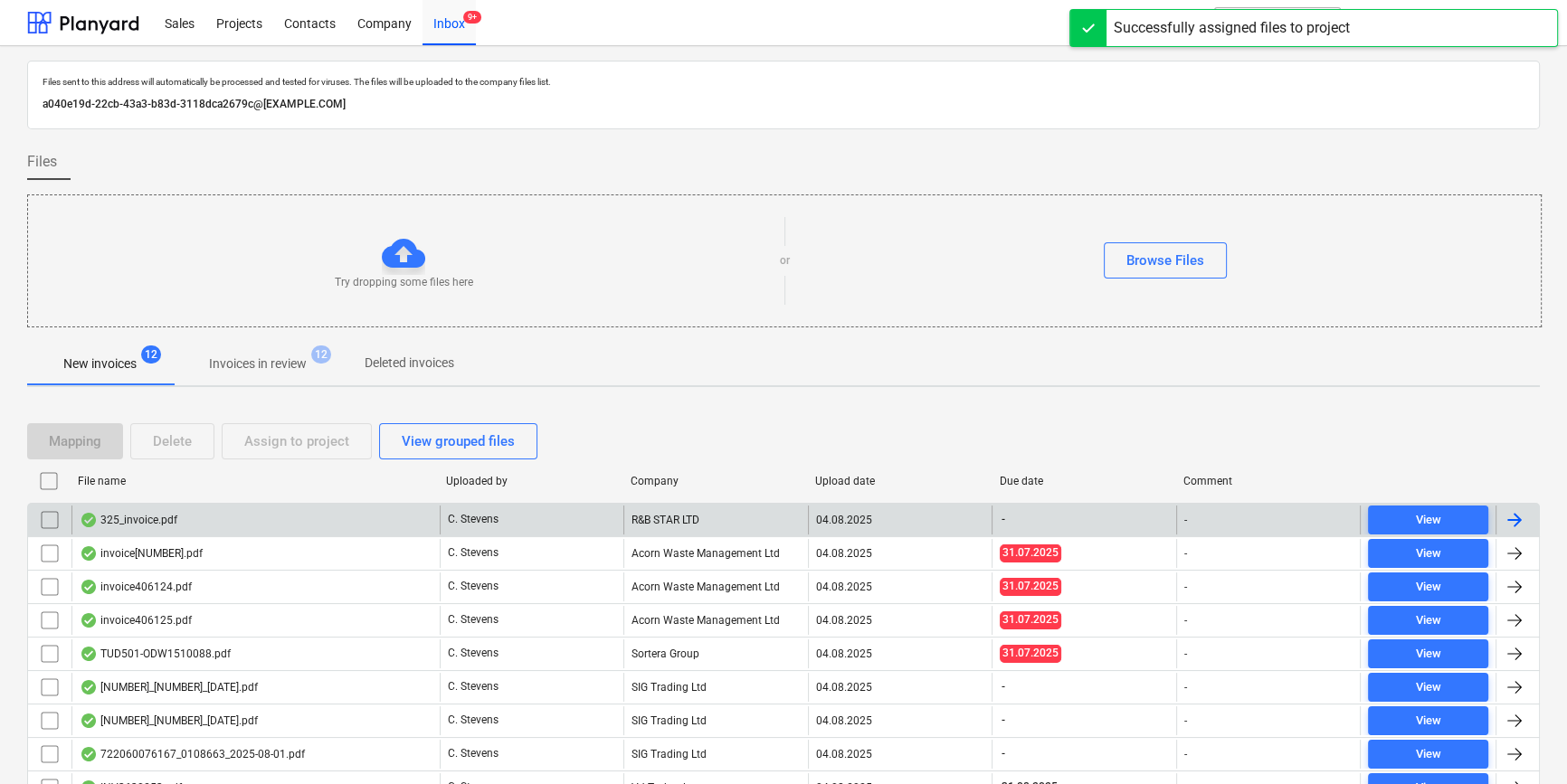 click on "325_invoice.pdf" at bounding box center (255, 520) 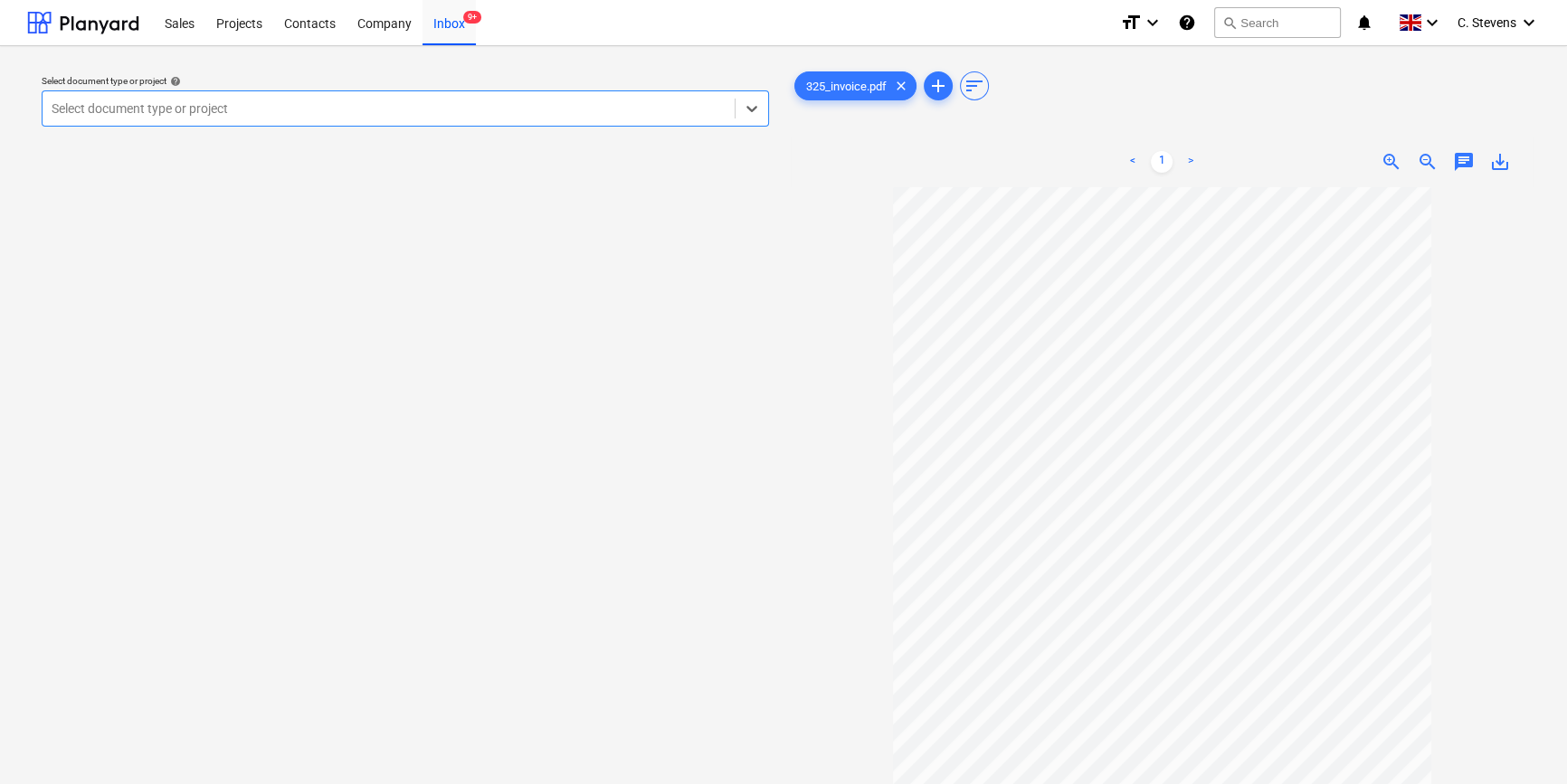 click at bounding box center (388, 109) 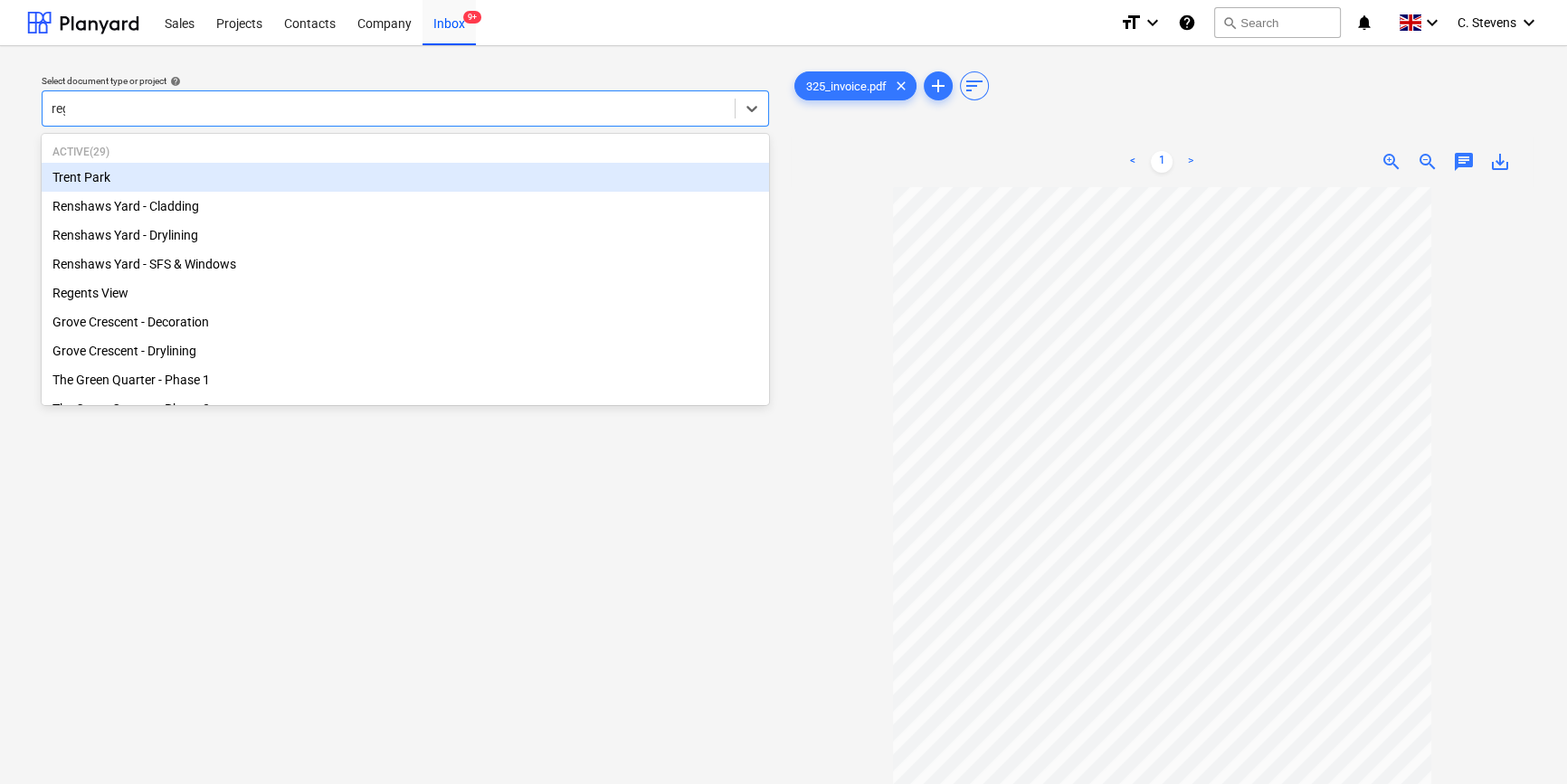 type on "rege" 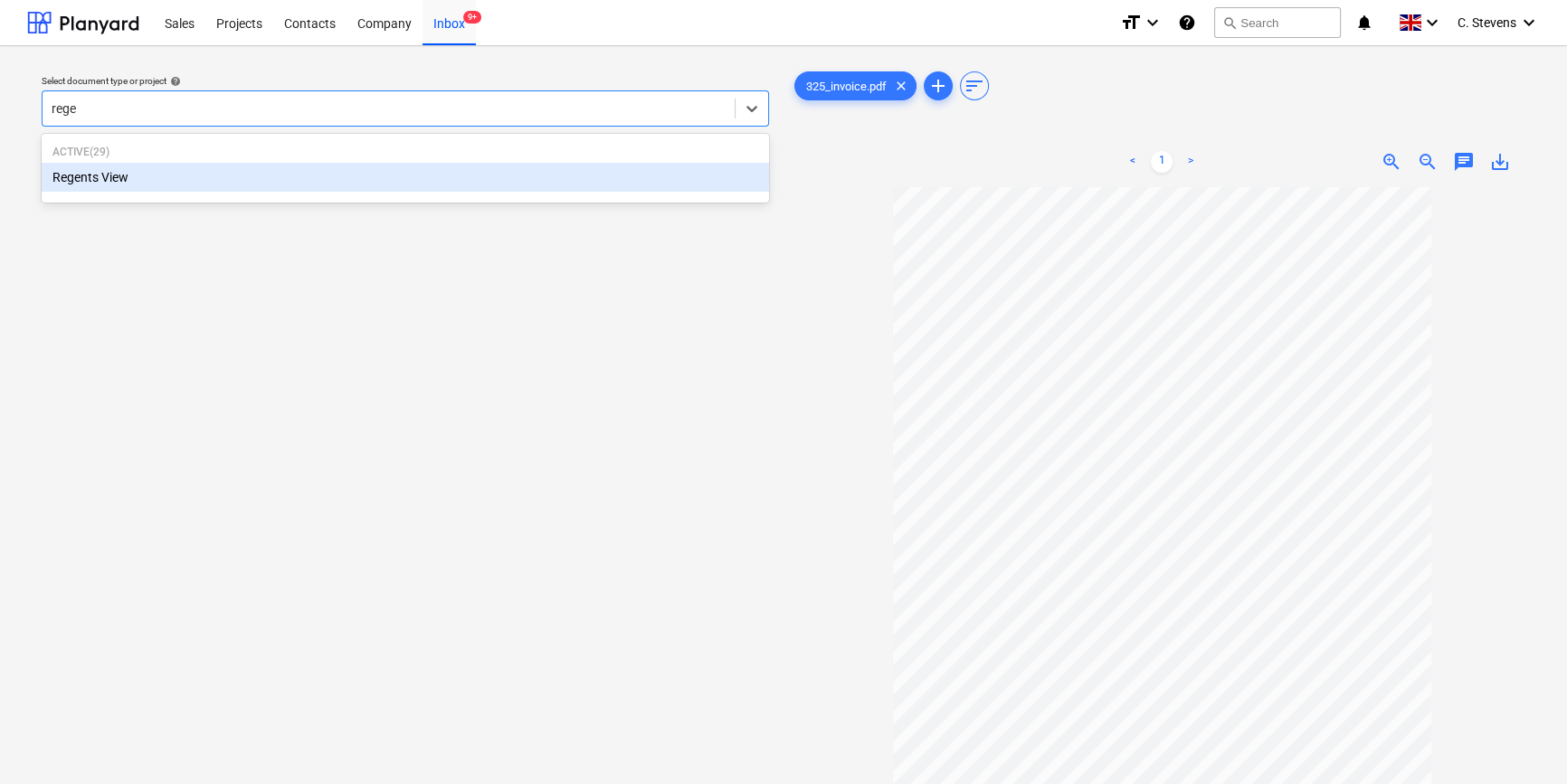 type 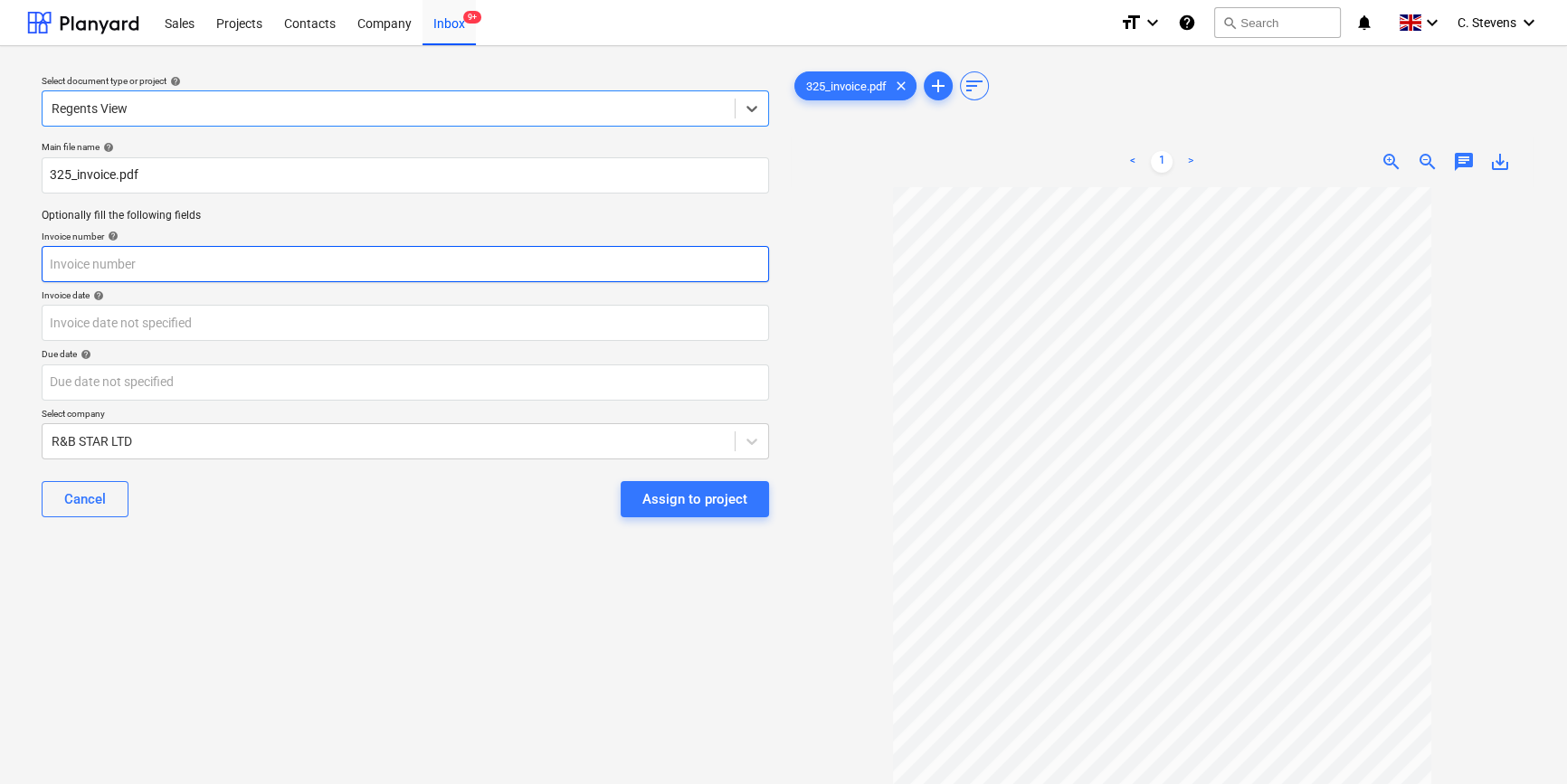 click at bounding box center (405, 264) 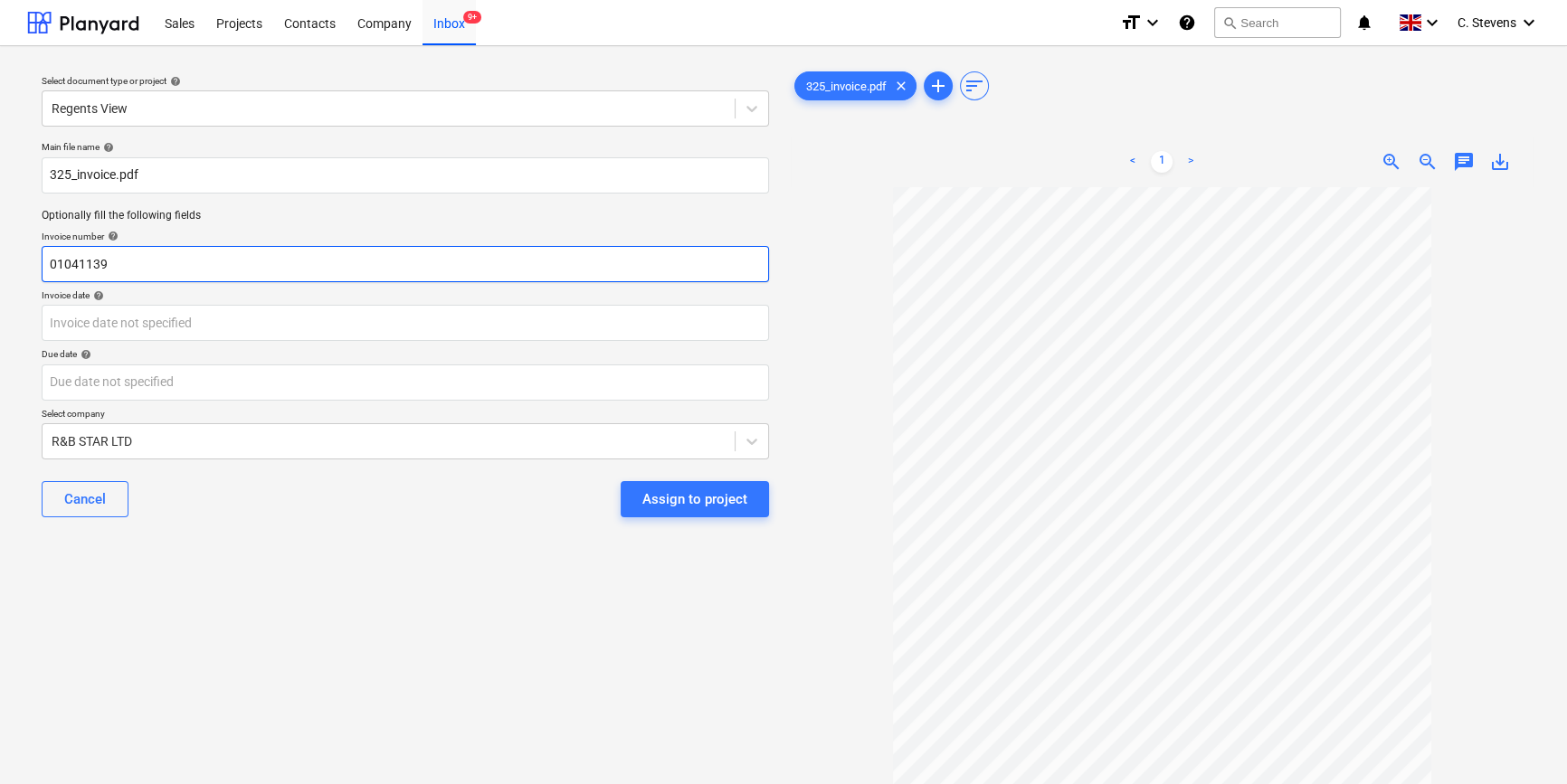 type on "01041139" 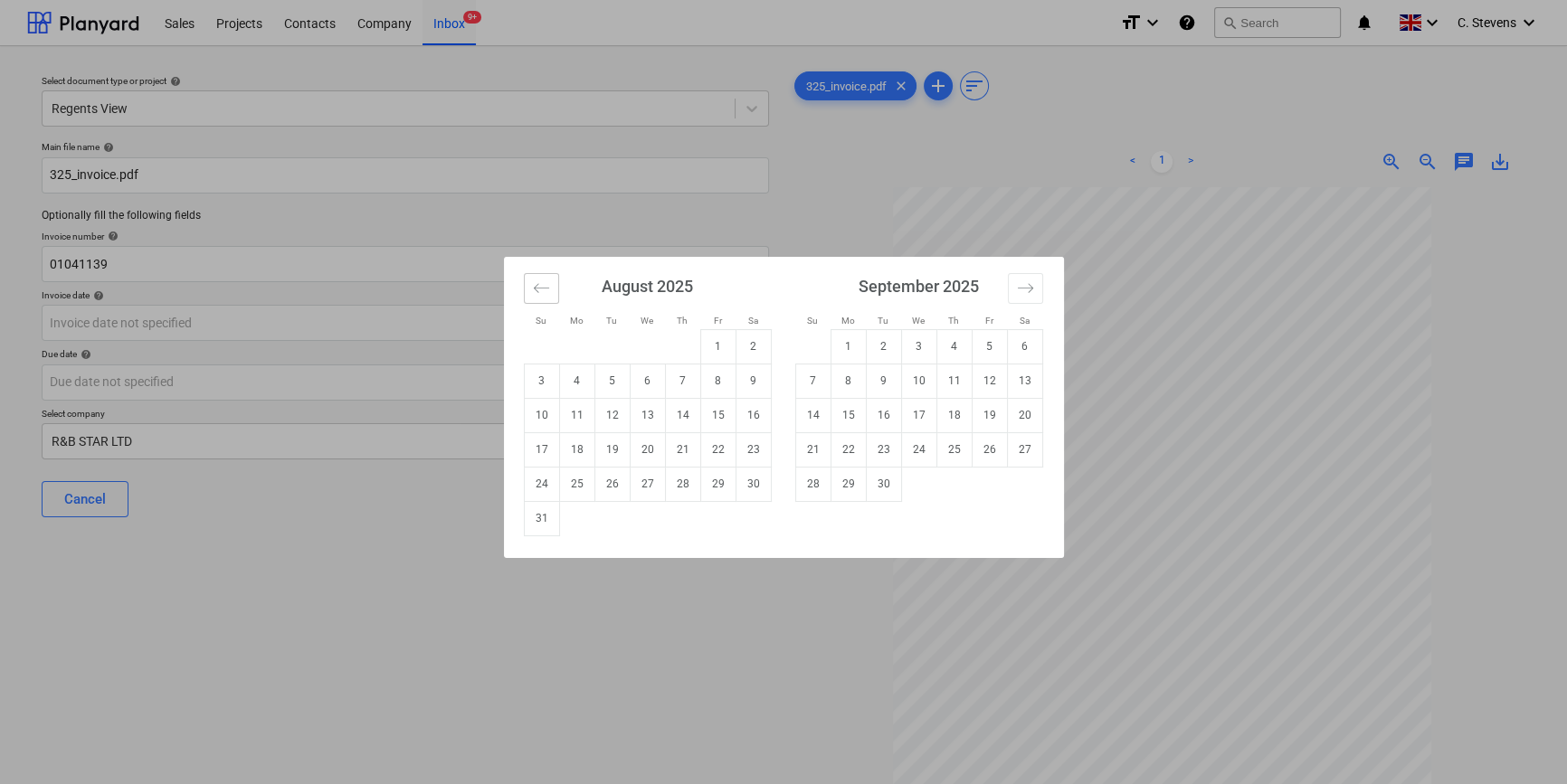 click 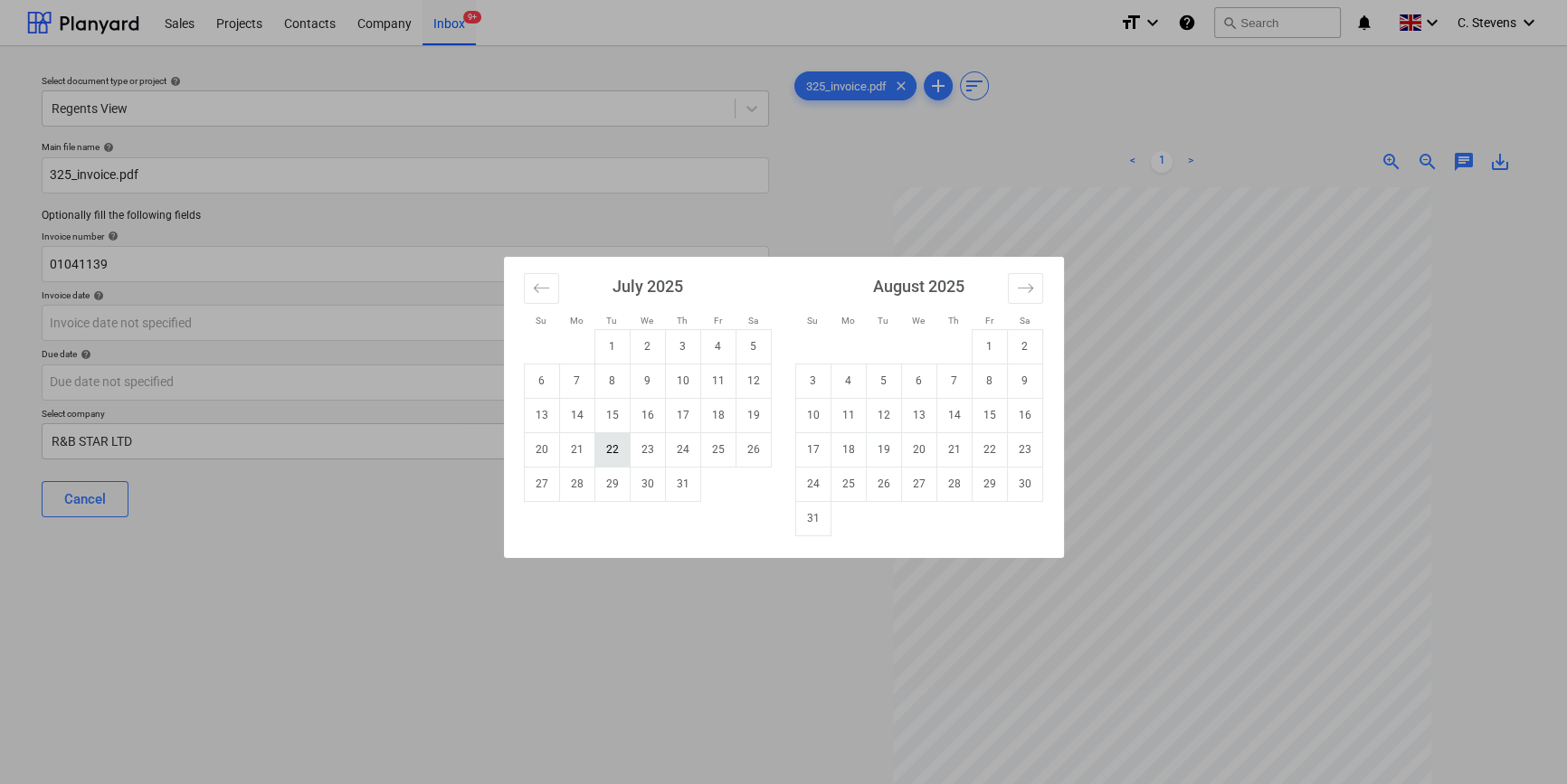 click on "22" at bounding box center (612, 449) 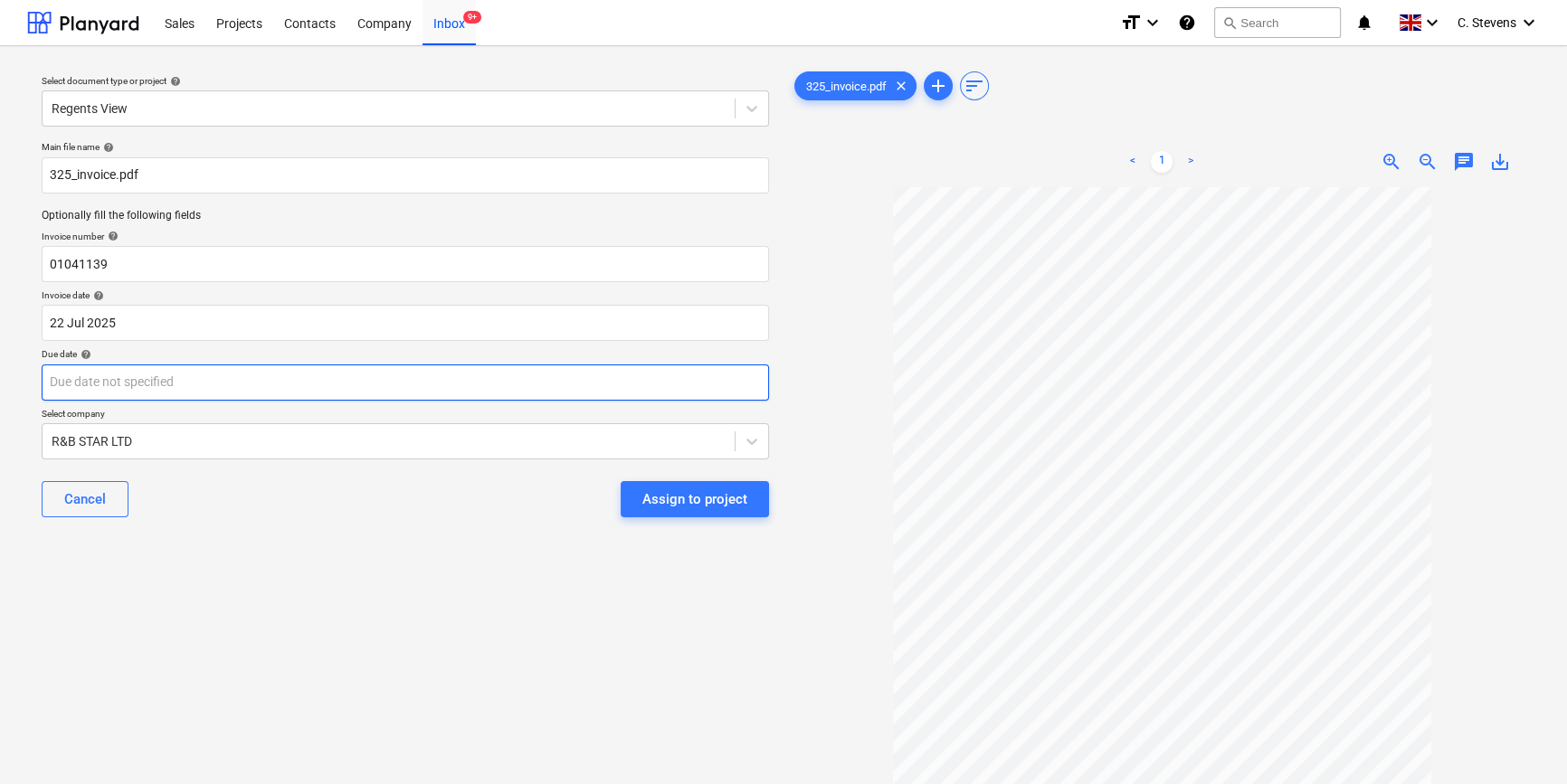 click on "Sales Projects Contacts Company Inbox 9+ format_size keyboard_arrow_down help search Search notifications 0 keyboard_arrow_down C. [LAST] keyboard_arrow_down Select document type or project help Regents View Main file name help 325_invoice.pdf Optionally fill the following fields Invoice number help 01041139 Invoice date help 22 Jul 2025 22.07.2025 Press the down arrow key to interact with the calendar and
select a date. Press the question mark key to get the keyboard shortcuts for changing dates. Due date help Press the down arrow key to interact with the calendar and
select a date. Press the question mark key to get the keyboard shortcuts for changing dates. Select company R&B STAR LTD   Cancel Assign to project 325_invoice.pdf clear add sort < 1 > zoom_in zoom_out chat 0 save_alt" at bounding box center [784, 392] 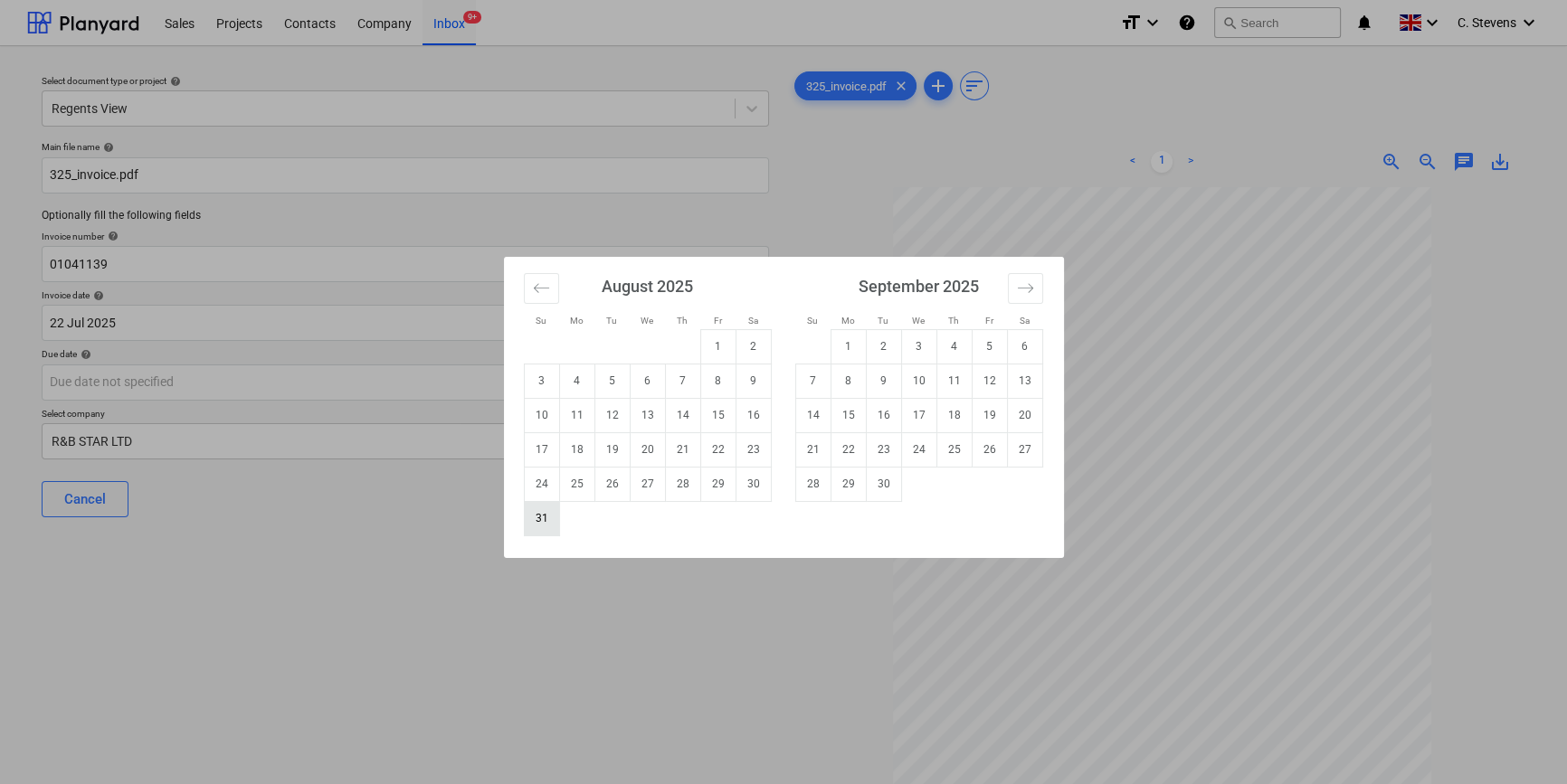 click on "31" at bounding box center [541, 518] 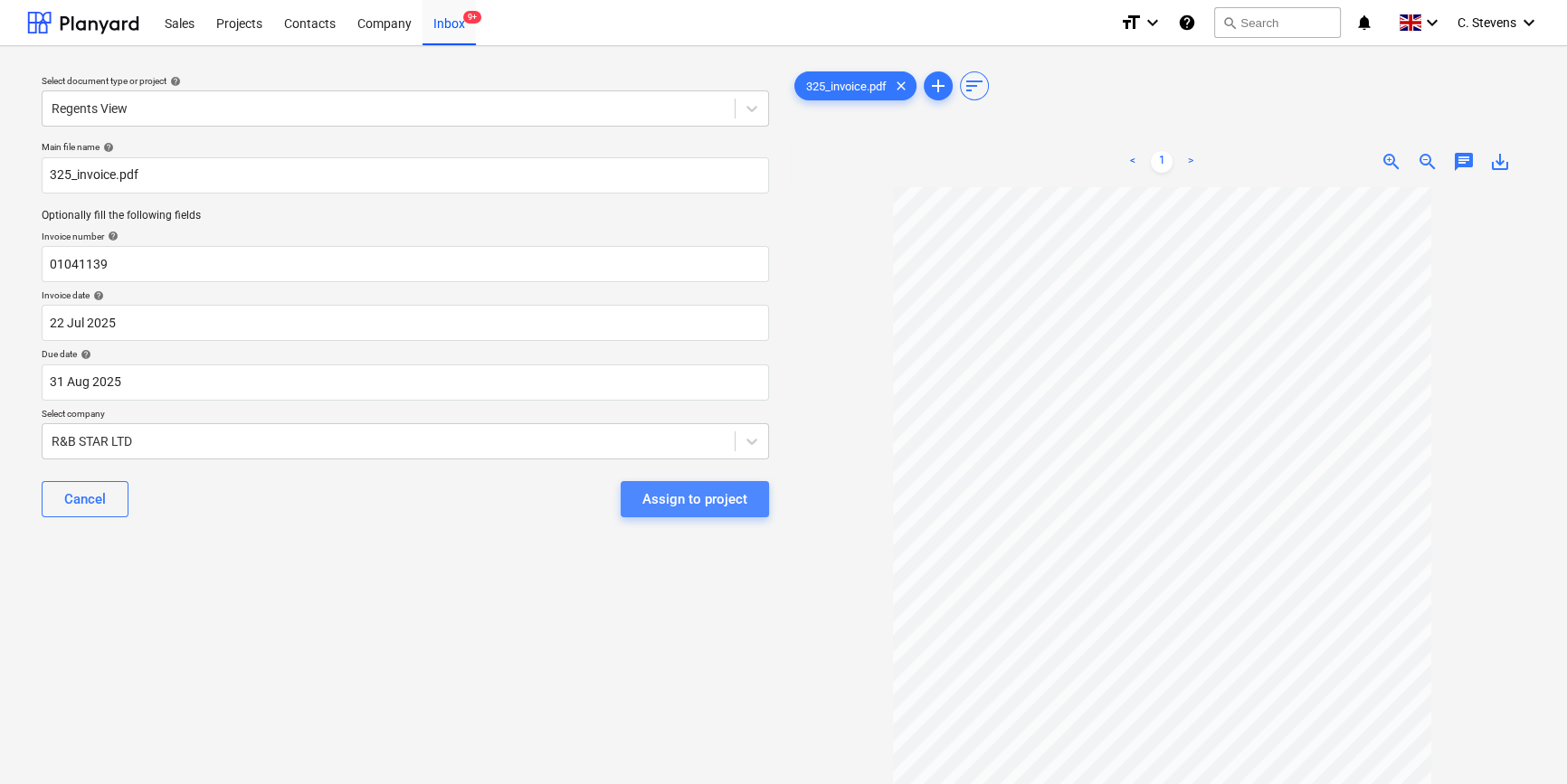click on "Assign to project" at bounding box center [695, 499] 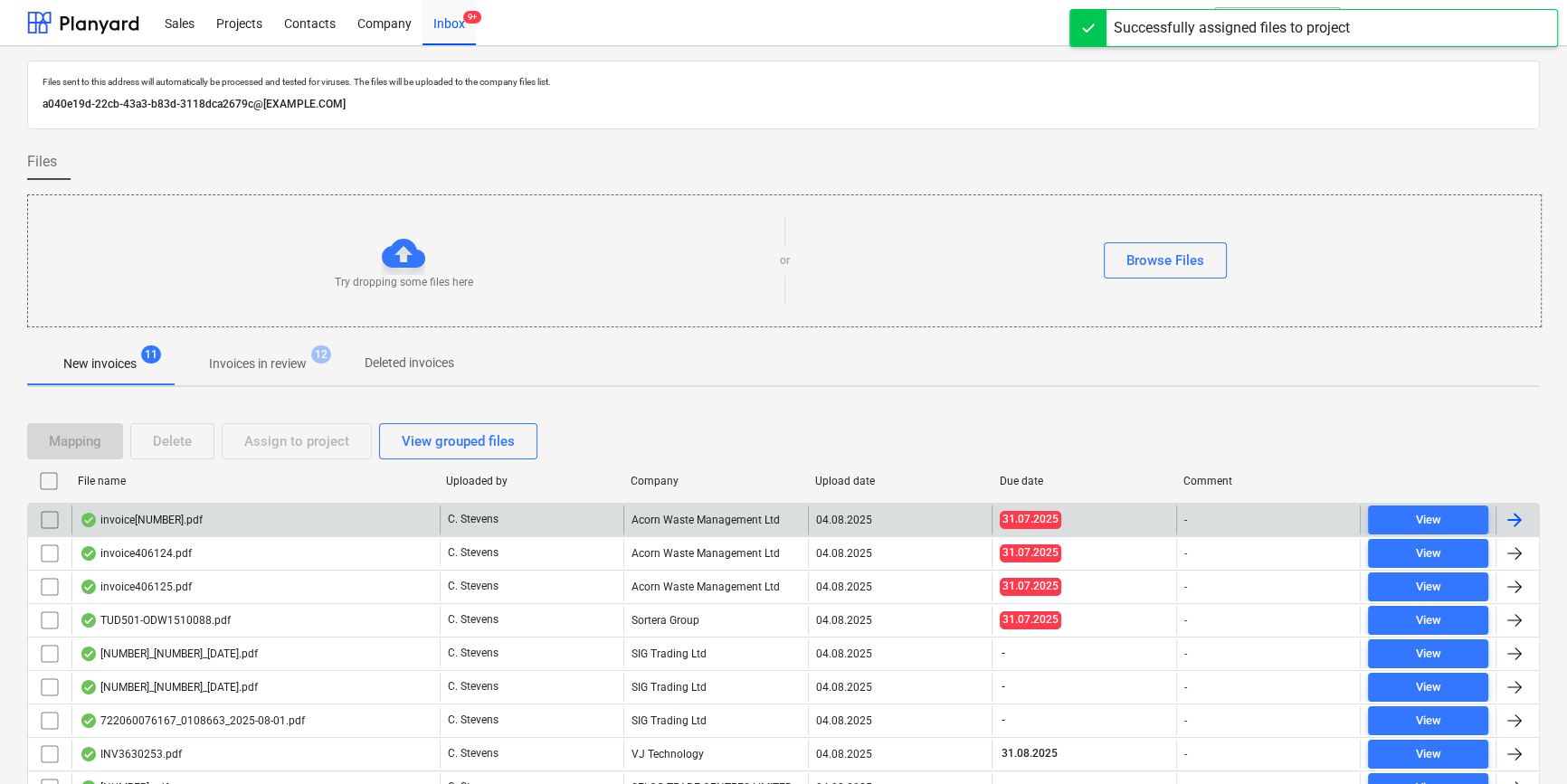 click on "invoice[NUMBER].pdf" at bounding box center [255, 520] 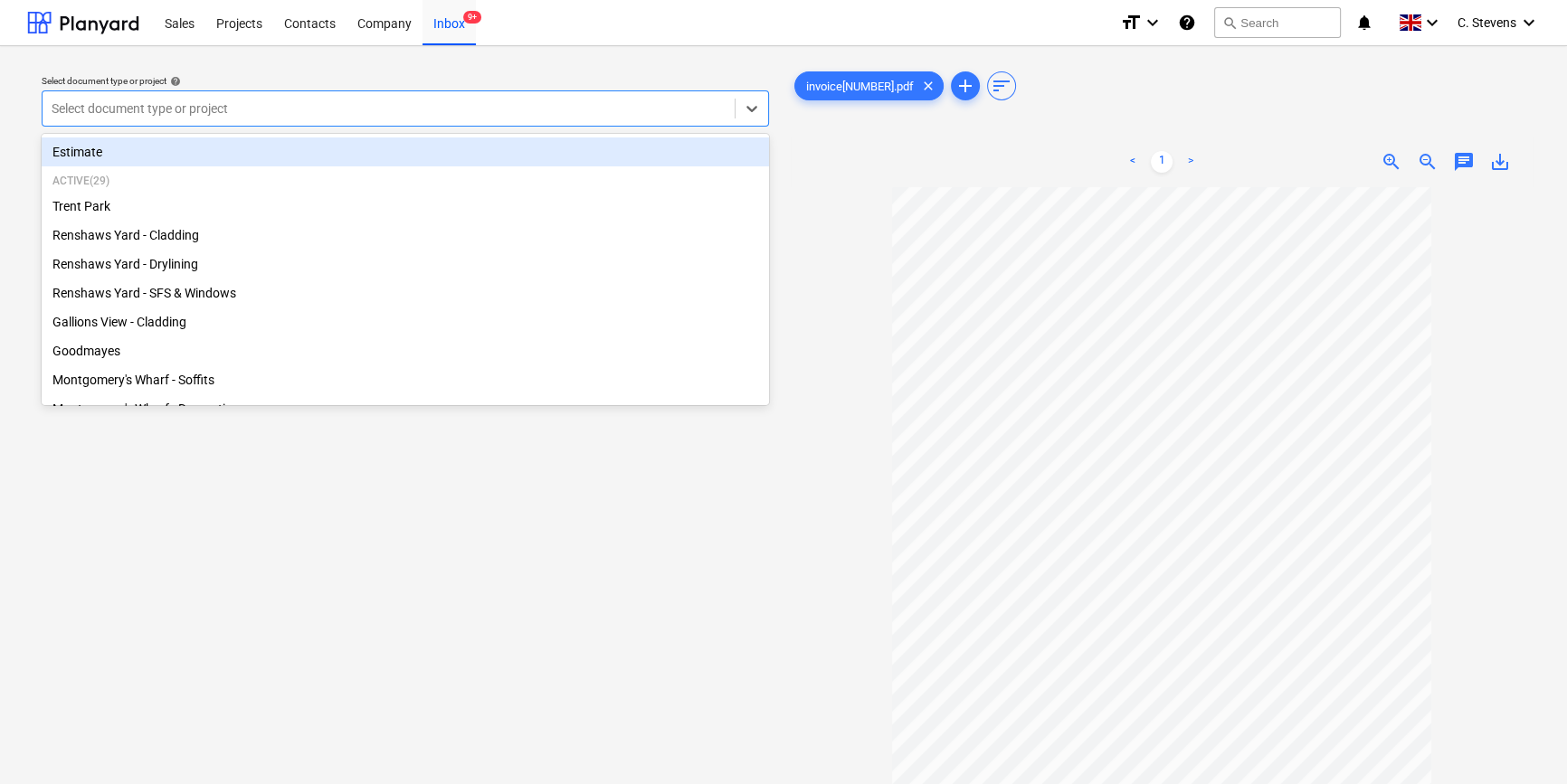 click on "Select document type or project" at bounding box center [388, 109] 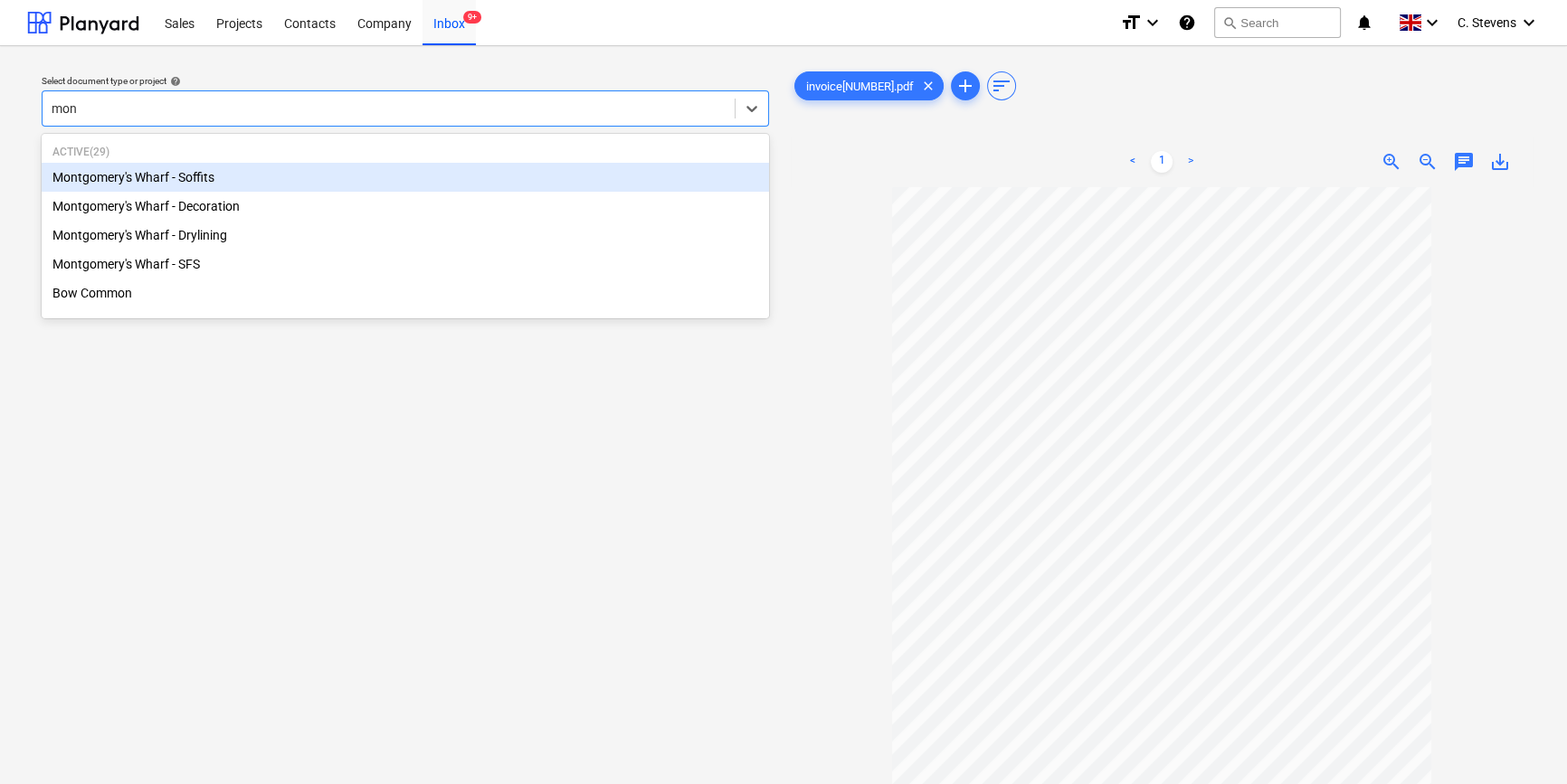 type on "mont" 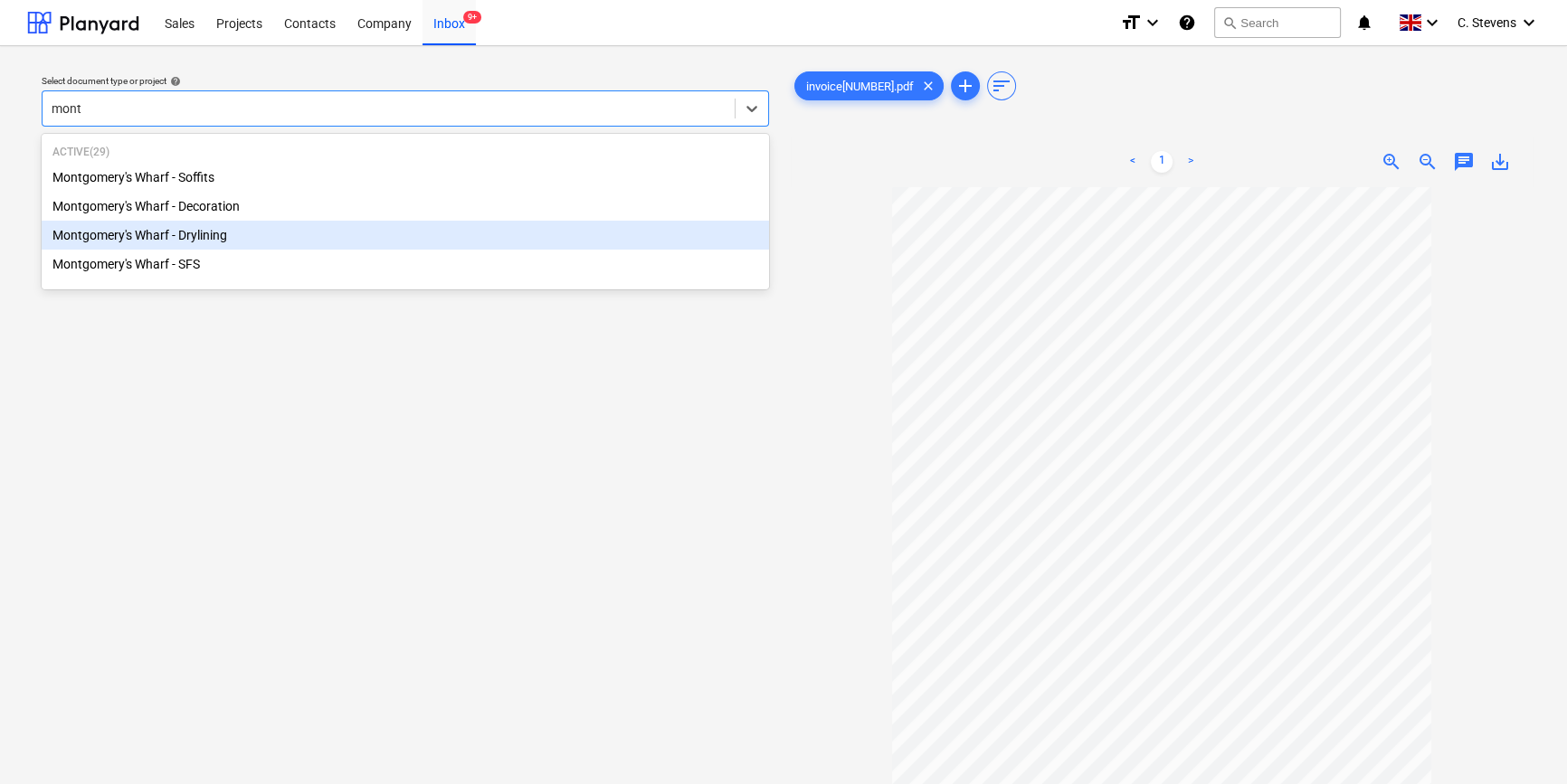 click on "Montgomery's Wharf - Drylining" at bounding box center (405, 235) 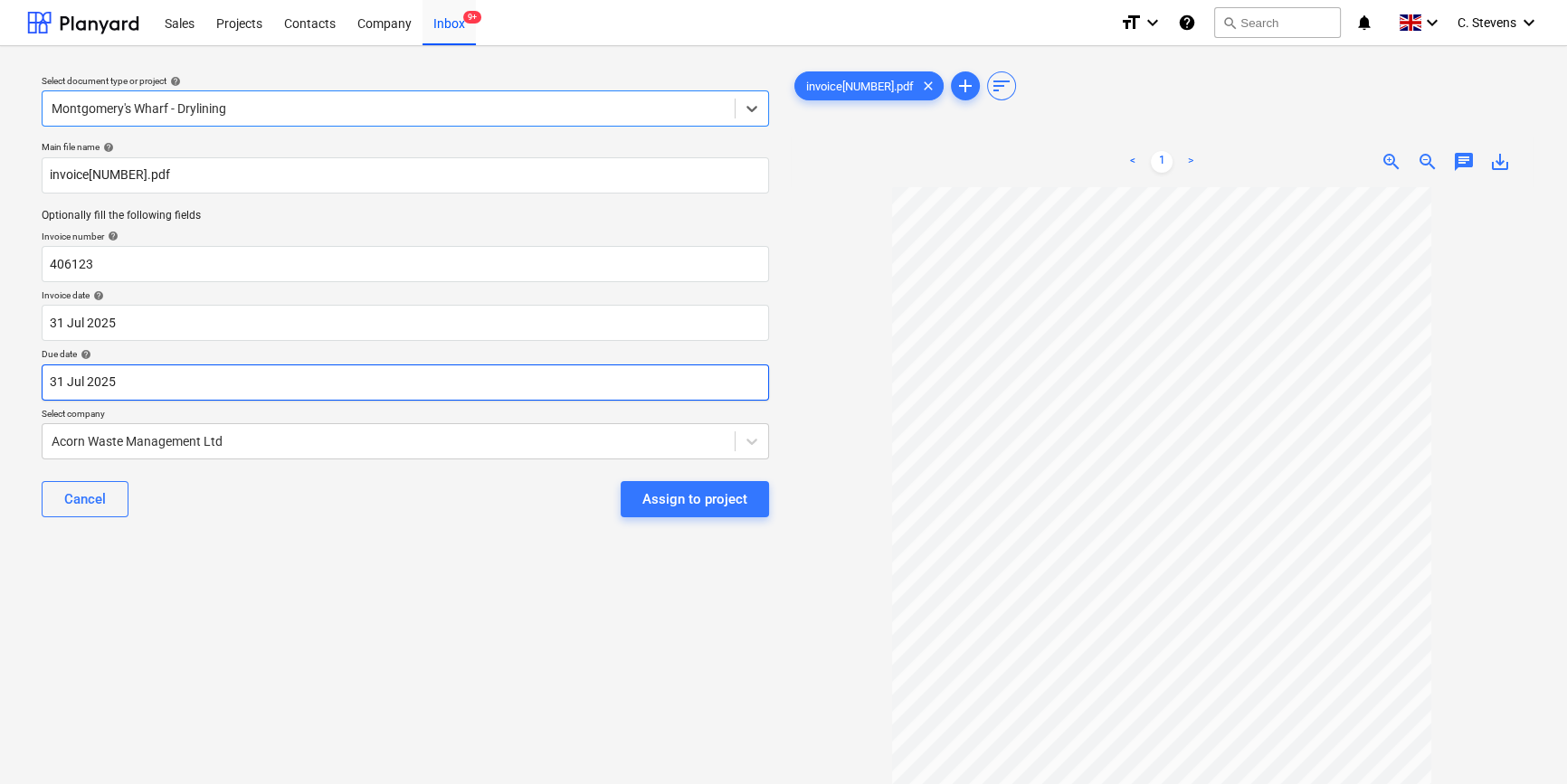 click on "Sales Projects Contacts Company Inbox 9+ format_size keyboard_arrow_down help search Search notifications 0 keyboard_arrow_down [FIRST] [LAST] keyboard_arrow_down Select document type or project help option [LOCATION] - Drylining, selected.   Select is focused ,type to refine list, press Down to open the menu,  [LOCATION] - Drylining Main file name help invoice[NUMBER].pdf Optionally fill the following fields Invoice number help [NUMBER] Invoice date help [DATE] [DATE] Press the down arrow key to interact with the calendar and
select a date. Press the question mark key to get the keyboard shortcuts for changing dates. Due date help [DATE] [DATE] Press the down arrow key to interact with the calendar and
select a date. Press the question mark key to get the keyboard shortcuts for changing dates. Select company [COMPANY]   Cancel Assign to project invoice[NUMBER].pdf clear add sort < 1 > zoom_in zoom_out chat 0 save_alt" at bounding box center [784, 392] 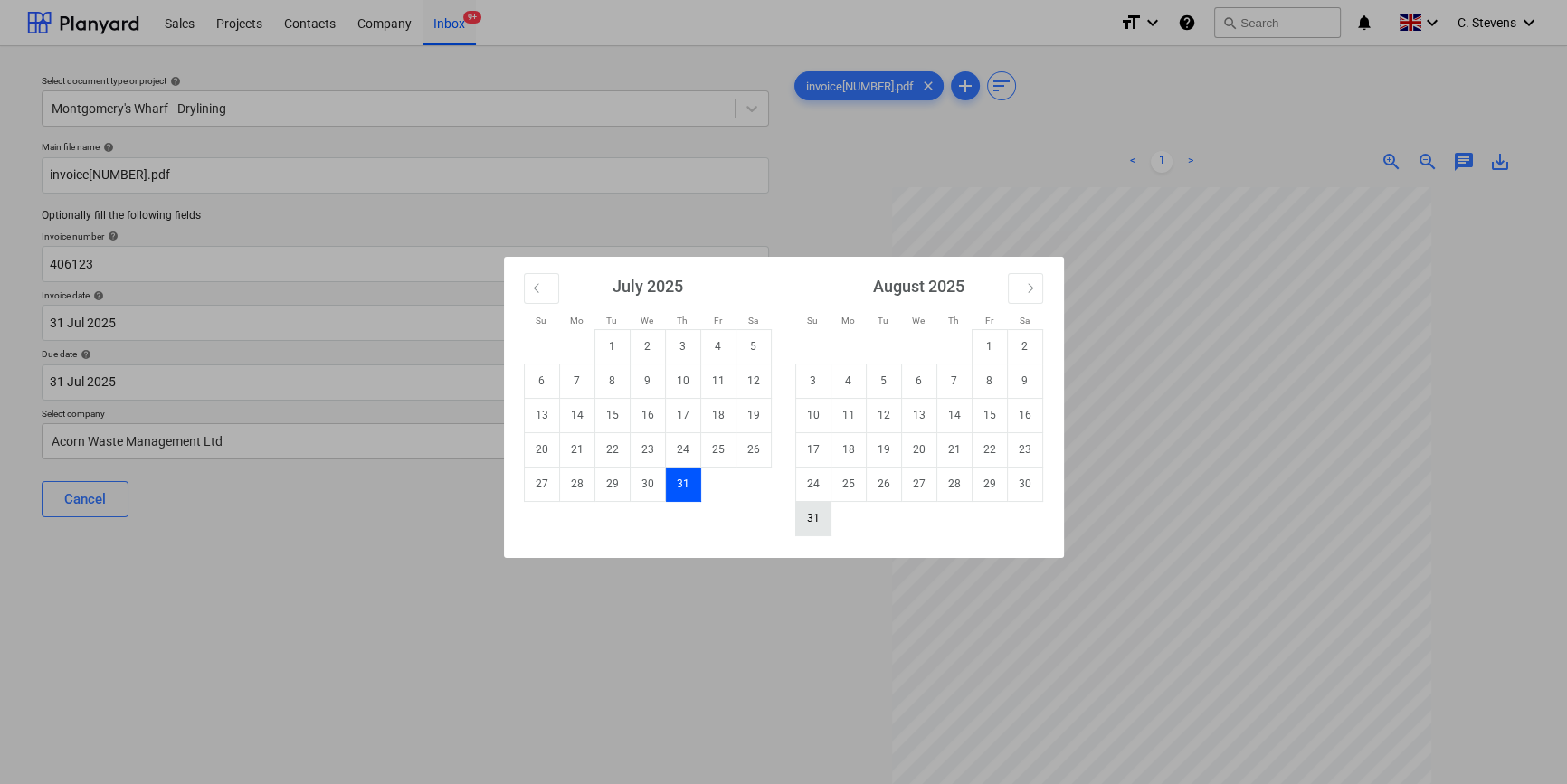 click on "31" at bounding box center [812, 518] 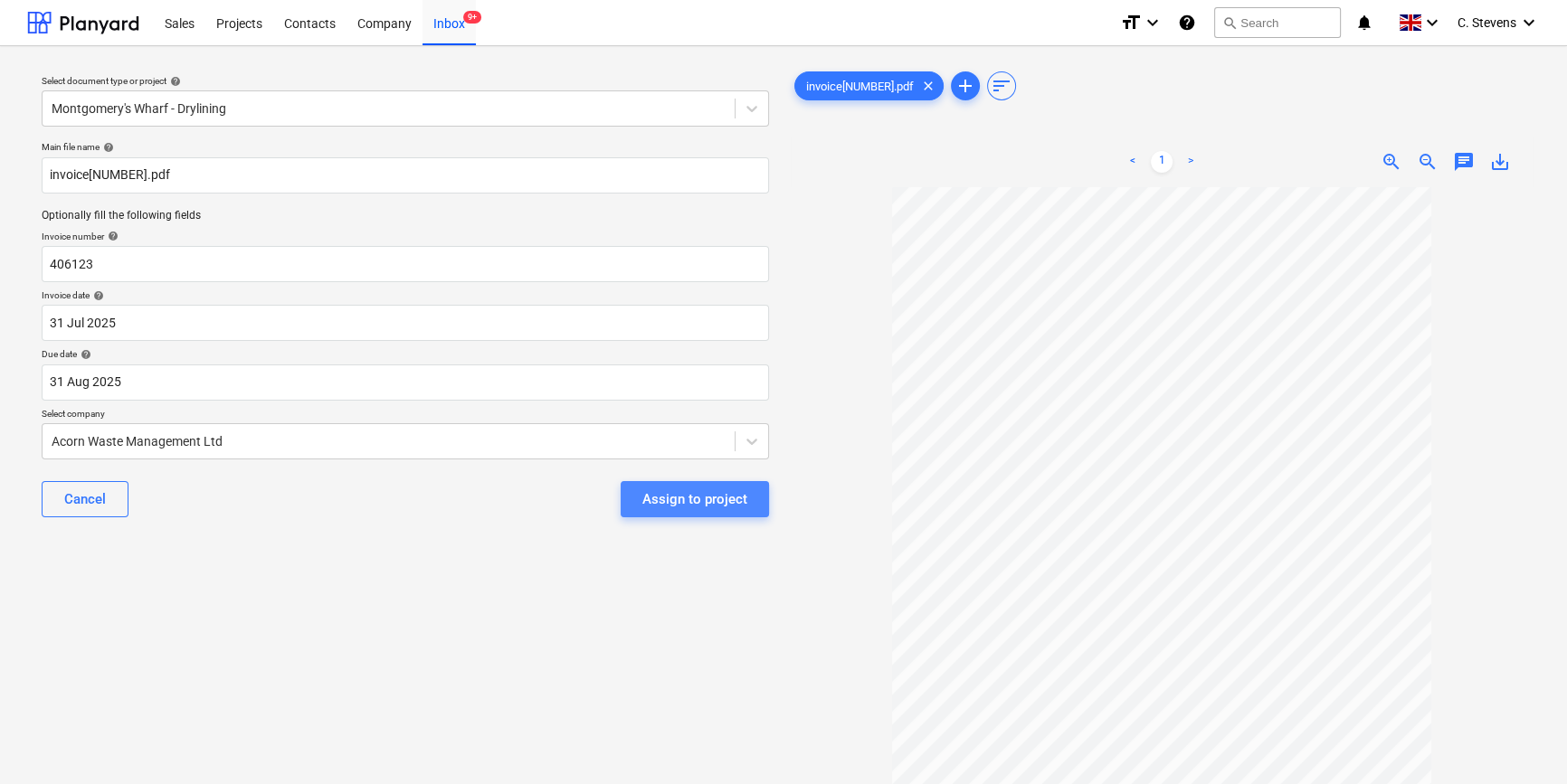 click on "Assign to project" at bounding box center [695, 499] 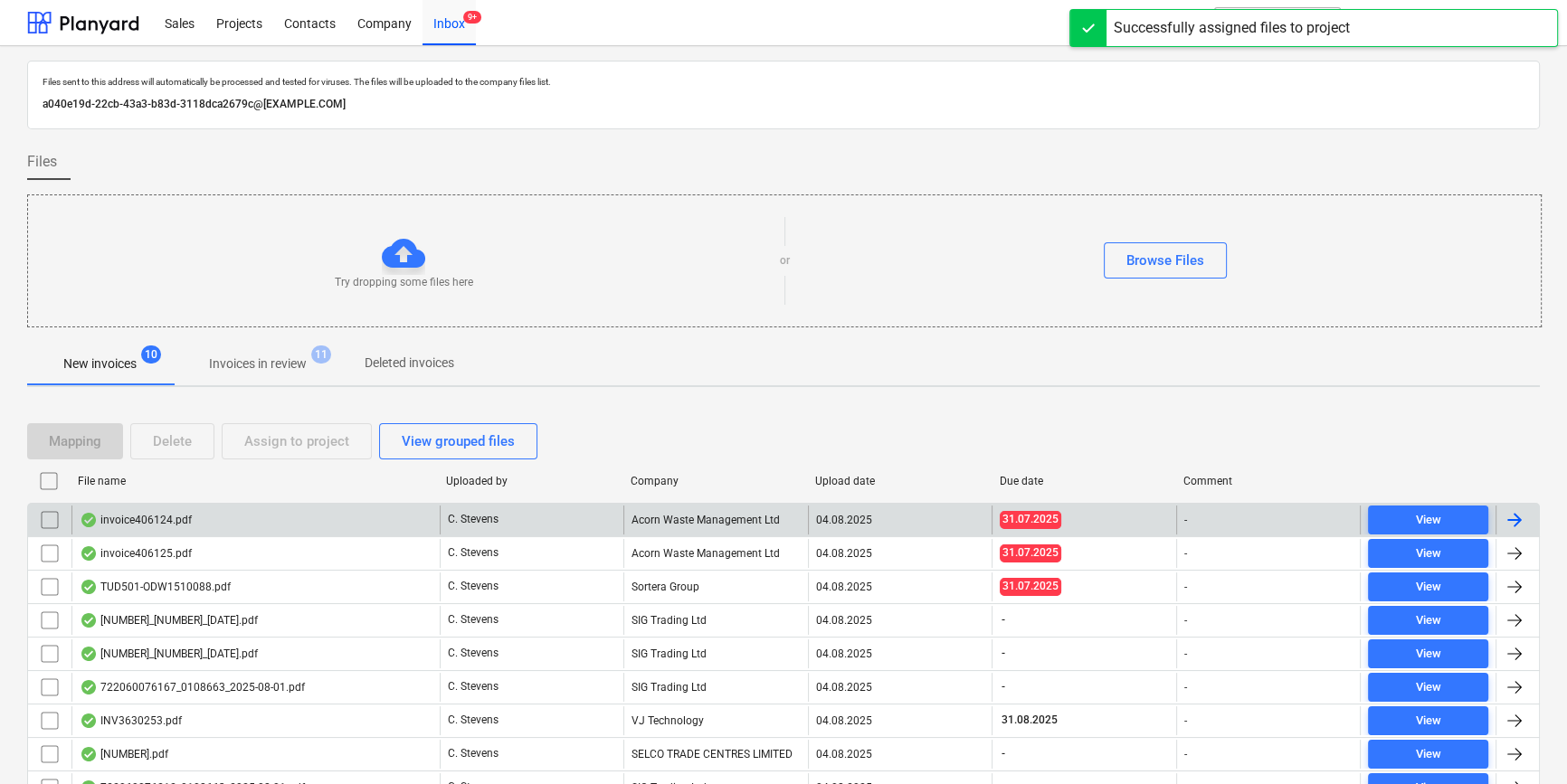 click on "invoice406124.pdf" at bounding box center [255, 520] 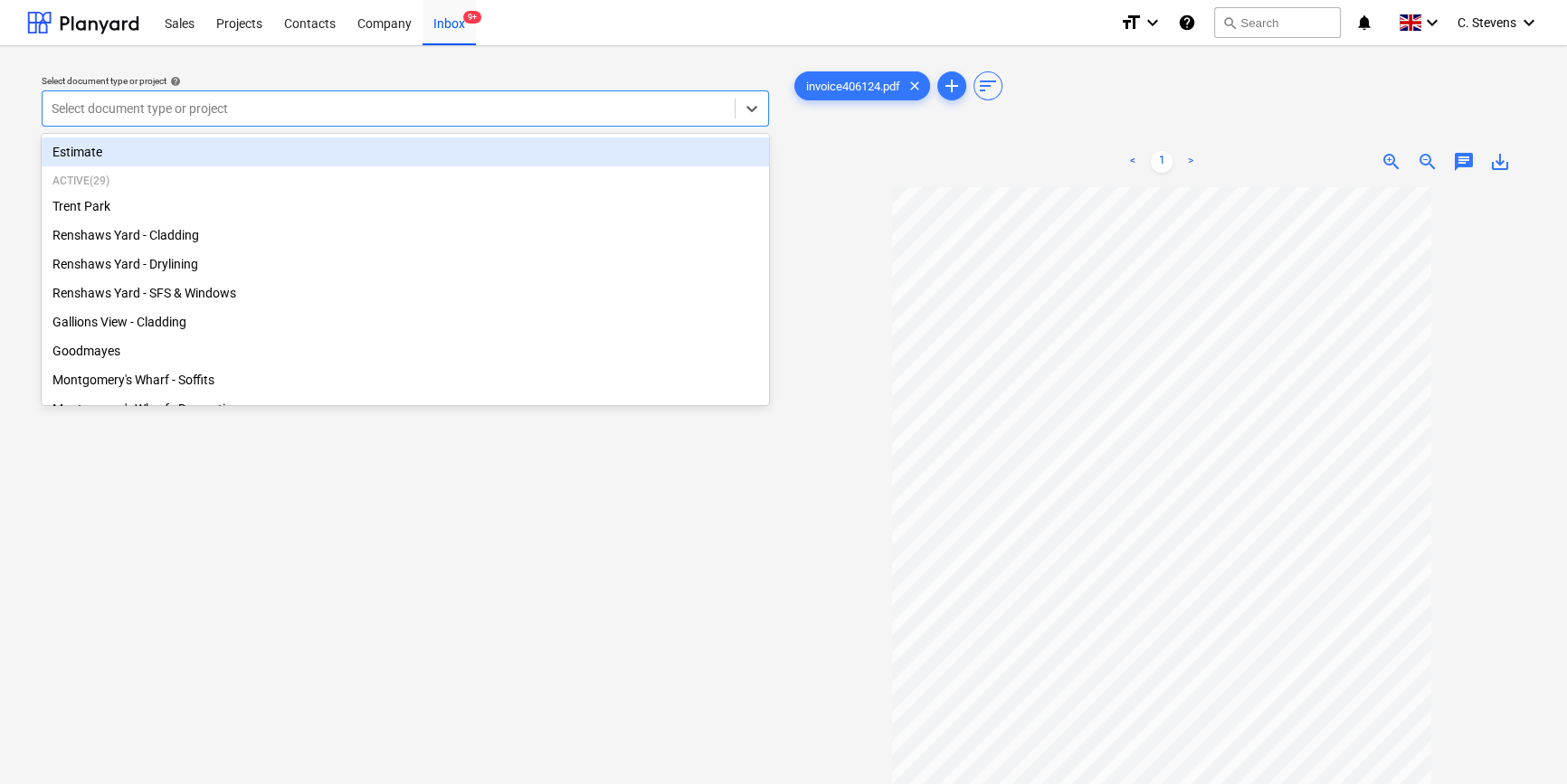 click at bounding box center (388, 109) 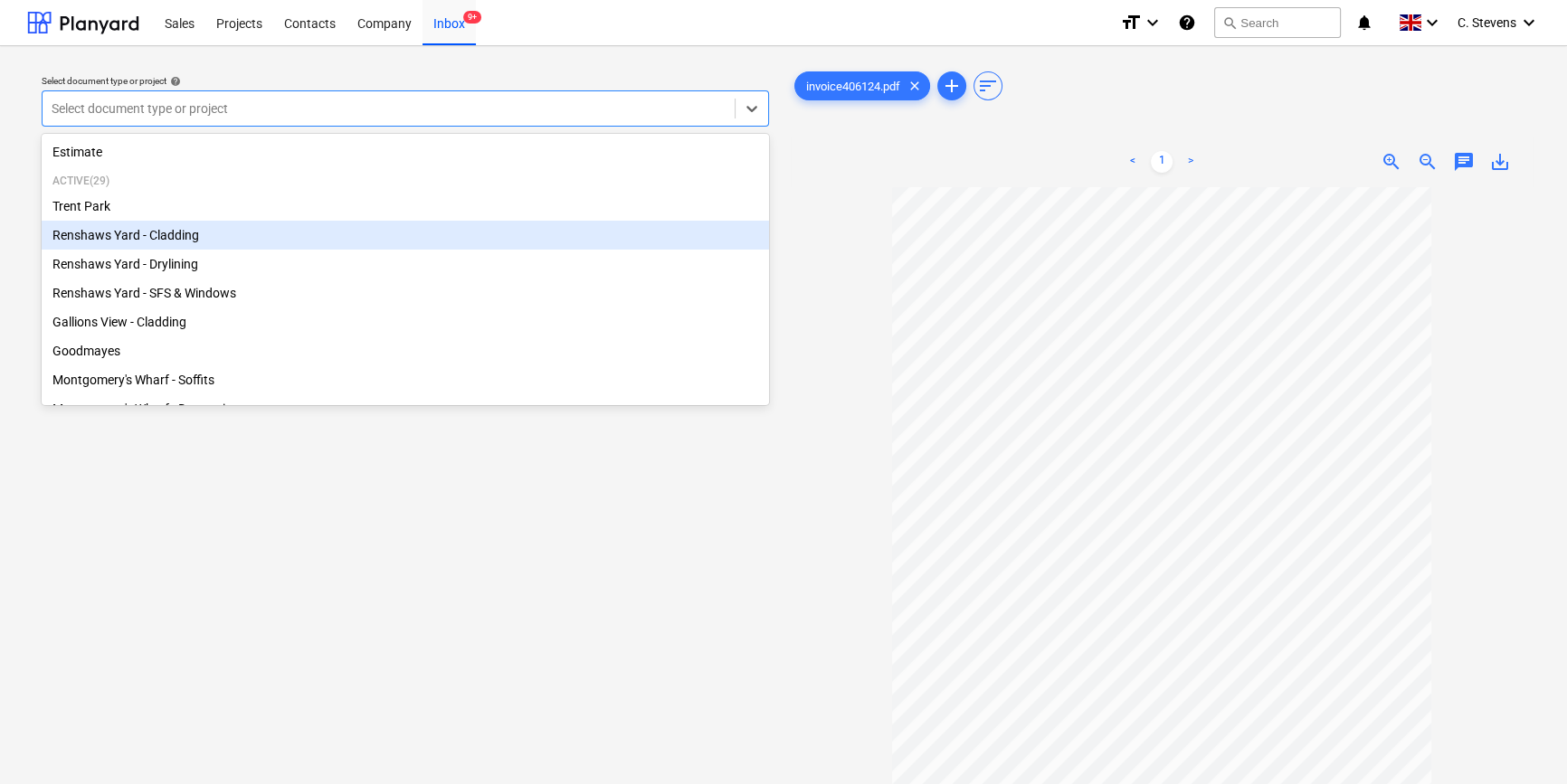 scroll, scrollTop: 411, scrollLeft: 0, axis: vertical 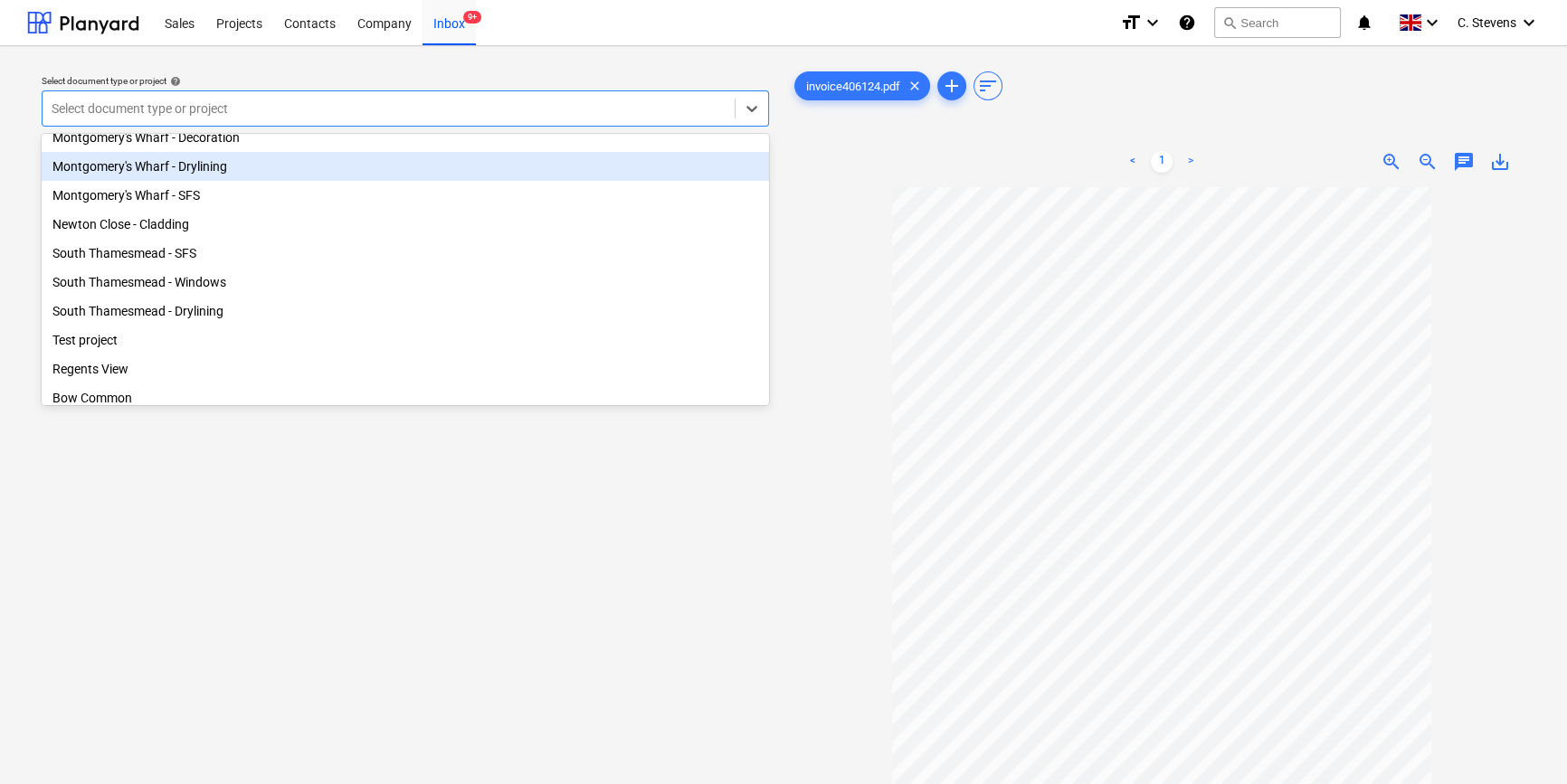 click on "Montgomery's Wharf - Drylining" at bounding box center (405, 166) 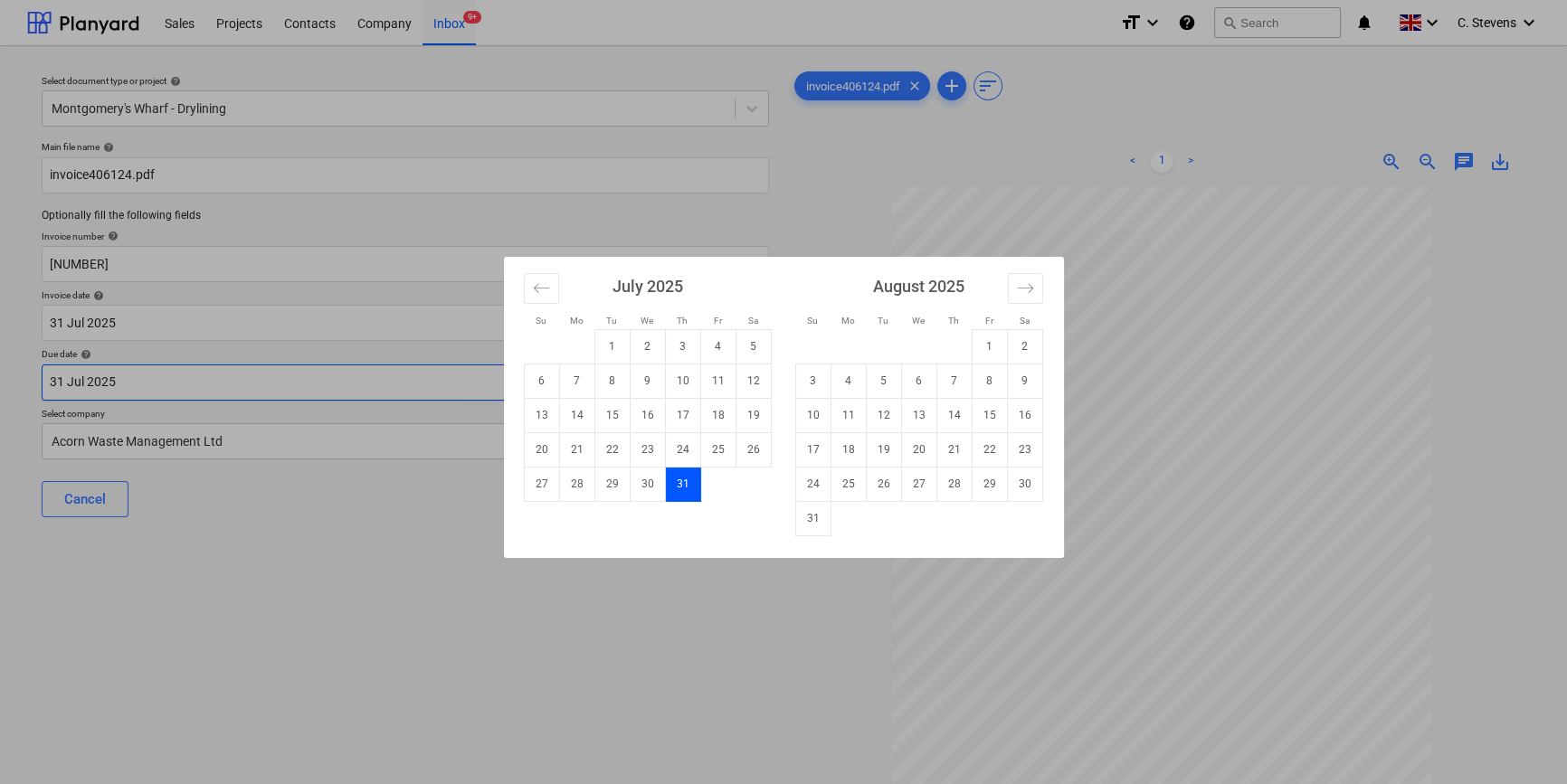 click on "Sales Projects Contacts Company Inbox 9+ format_size keyboard_arrow_down help search Search notifications 0 keyboard_arrow_down [FIRST] [LAST] keyboard_arrow_down Select document type or project help [LOCATION] - Drylining Main file name help invoice[NUMBER].pdf Optionally fill the following fields Invoice number help [NUMBER] Invoice date help [DATE] [DATE] Press the down arrow key to interact with the calendar and
select a date. Press the question mark key to get the keyboard shortcuts for changing dates. Due date help [DATE] [DATE] Press the down arrow key to interact with the calendar and
select a date. Press the question mark key to get the keyboard shortcuts for changing dates. Select company [COMPANY]   Cancel Assign to project invoice[NUMBER].pdf clear add sort < 1 > zoom_in zoom_out chat 0 save_alt
Su Mo Tu We Th Fr Sa Su Mo Tu We Th Fr Sa June 2025 1 2 3 4 5 6 7 8 9 10 11 12 13 14 15 16 17 18 19 20 21 22 23 24 25 26 27 28 29 30 July 2025 1 2 3 4" at bounding box center (784, 392) 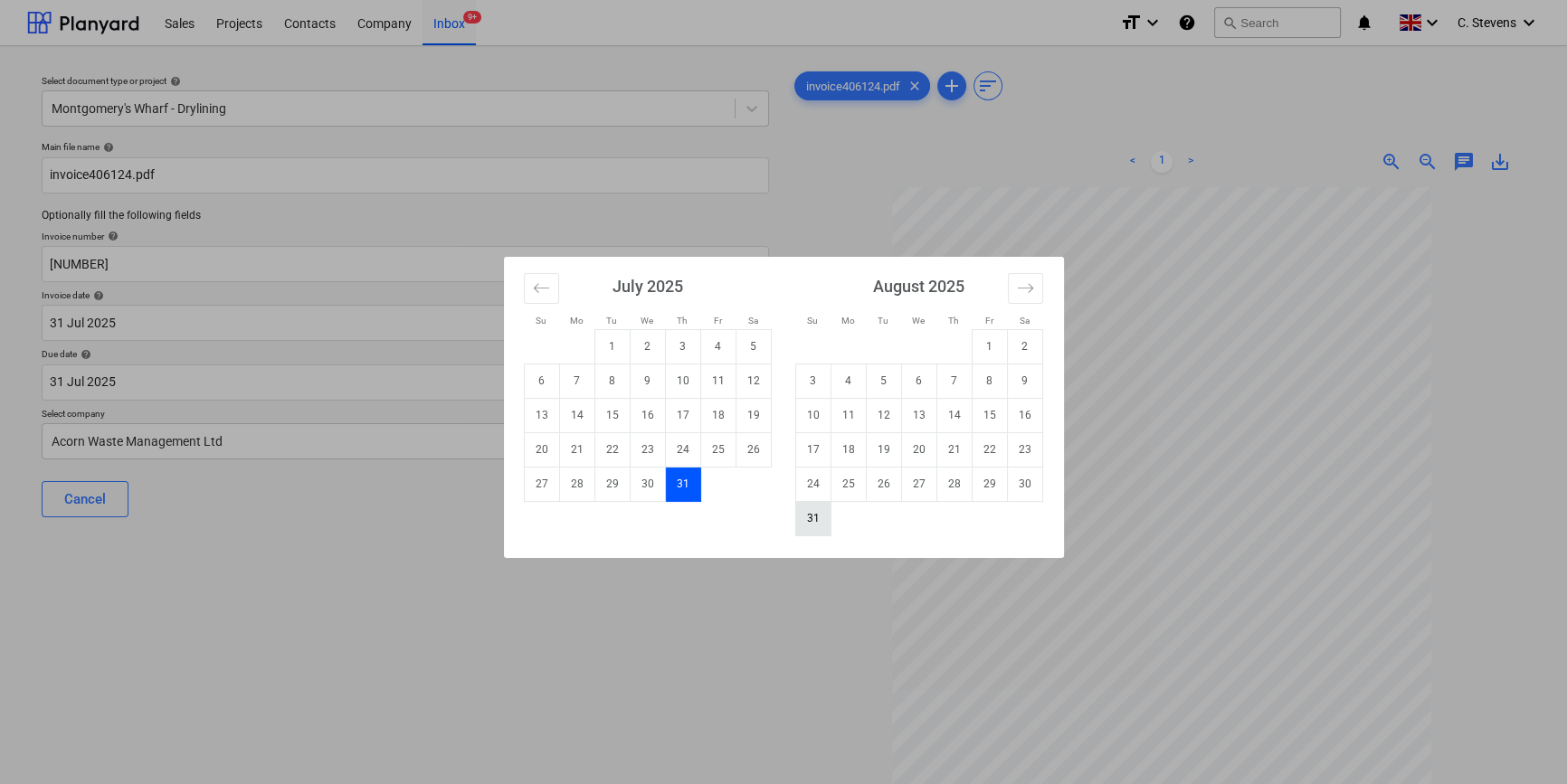 click on "31" at bounding box center (812, 518) 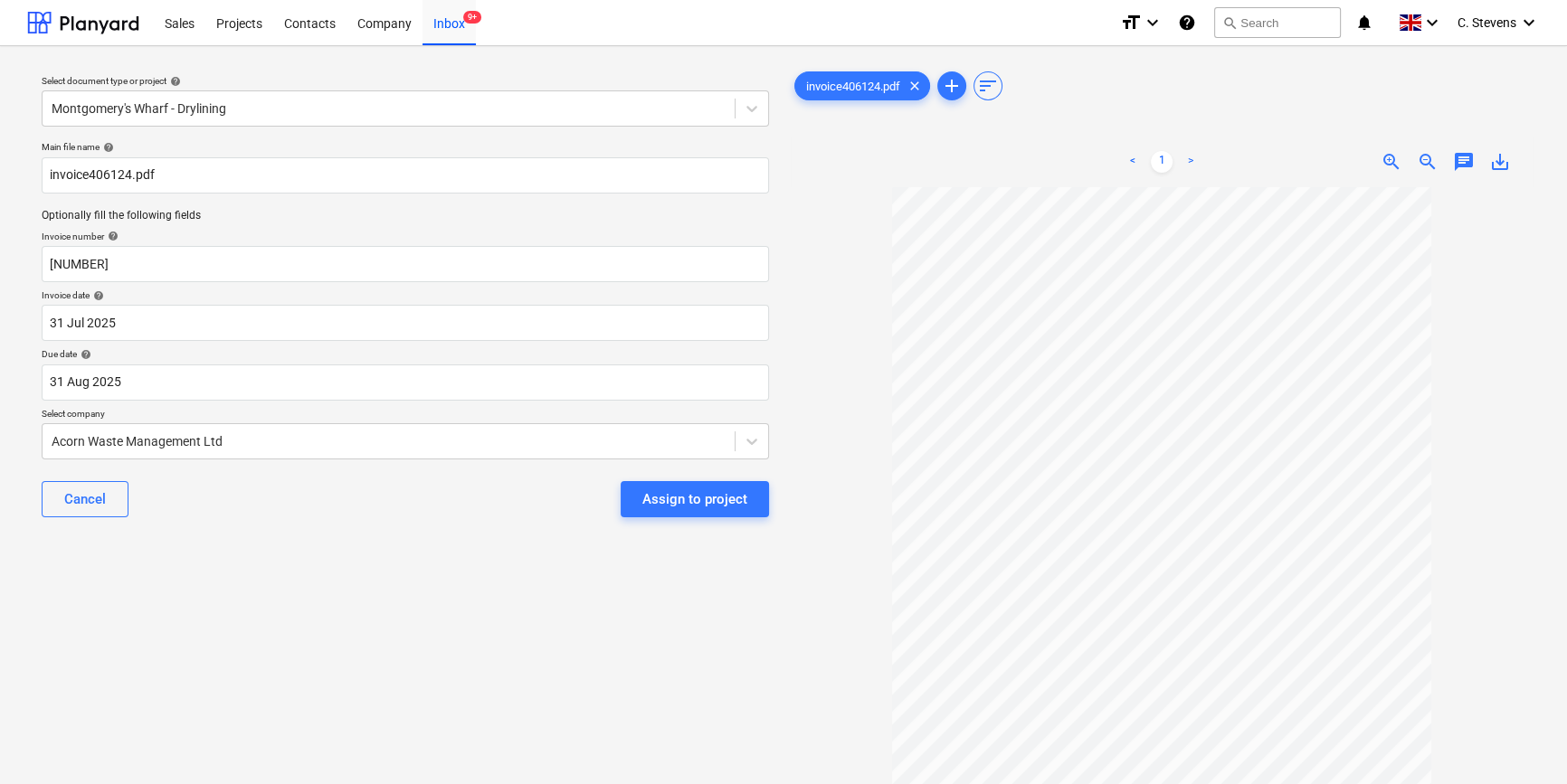 click on "Assign to project" at bounding box center (695, 499) 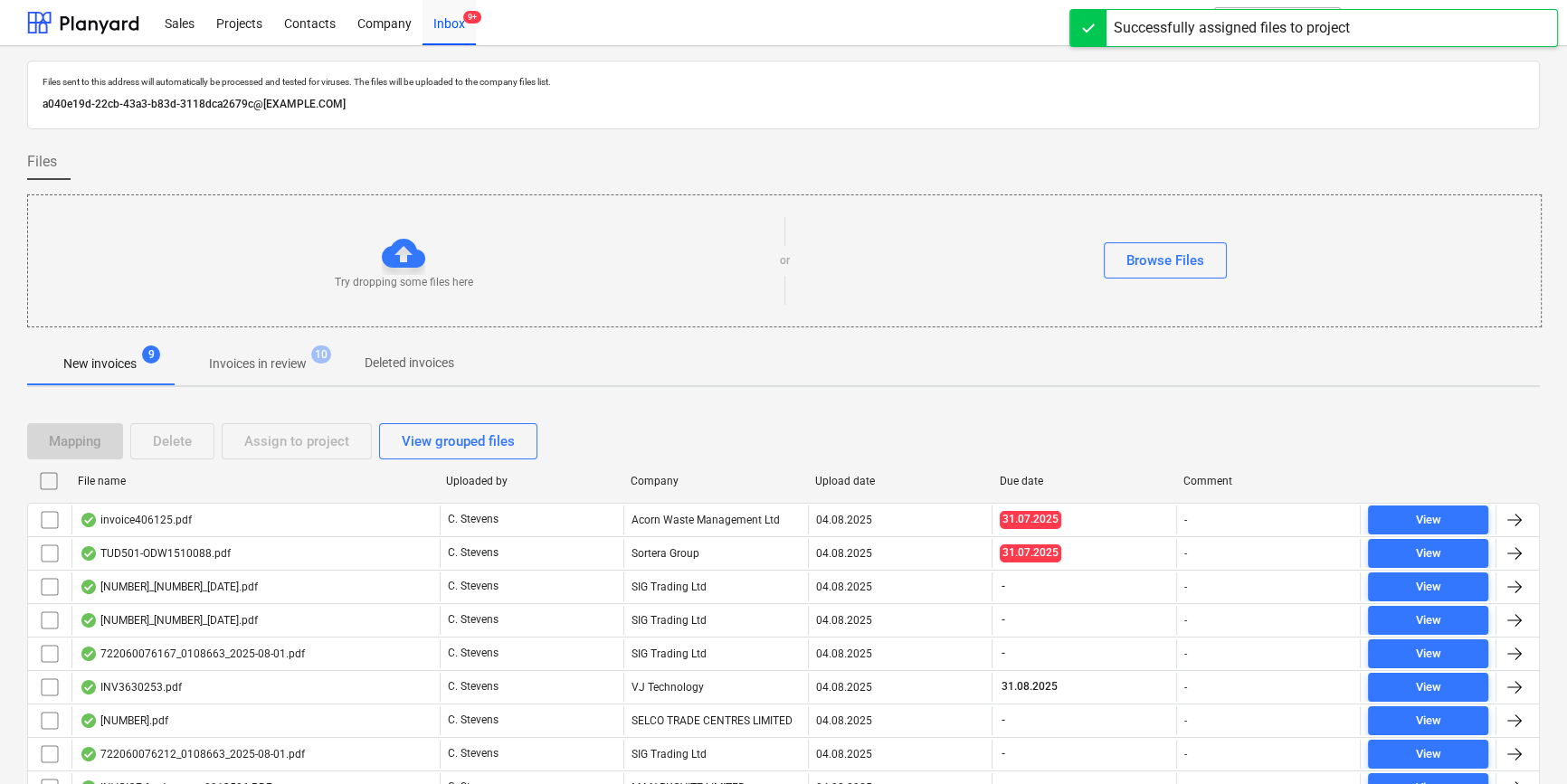 click on "invoice406125.pdf" at bounding box center [136, 520] 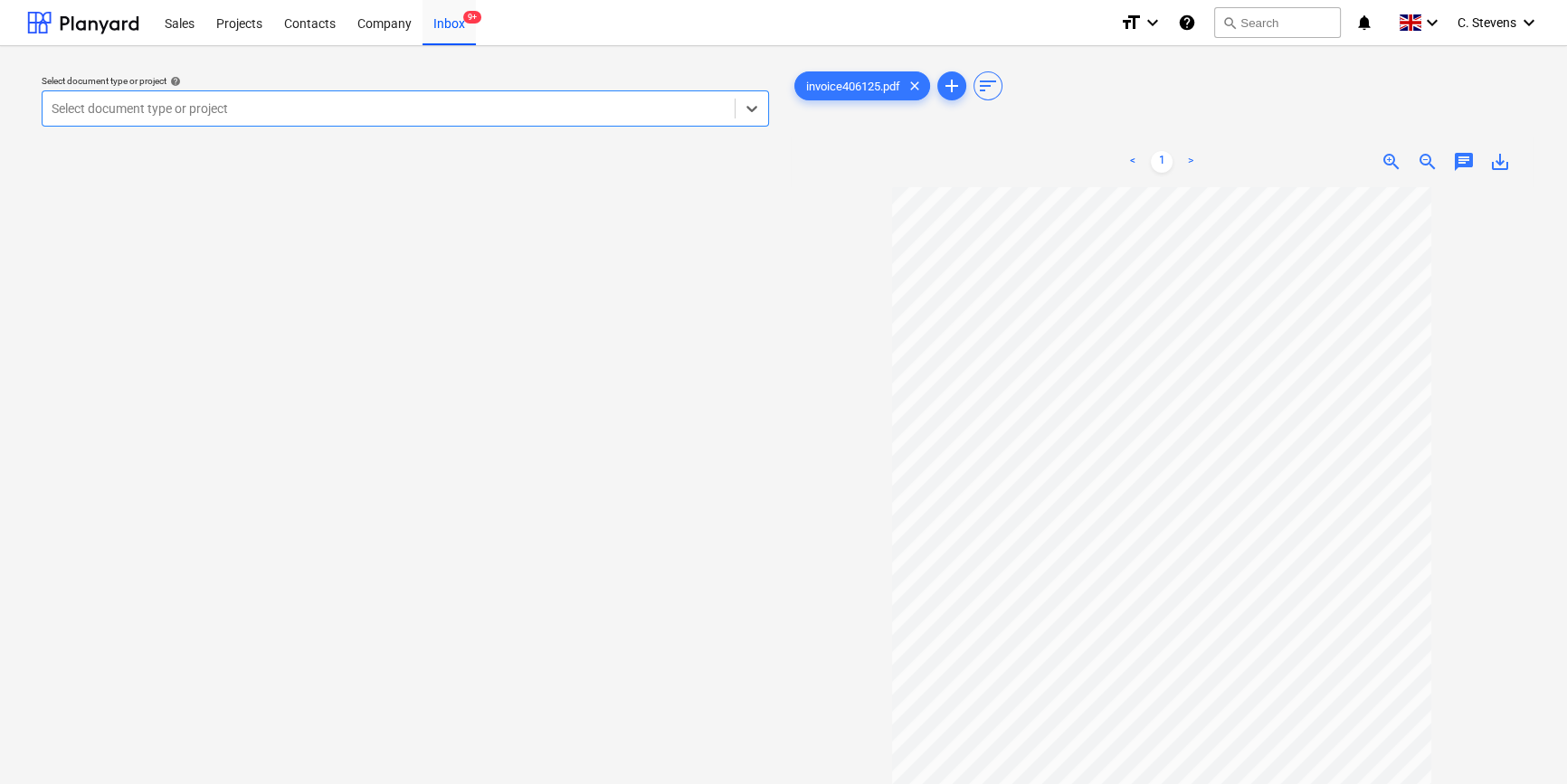 click at bounding box center (388, 109) 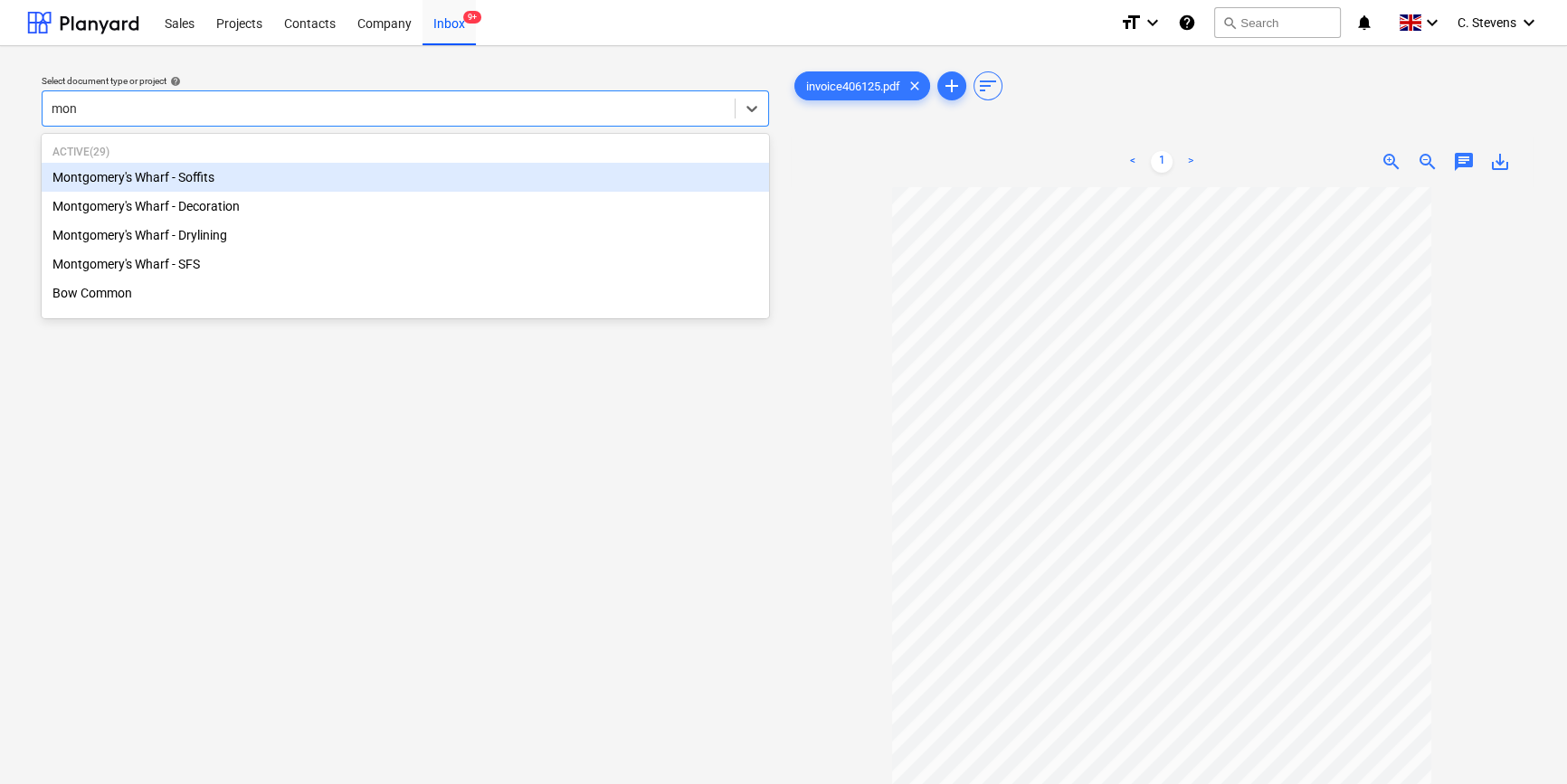type on "mont" 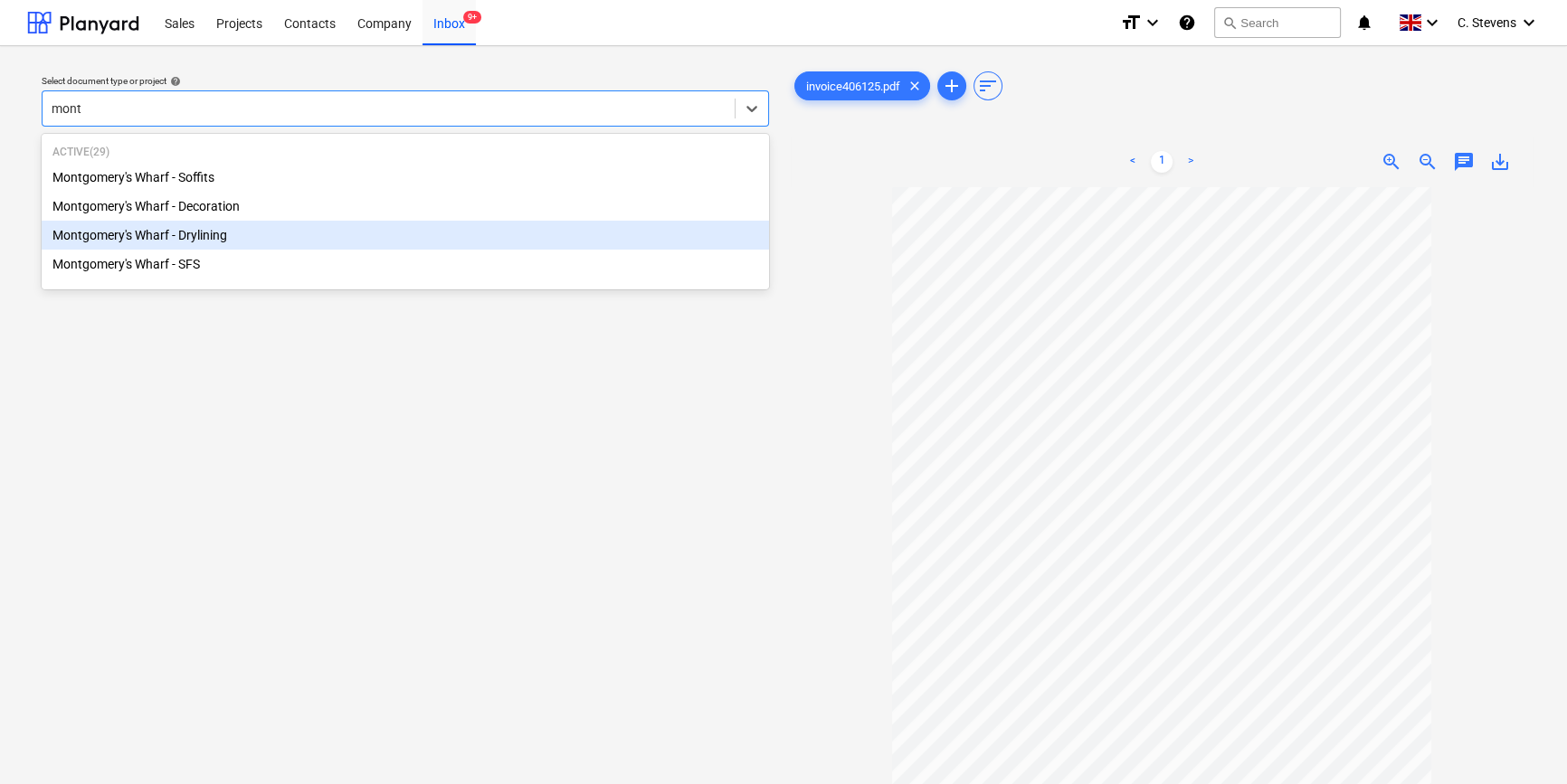 click on "Montgomery's Wharf - Drylining" at bounding box center [405, 235] 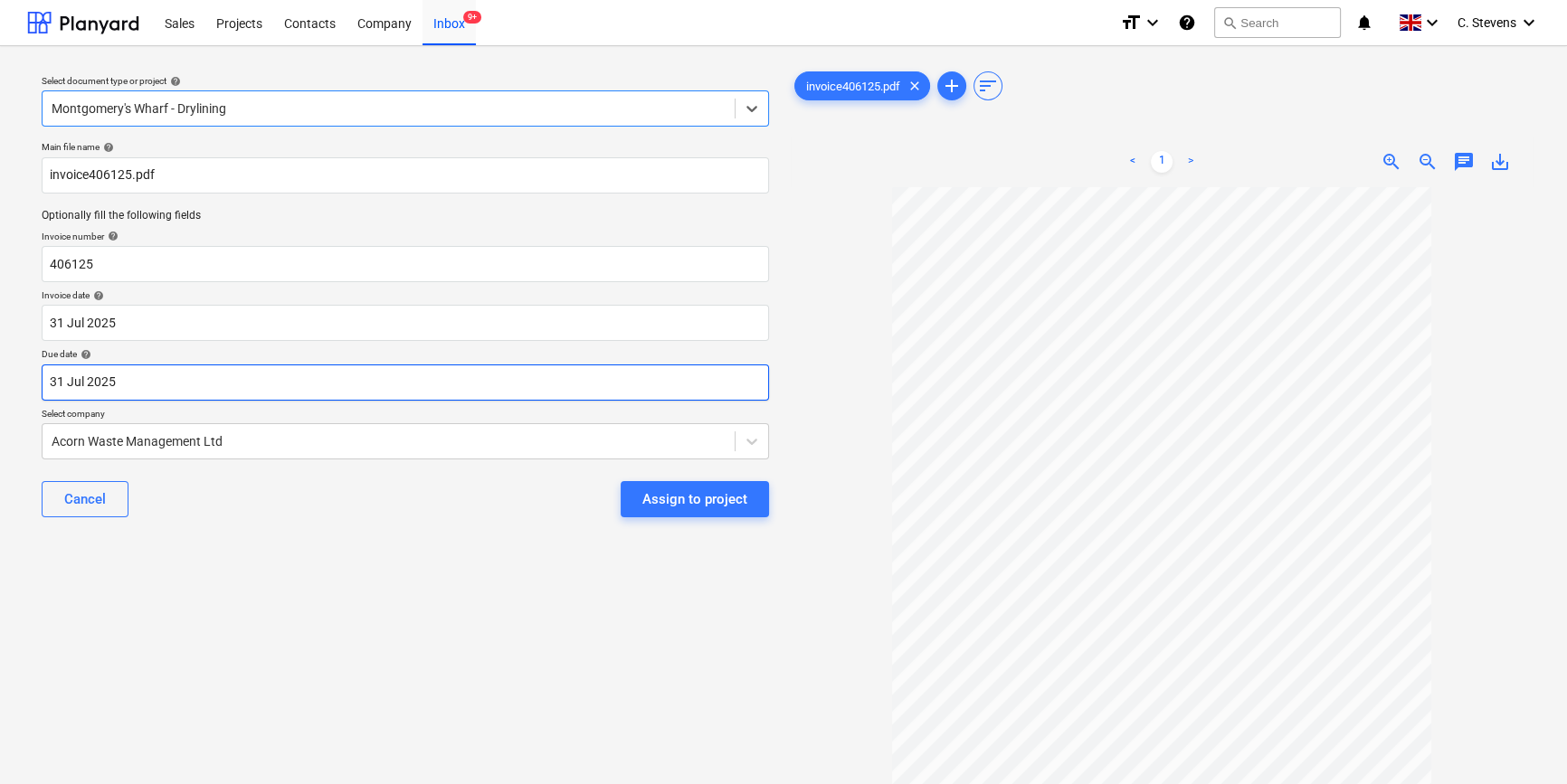 click on "Sales Projects Contacts Company Inbox 9+ format_size keyboard_arrow_down help search Search notifications 0 keyboard_arrow_down [FIRST] [LAST] keyboard_arrow_down Select document type or project help [LOCATION] - Drylining, selected.   Select is focused ,type to refine list, press Down to open the menu,  [LOCATION] - Drylining Main file name help invoice[NUMBER].pdf Optionally fill the following fields Invoice number help [NUMBER] Invoice date help [DATE] [DATE] Press the down arrow key to interact with the calendar and
select a date. Press the question mark key to get the keyboard shortcuts for changing dates. Due date help [DATE] [DATE] Press the down arrow key to interact with the calendar and
select a date. Press the question mark key to get the keyboard shortcuts for changing dates. Select company [COMPANY]   Cancel Assign to project invoice[NUMBER].pdf clear add sort < 1 > zoom_in zoom_out chat 0 save_alt" at bounding box center (784, 392) 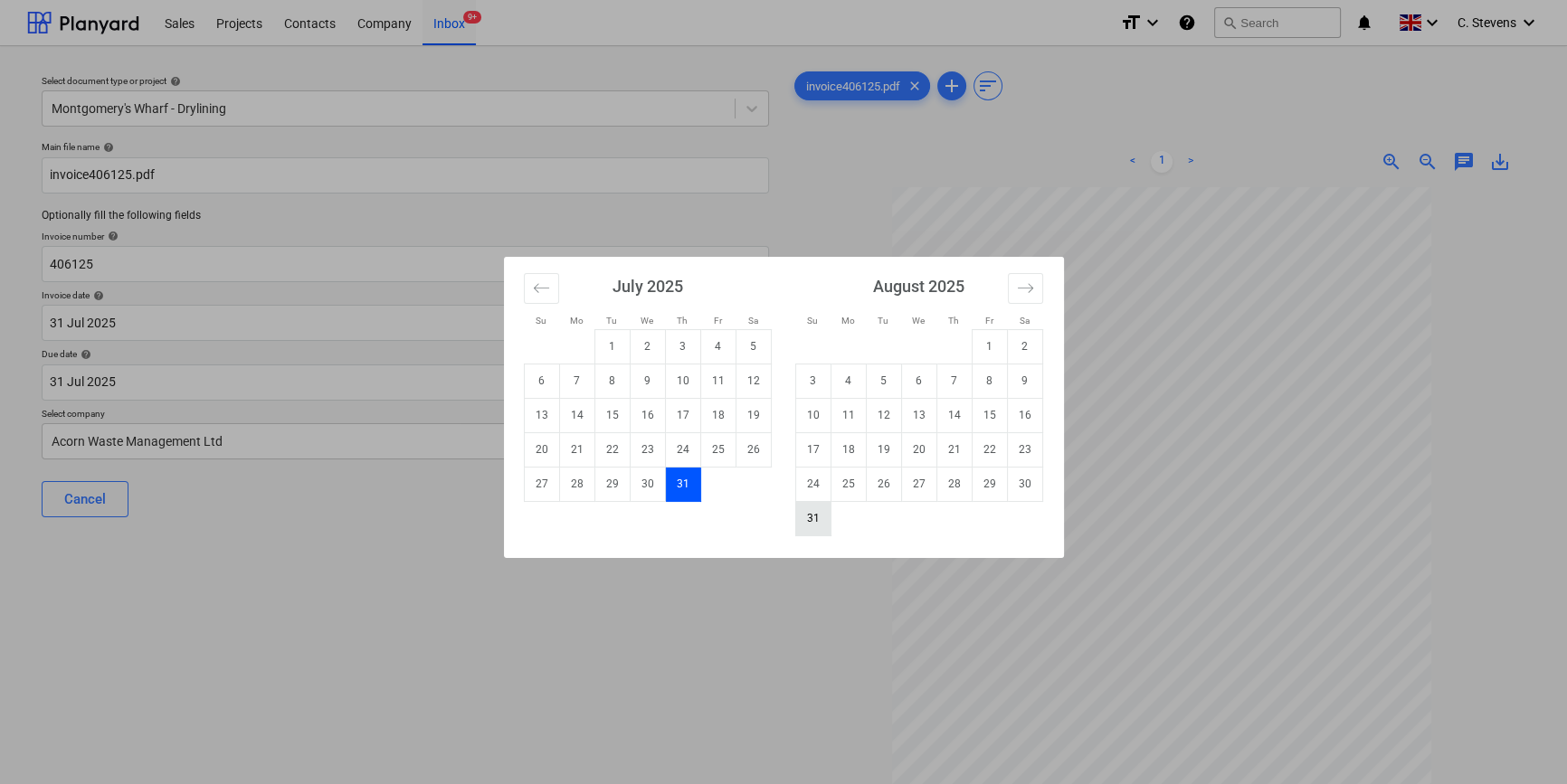 click on "31" at bounding box center (812, 518) 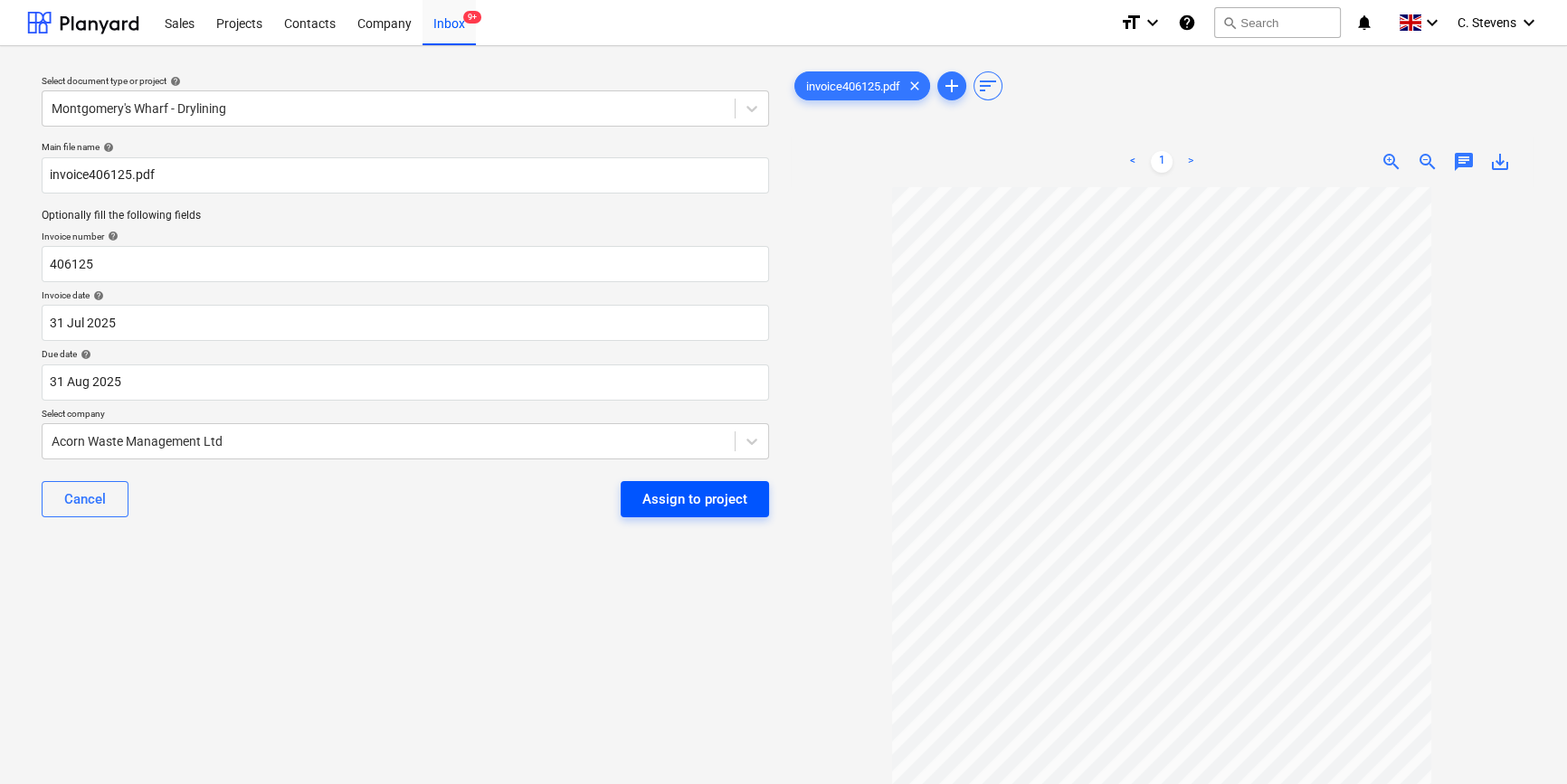 click on "Assign to project" at bounding box center (695, 499) 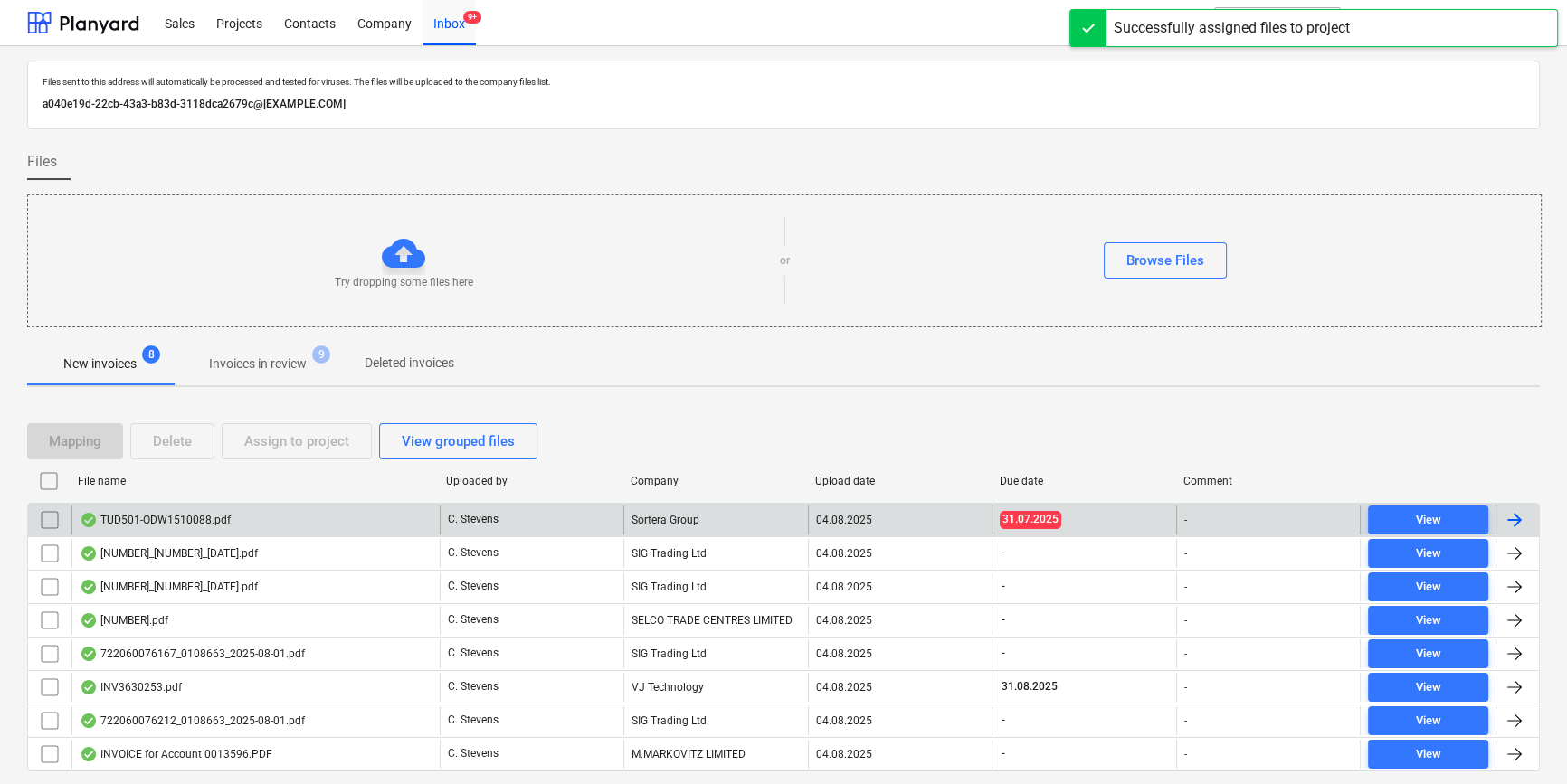 click on "TUD501-ODW1510088.pdf" at bounding box center (155, 520) 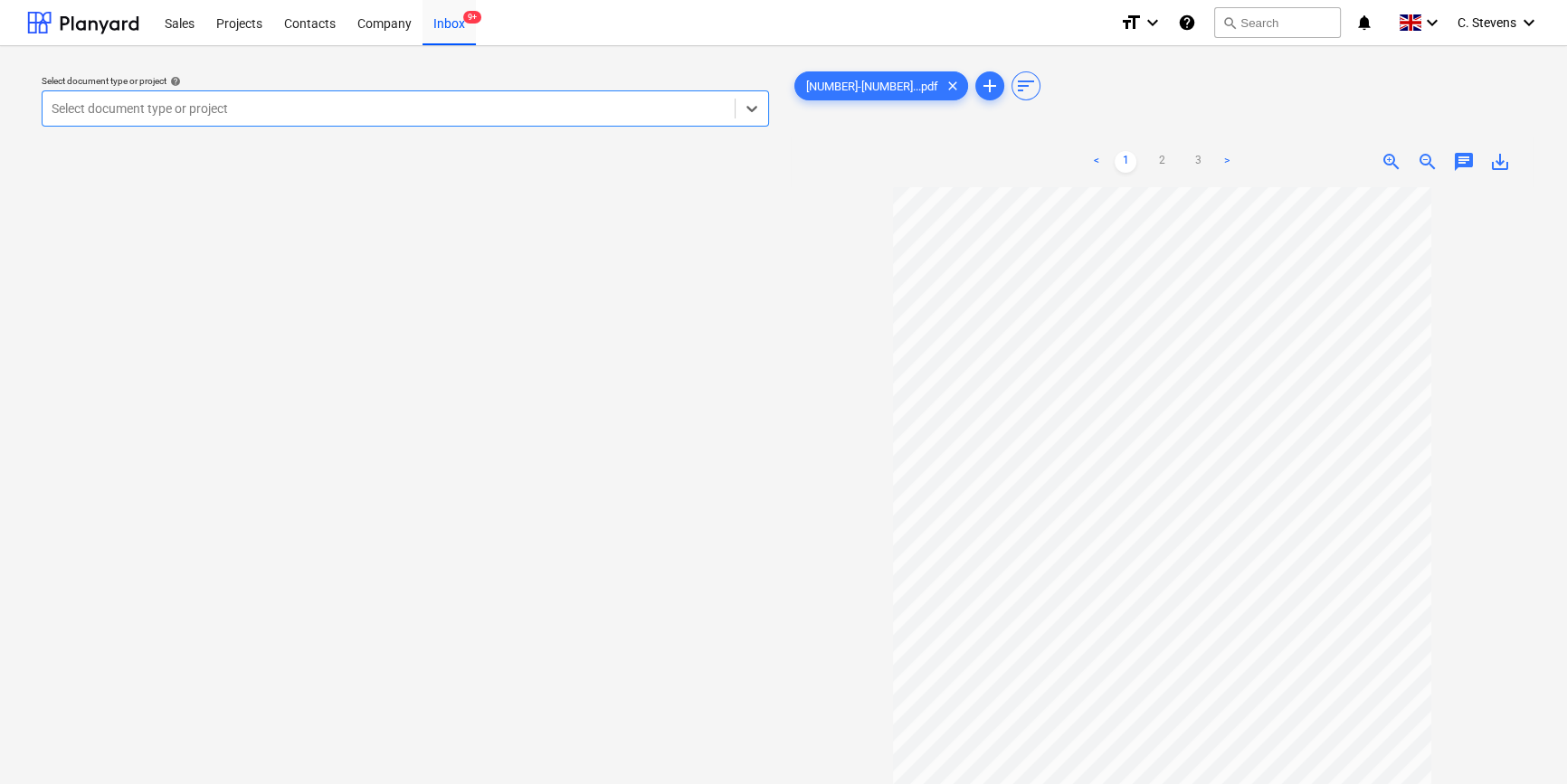 click at bounding box center (388, 109) 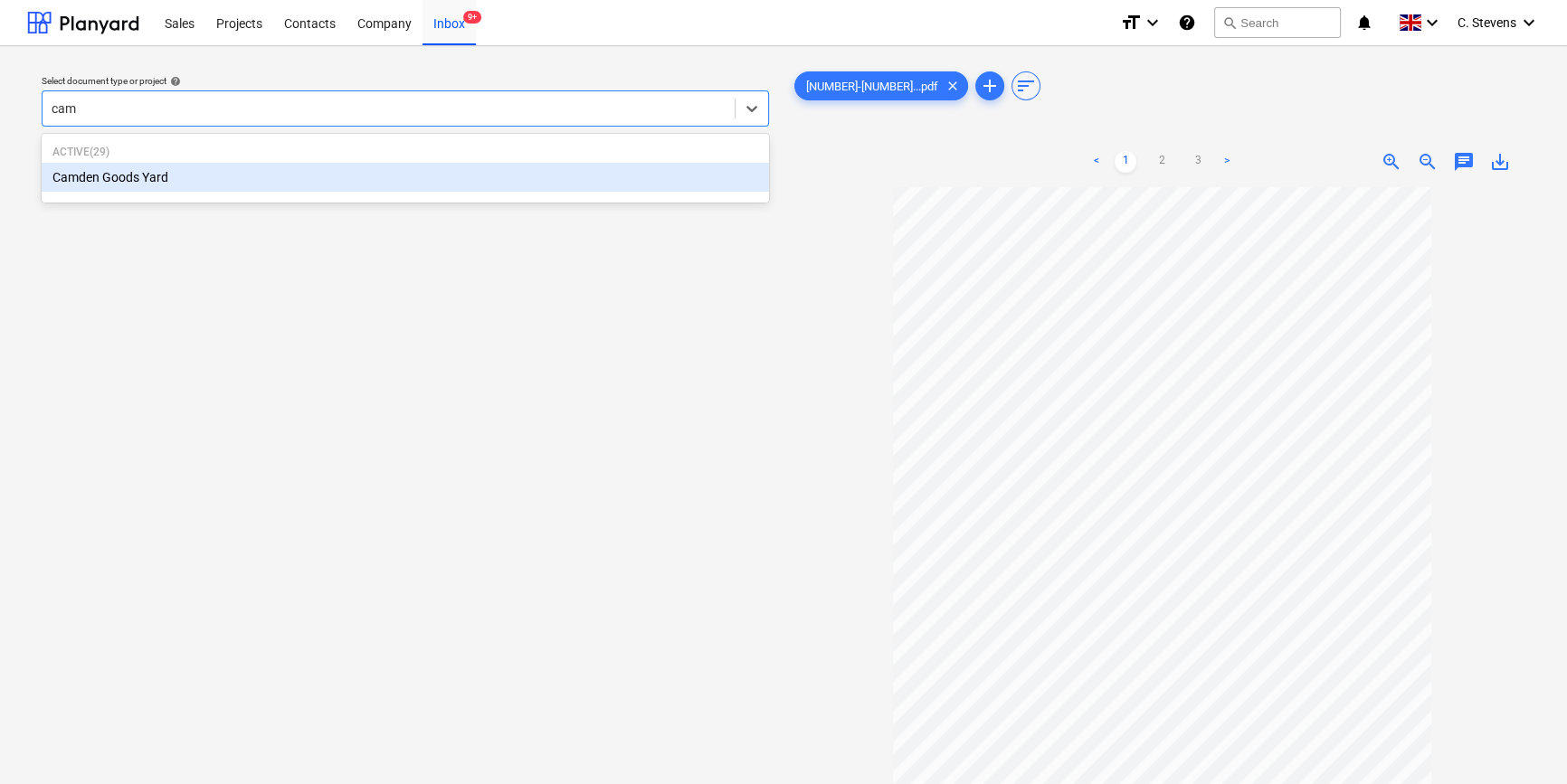 type on "camd" 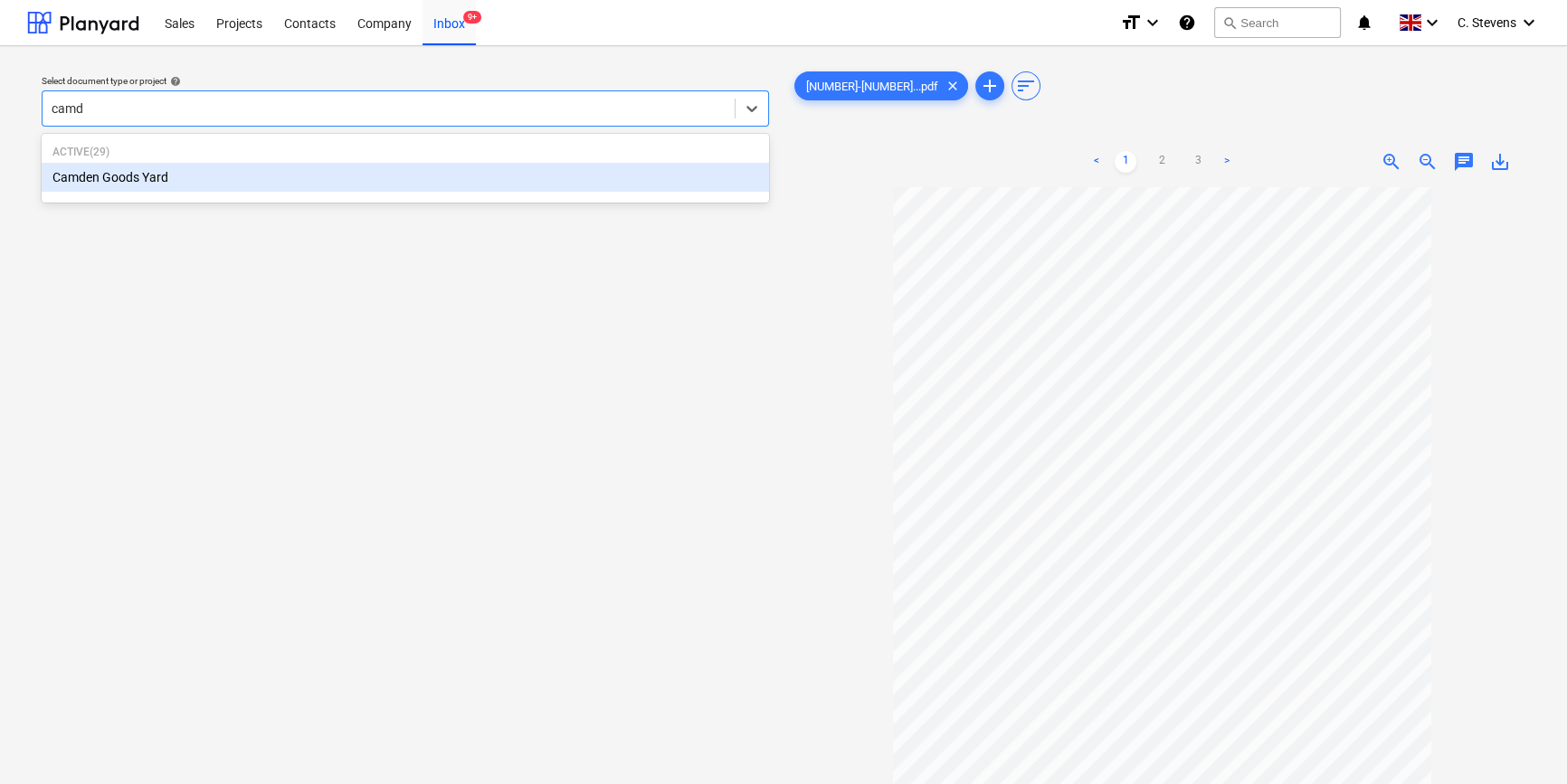 type 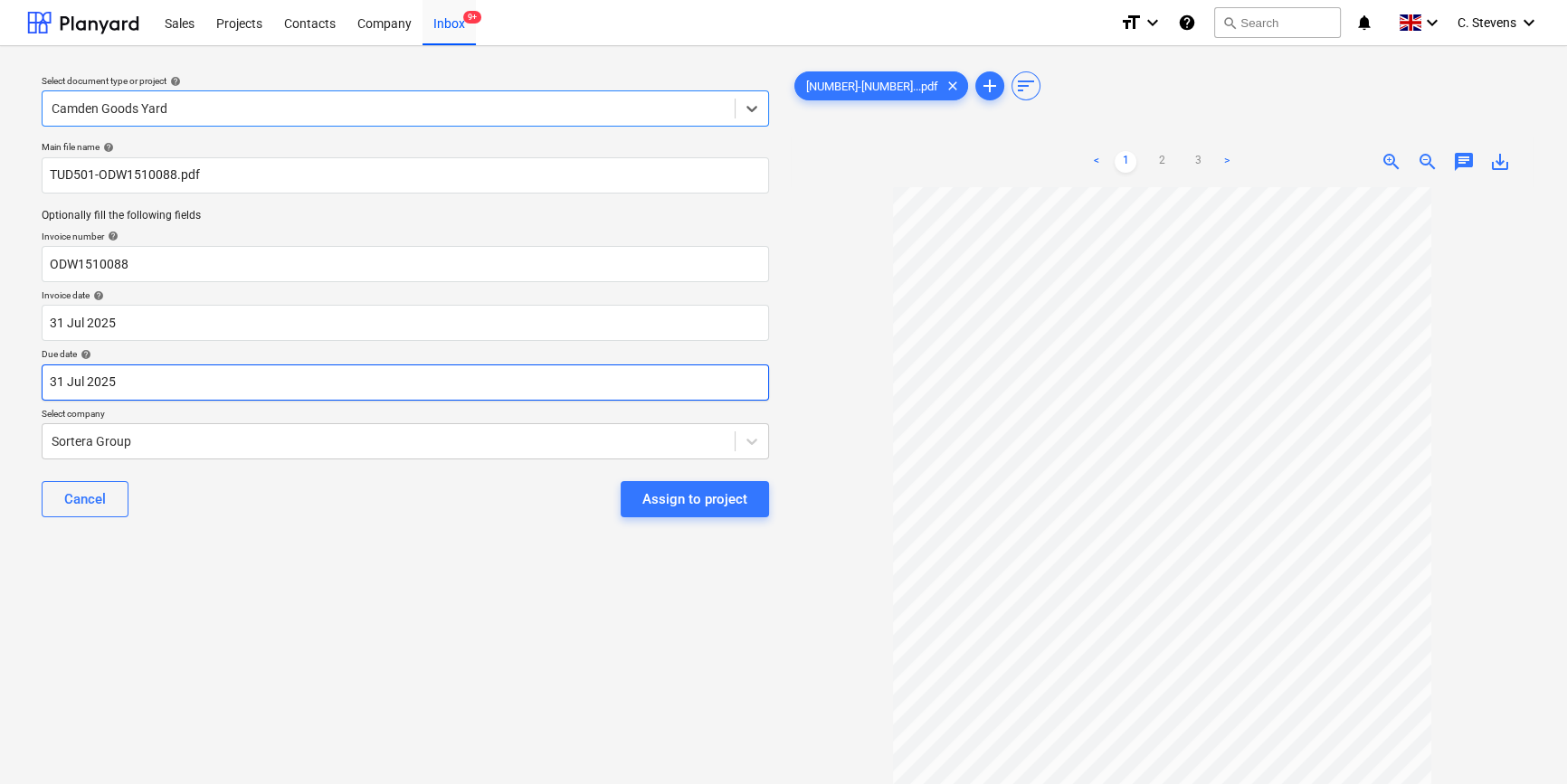 click on "Sales Projects Contacts Company Inbox 9+ format_size keyboard_arrow_down help search Search notifications 0 keyboard_arrow_down C. [LAST] keyboard_arrow_down Select document type or project help option Camden Goods Yard, selected.   Select is focused ,type to refine list, press Down to open the menu,  Camden Goods Yard Main file name help TUD501-ODW1510088.pdf Optionally fill the following fields Invoice number help ODW1510088 Invoice date help 31 Jul 2025 31.07.2025 Press the down arrow key to interact with the calendar and
select a date. Press the question mark key to get the keyboard shortcuts for changing dates. Due date help 31 Jul 2025 31.07.2025 Press the down arrow key to interact with the calendar and
select a date. Press the question mark key to get the keyboard shortcuts for changing dates. Select company Sortera Group   Cancel Assign to project TUD501-ODW1510...pdf clear add sort < 1 2 3 > zoom_in zoom_out chat 0 save_alt" at bounding box center [784, 392] 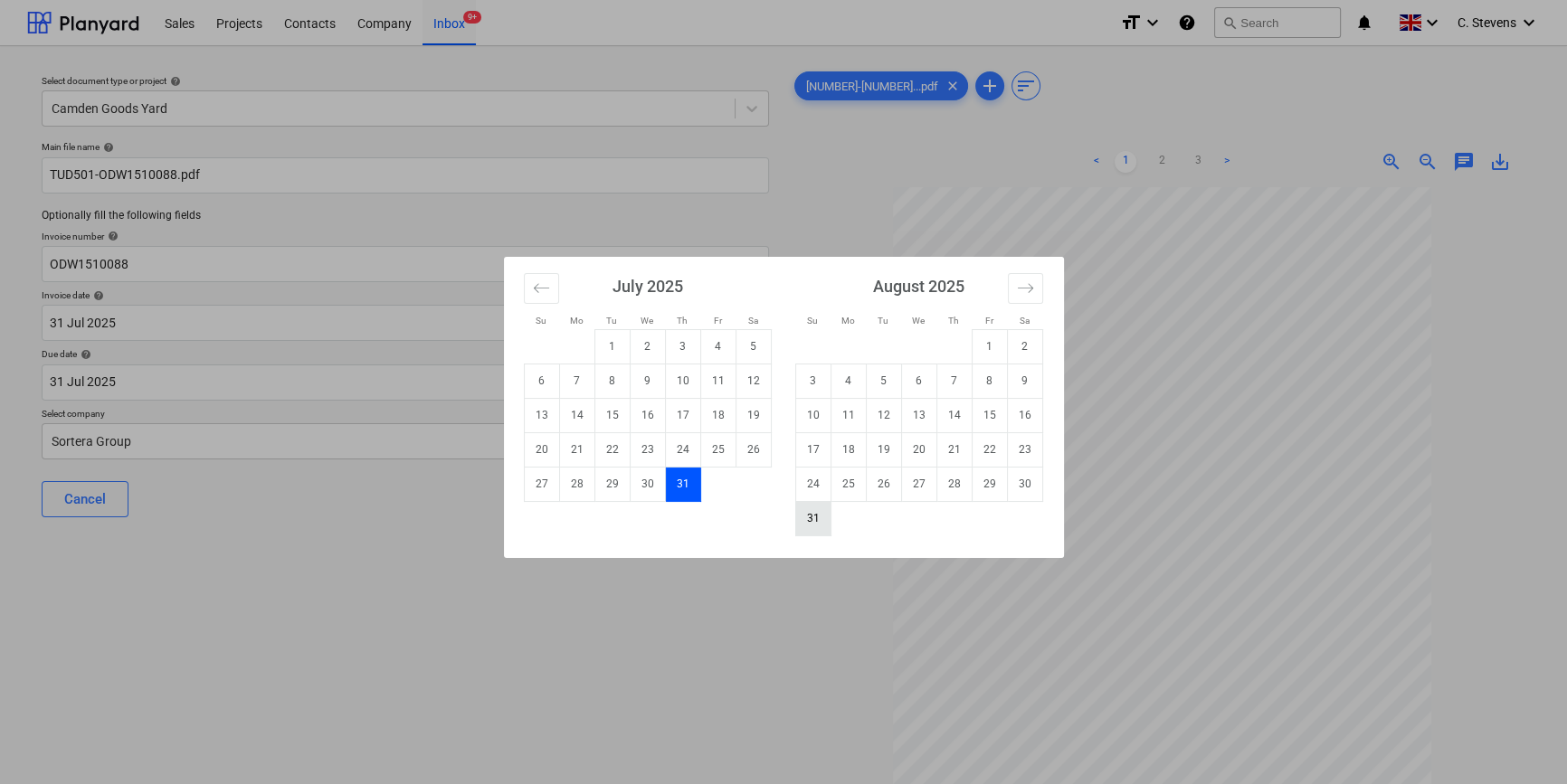 click on "31" at bounding box center (812, 518) 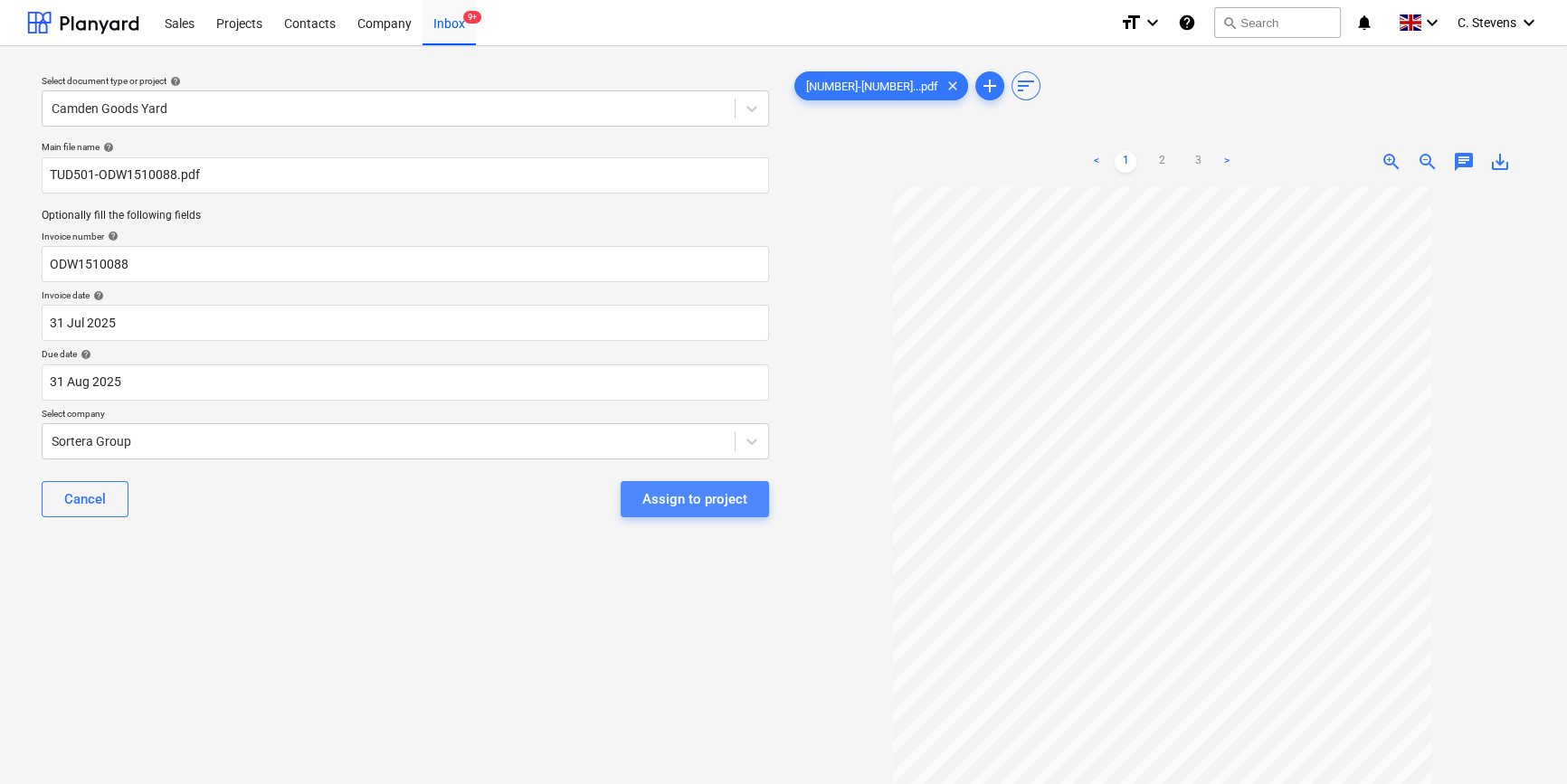 click on "Assign to project" at bounding box center [695, 499] 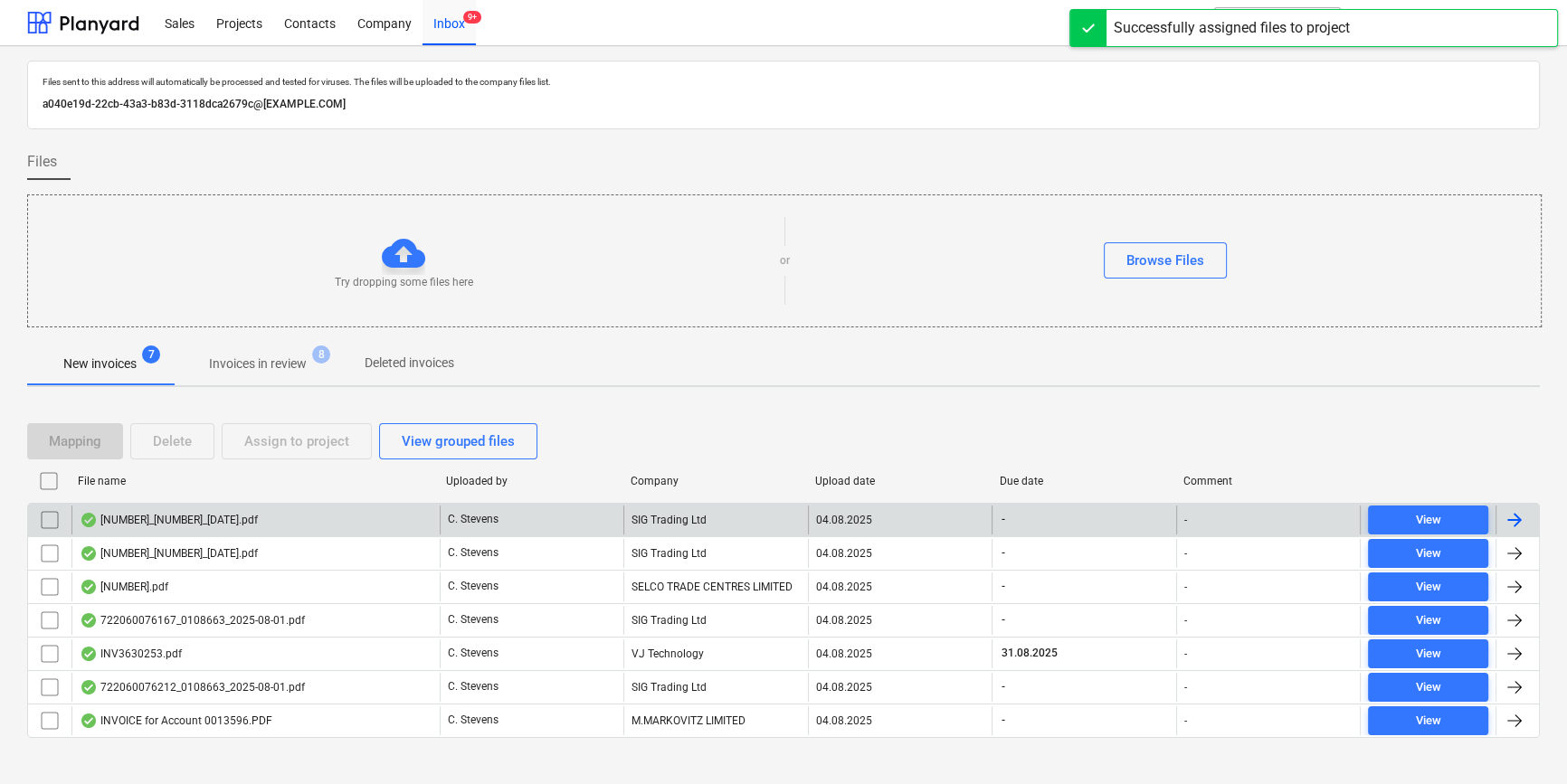 click on "[NUMBER]_[NUMBER]_[DATE].pdf" at bounding box center [255, 520] 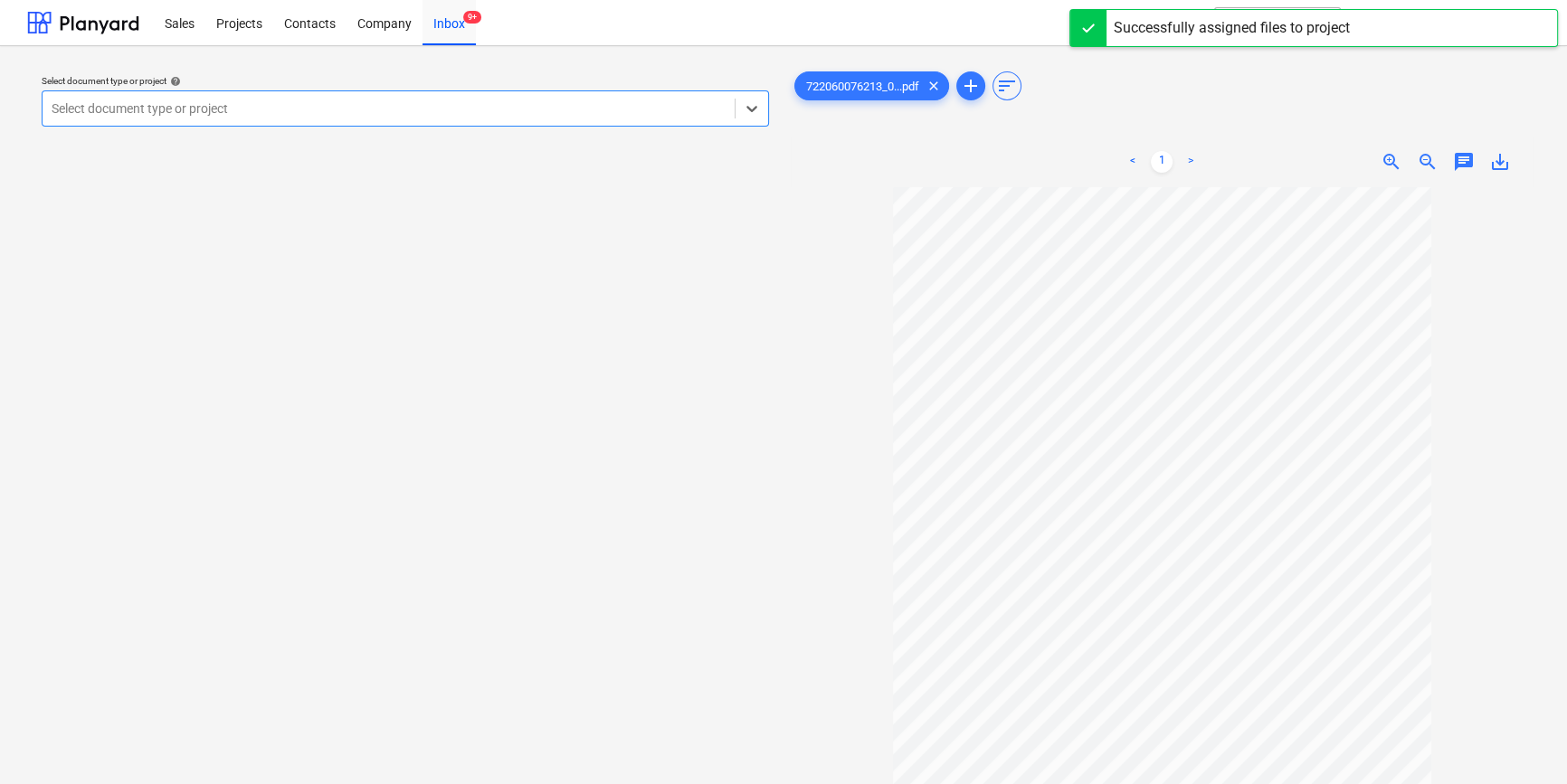 click at bounding box center (388, 109) 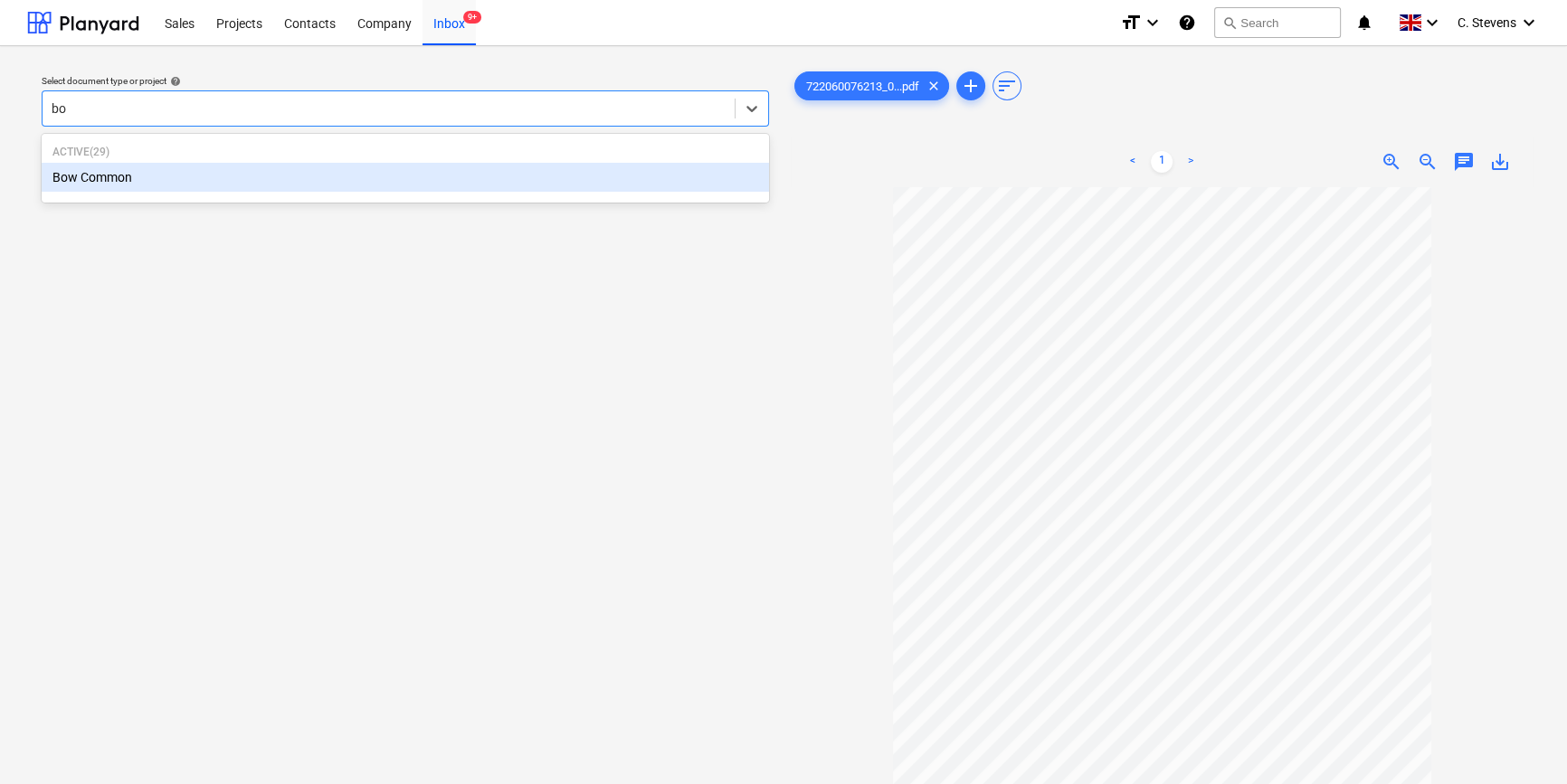type on "bow" 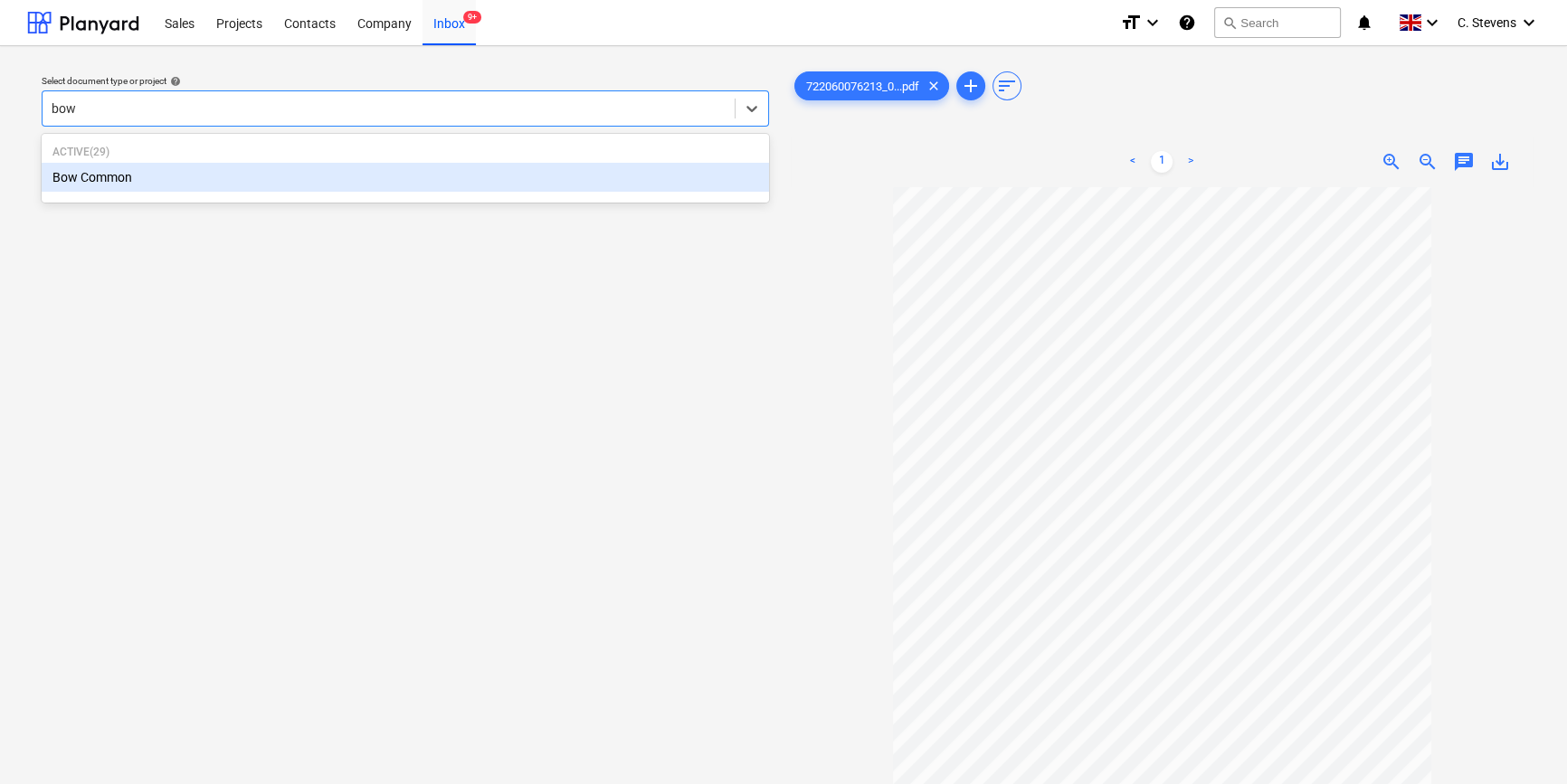 type 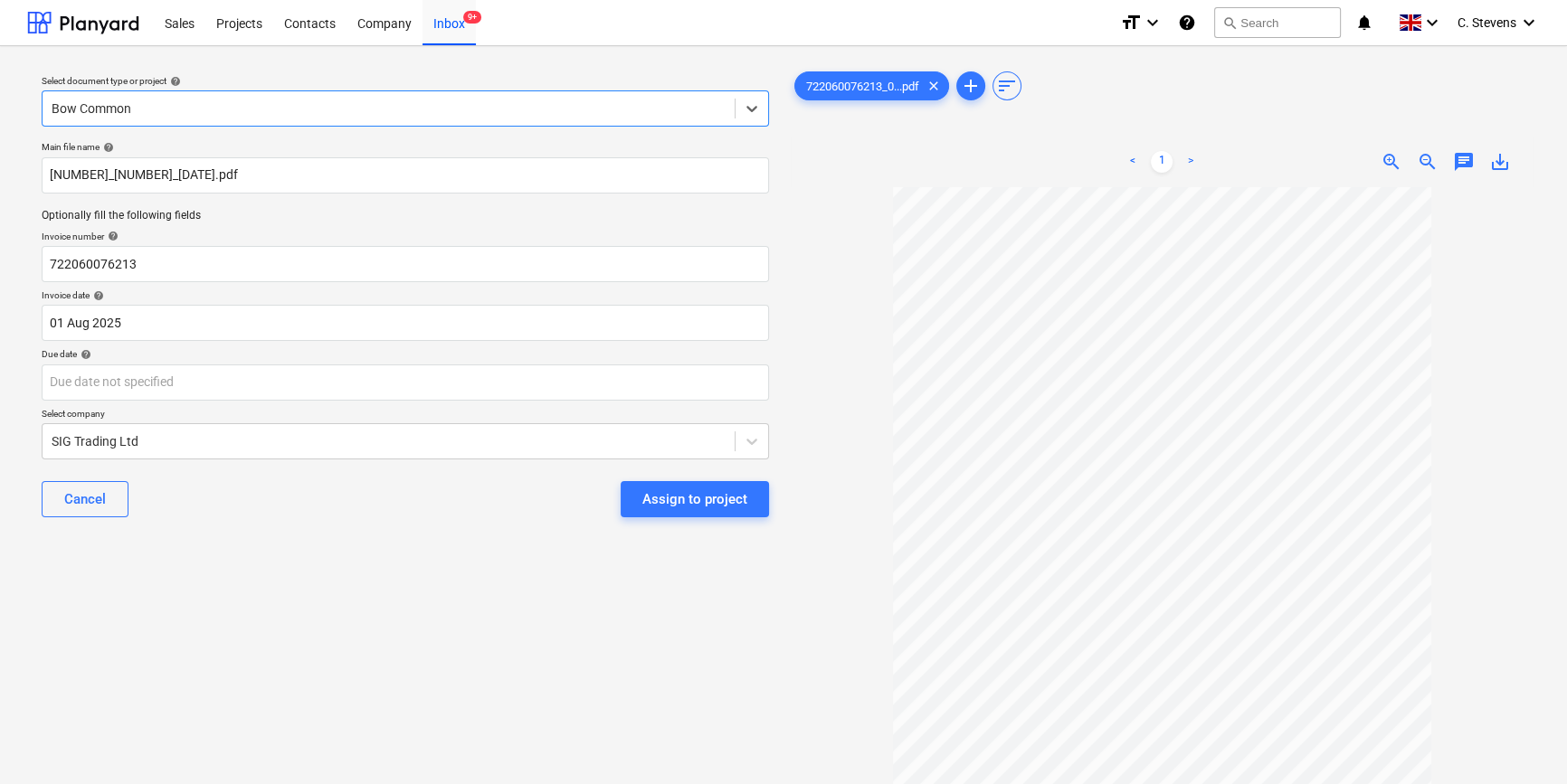 scroll, scrollTop: 31, scrollLeft: 0, axis: vertical 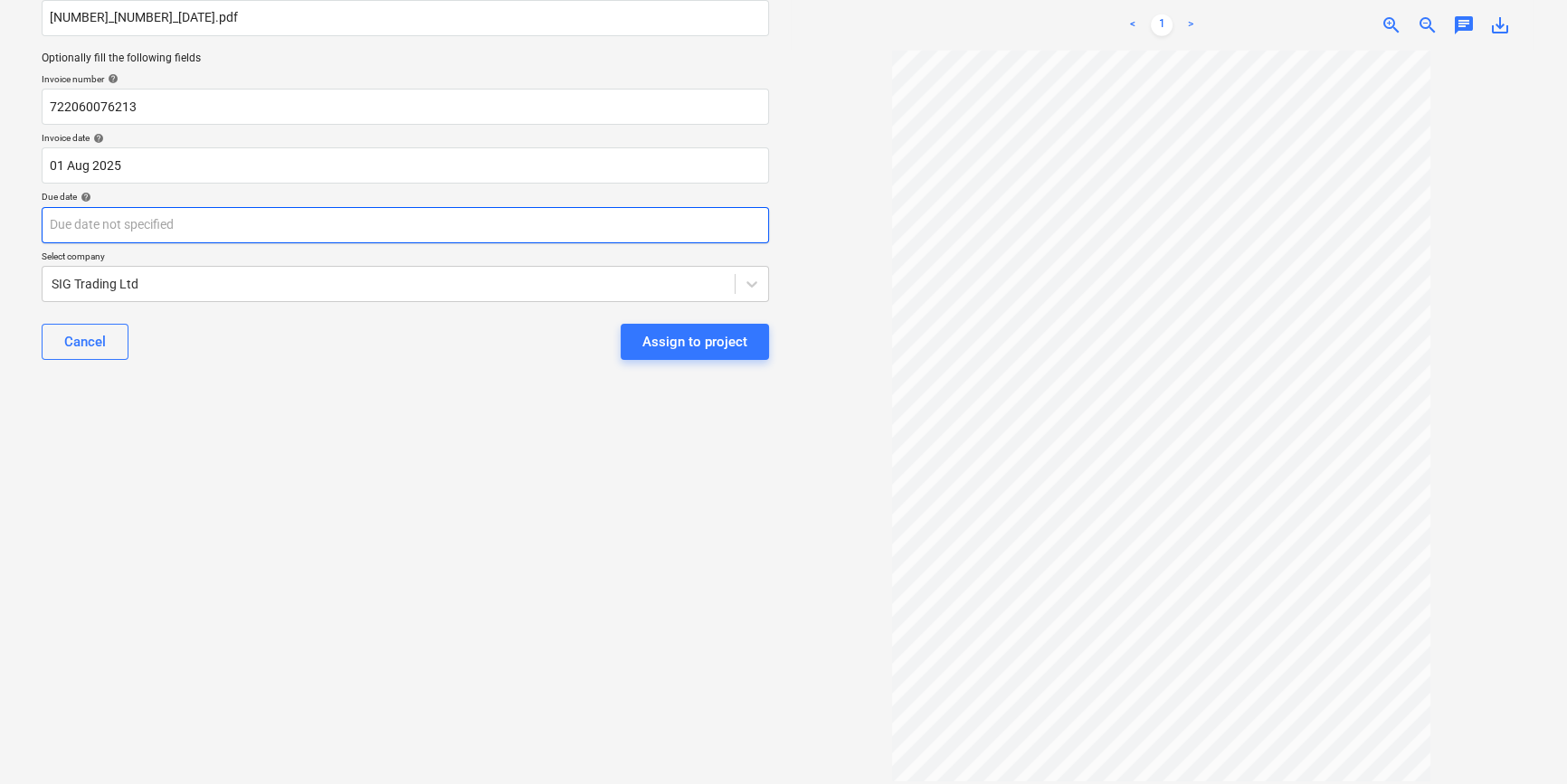 click on "Sales Projects Contacts Company Inbox 9+ format_size keyboard_arrow_down help search Search notifications 0 keyboard_arrow_down C. [LAST] keyboard_arrow_down Select document type or project help option Bow Common, selected.   Select is focused ,type to refine list, press Down to open the menu,  Bow Common Main file name help 722060076213_0108663_2025-08-01.pdf Optionally fill the following fields Invoice number help 722060076213 Invoice date help 01 Aug 2025 01.08.2025 Press the down arrow key to interact with the calendar and
select a date. Press the question mark key to get the keyboard shortcuts for changing dates. Due date help Press the down arrow key to interact with the calendar and
select a date. Press the question mark key to get the keyboard shortcuts for changing dates. Select company SIG Trading Ltd   Cancel Assign to project 722060076213_0...pdf clear add sort < 1 > zoom_in zoom_out chat 0 save_alt" at bounding box center [784, 234] 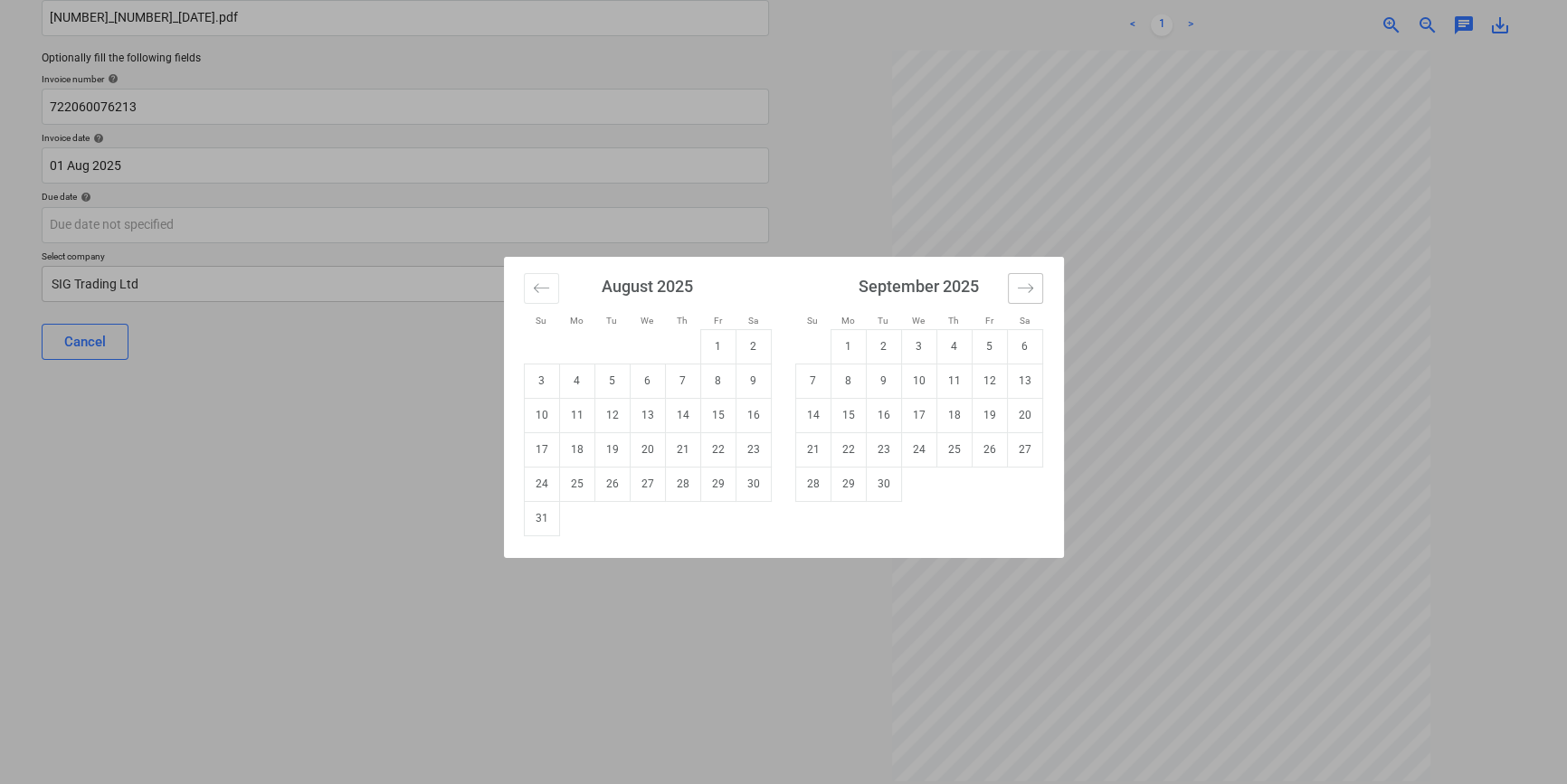 drag, startPoint x: 1024, startPoint y: 288, endPoint x: 986, endPoint y: 326, distance: 53.740115 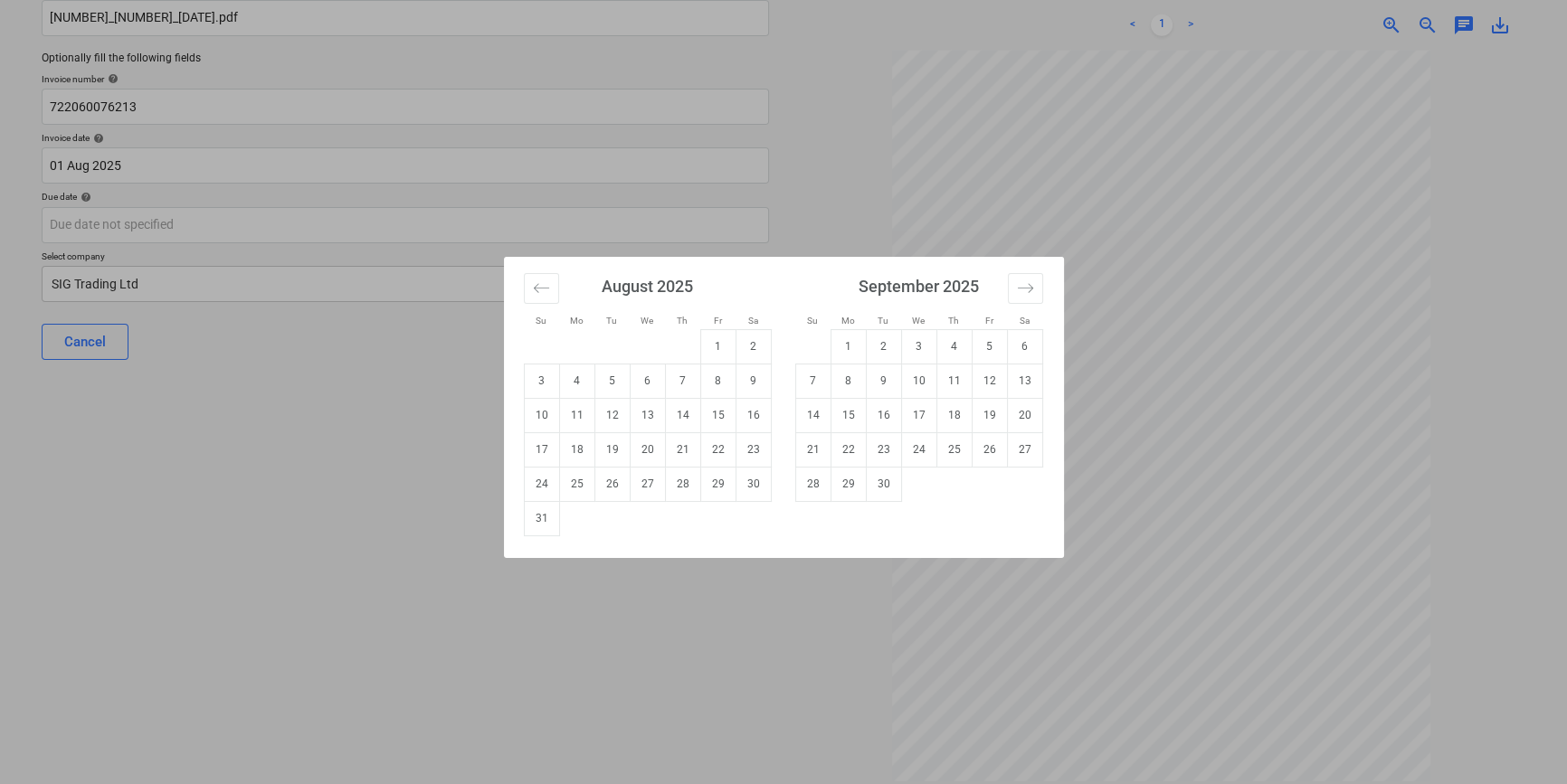 click 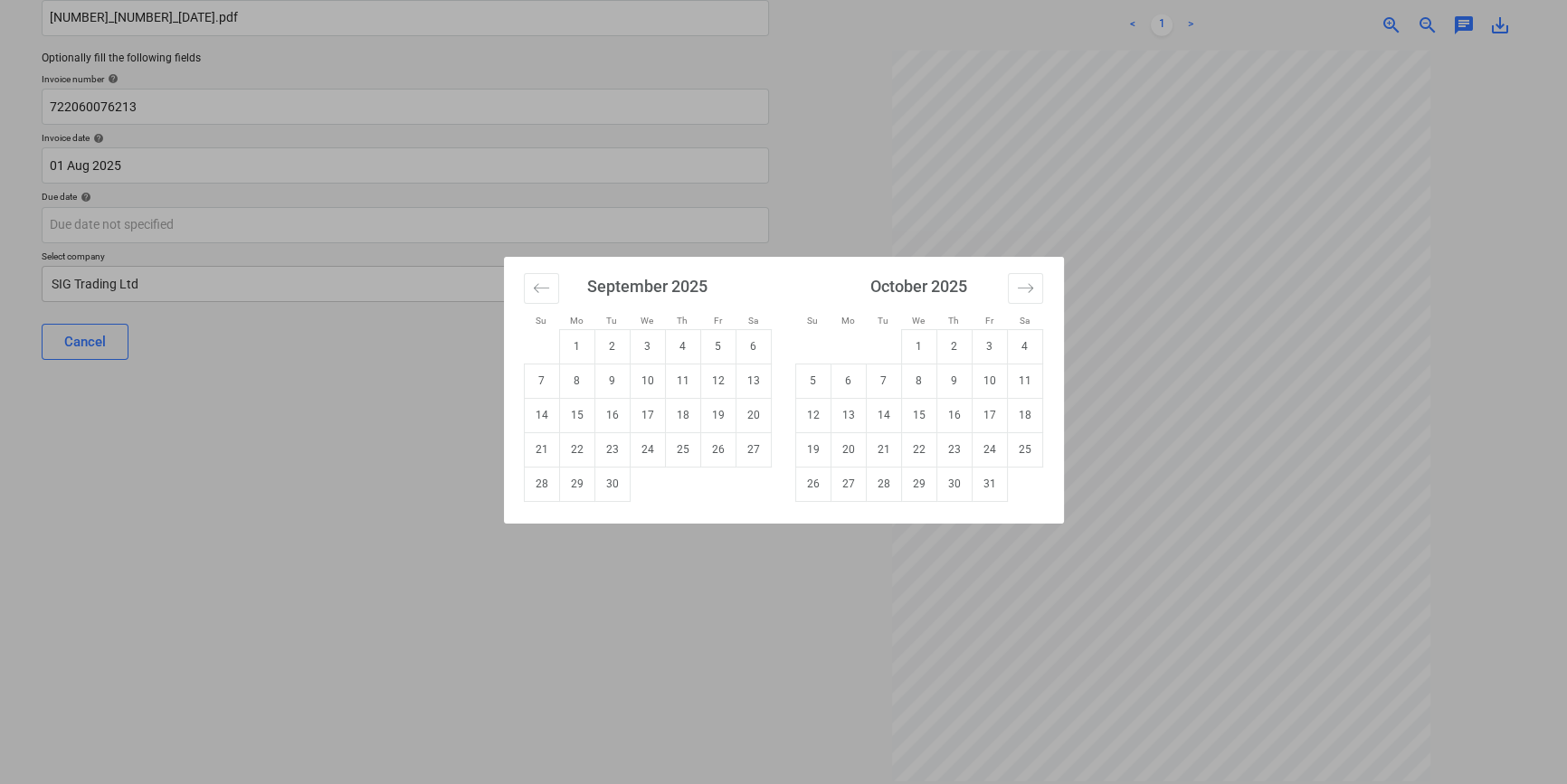 drag, startPoint x: 920, startPoint y: 413, endPoint x: 883, endPoint y: 406, distance: 37.656341 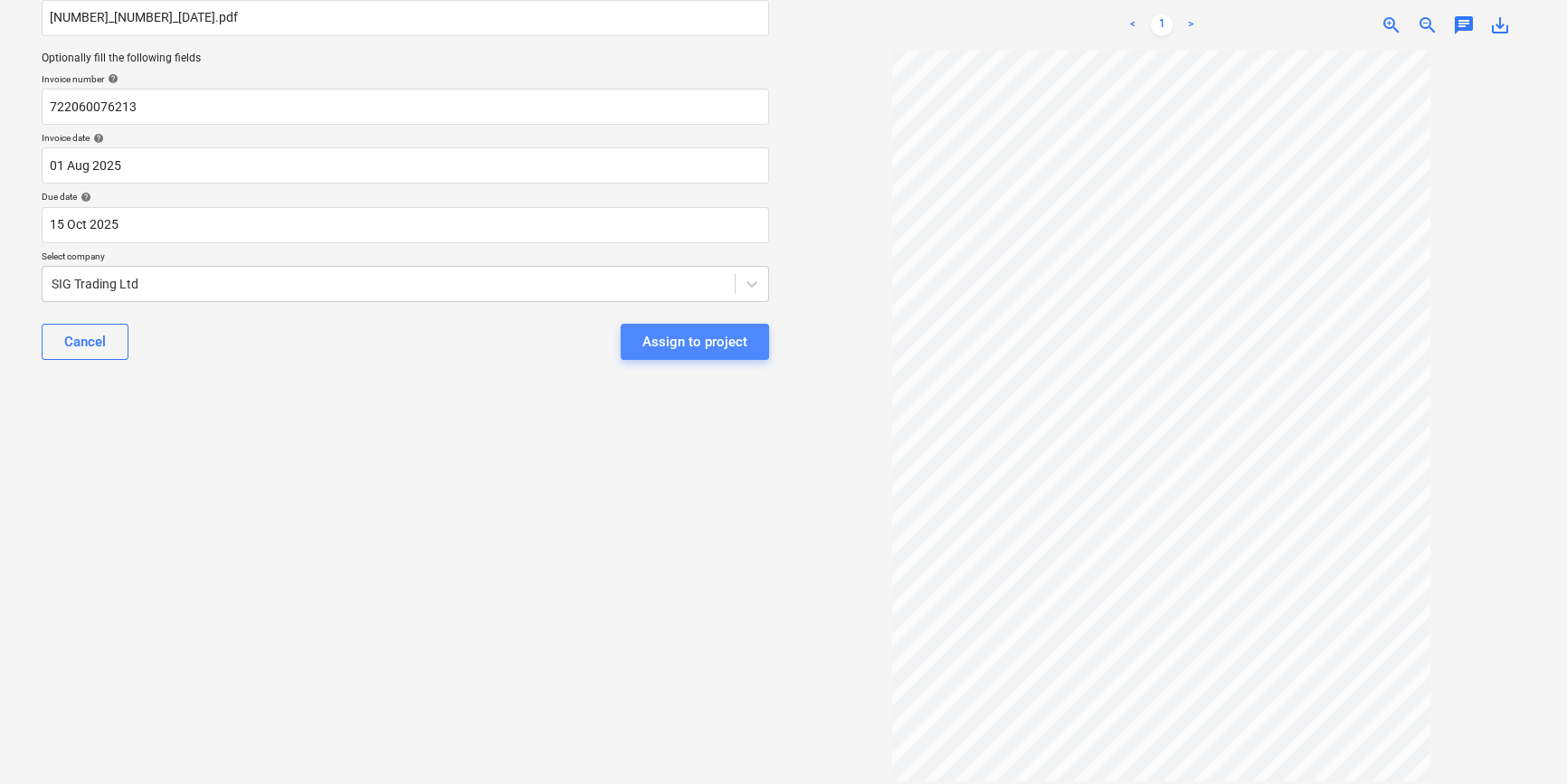 click on "Assign to project" at bounding box center [695, 342] 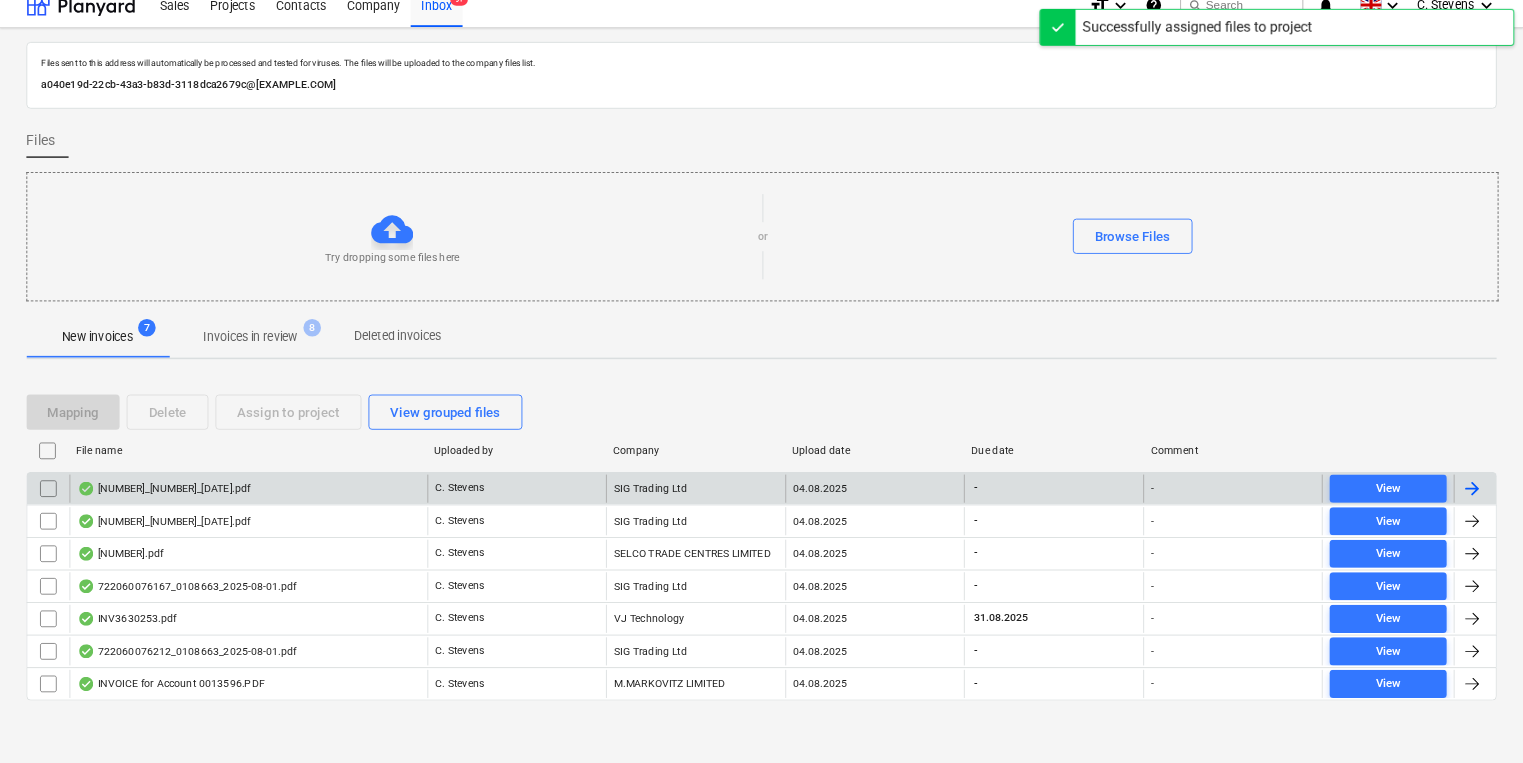 scroll, scrollTop: 0, scrollLeft: 0, axis: both 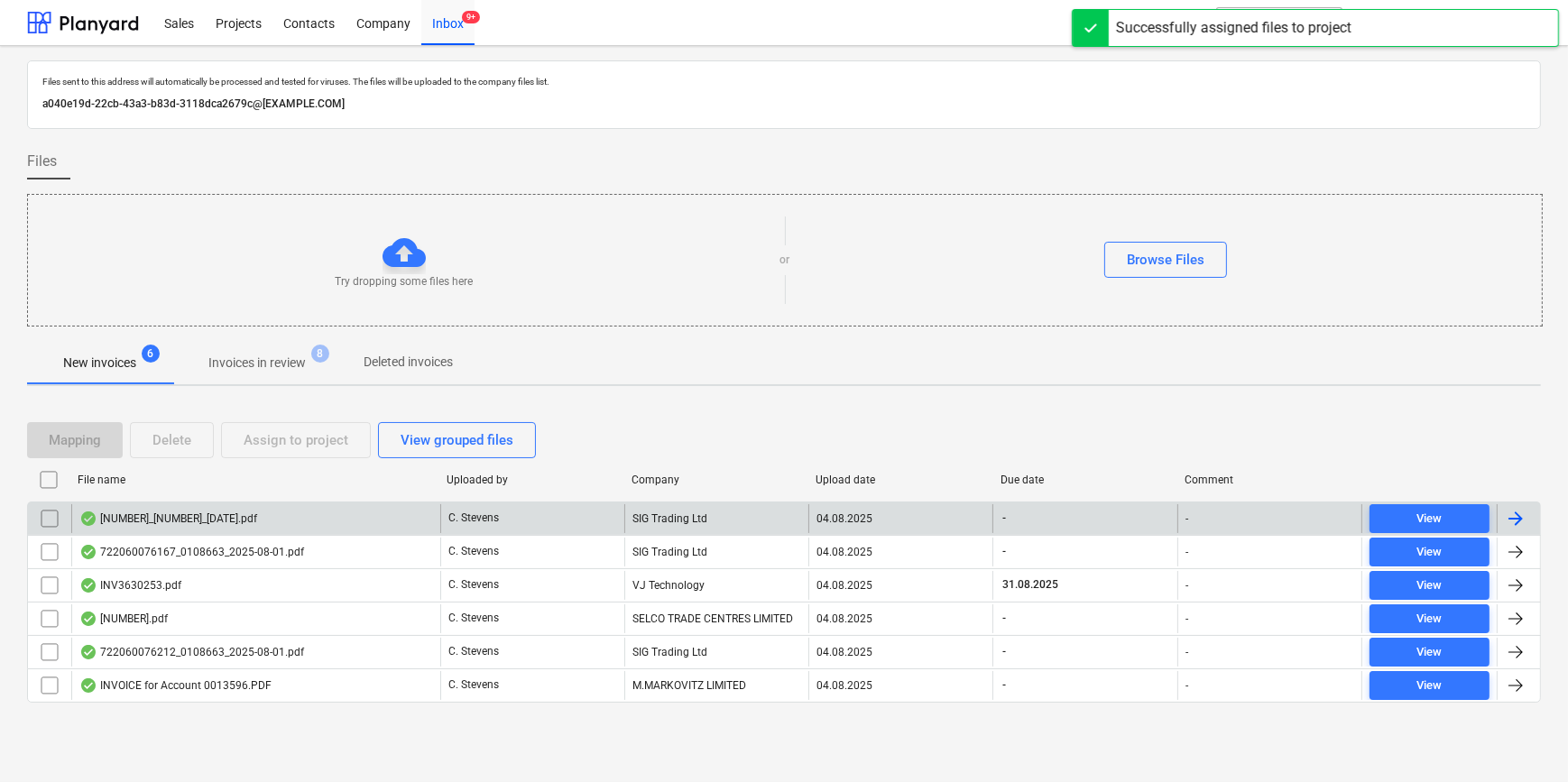 click on "[NUMBER]_[NUMBER]_[DATE].pdf" at bounding box center [255, 519] 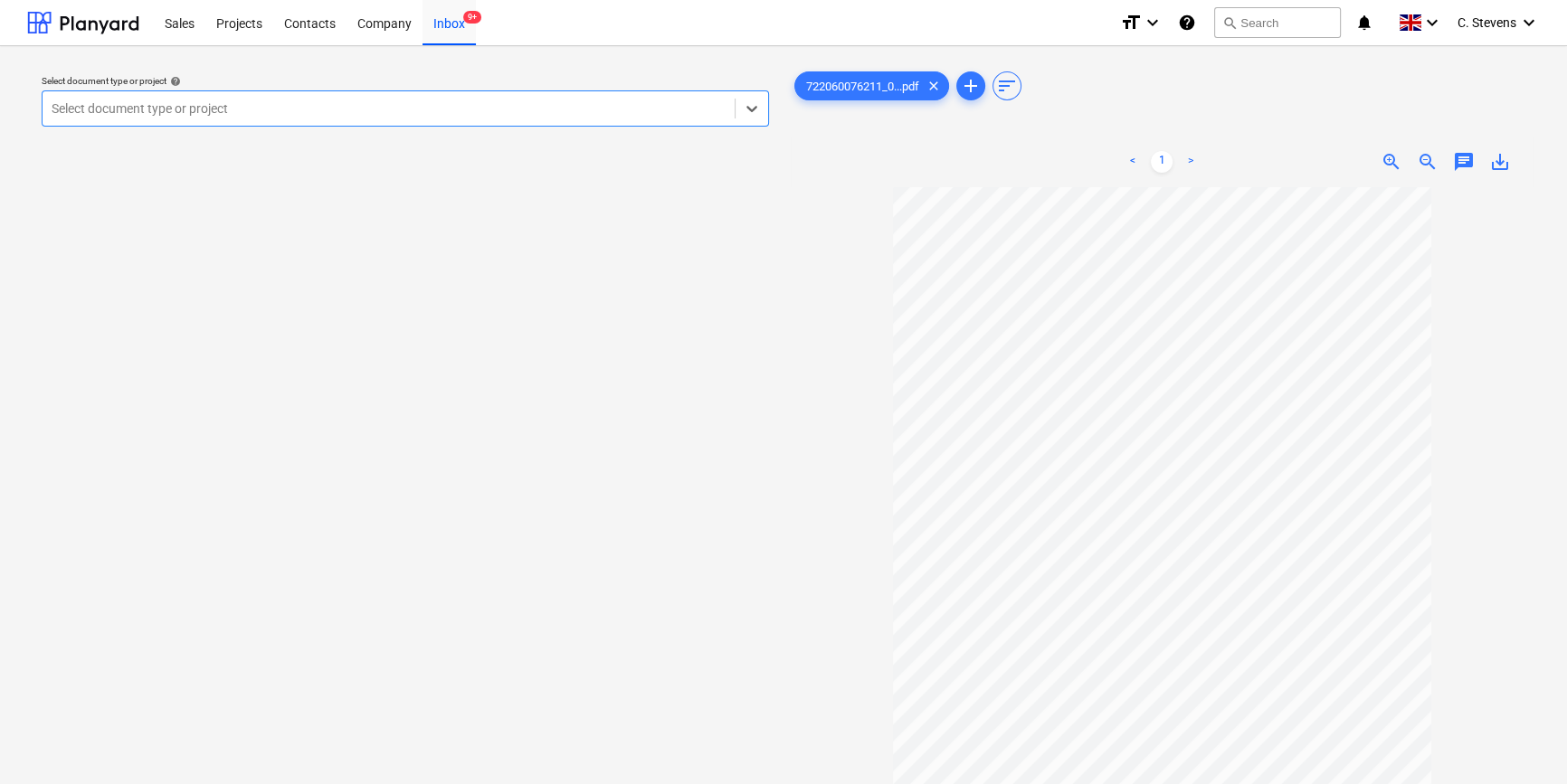 click at bounding box center (388, 109) 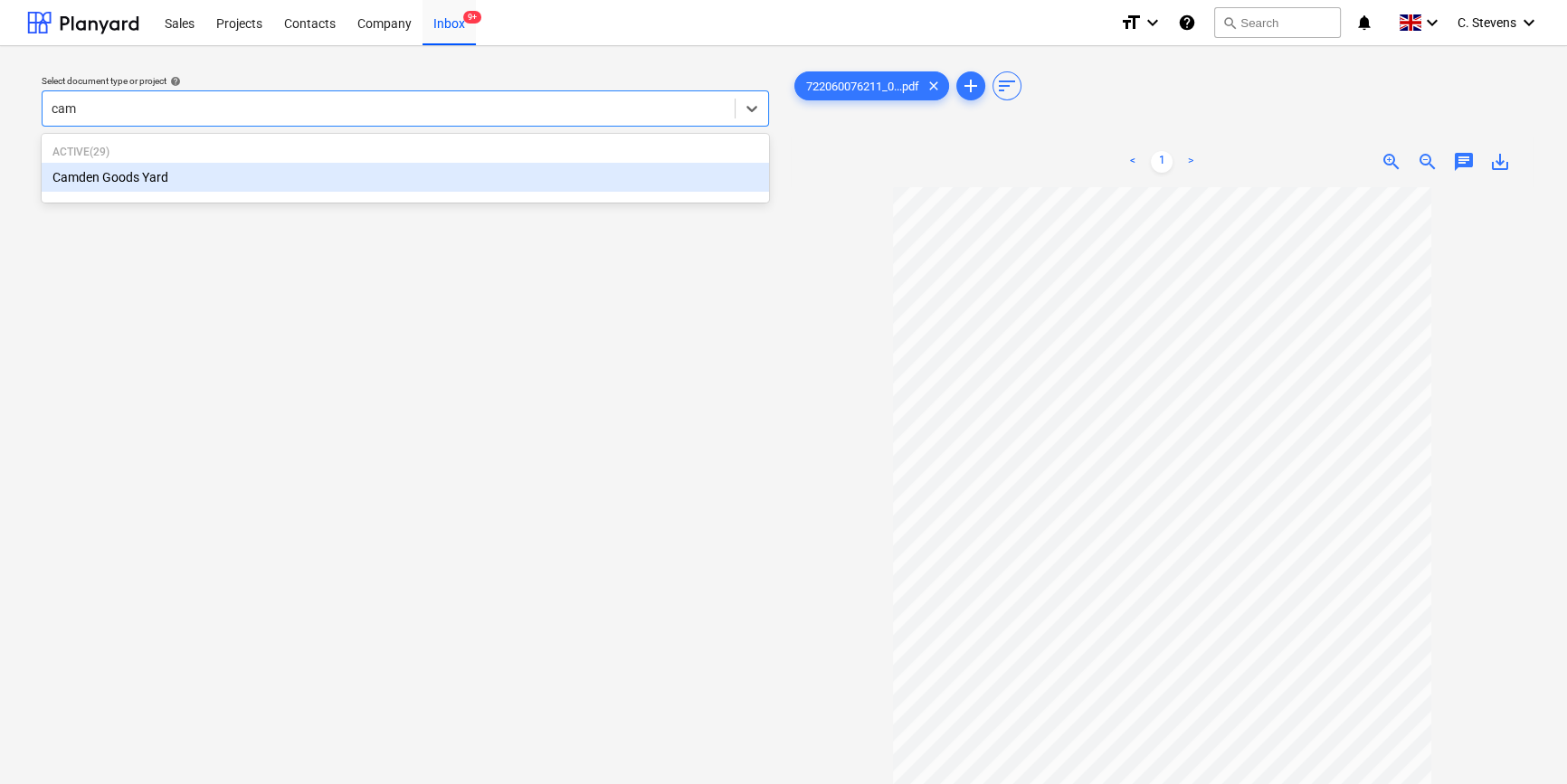 type on "camd" 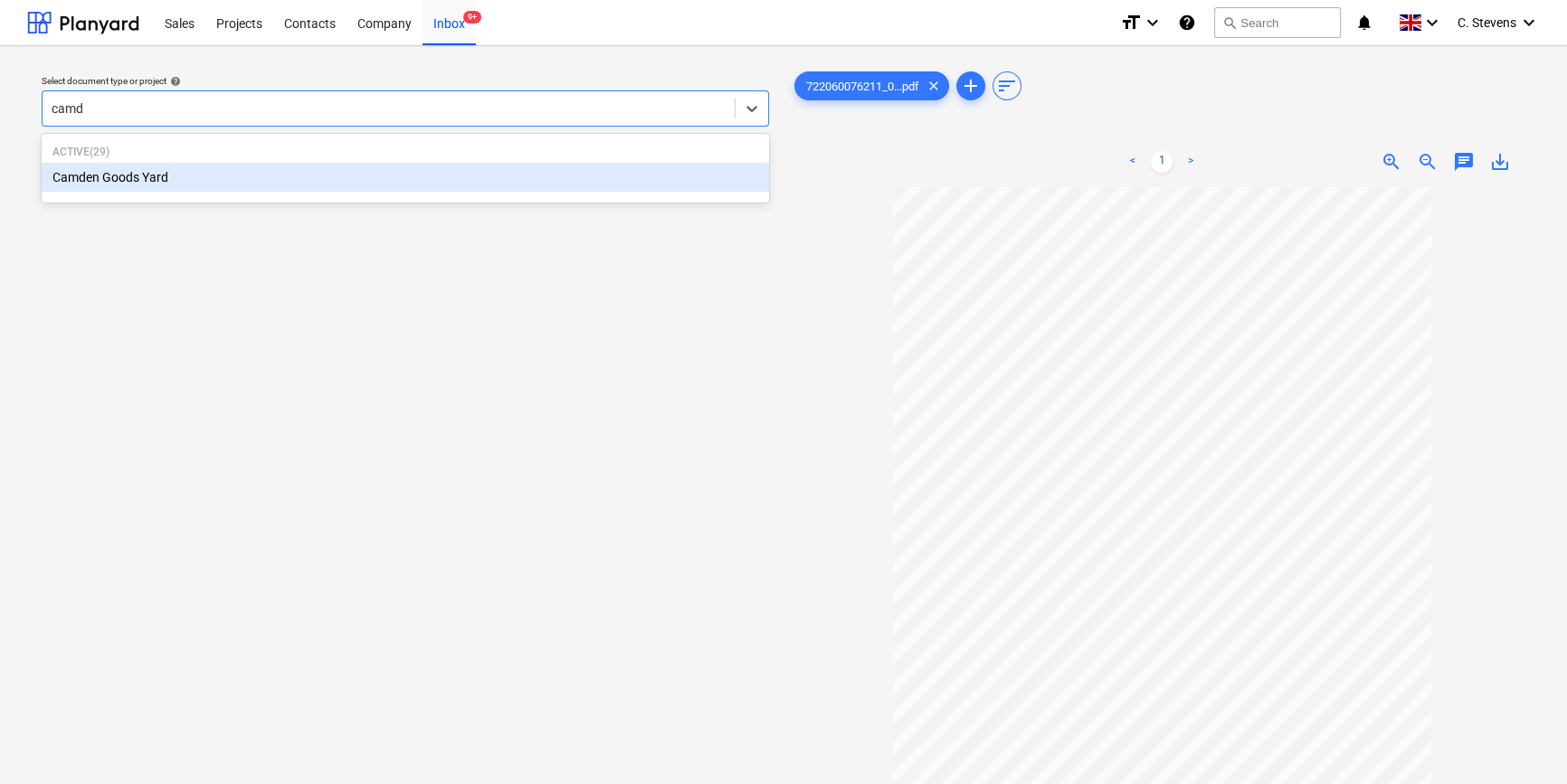 type 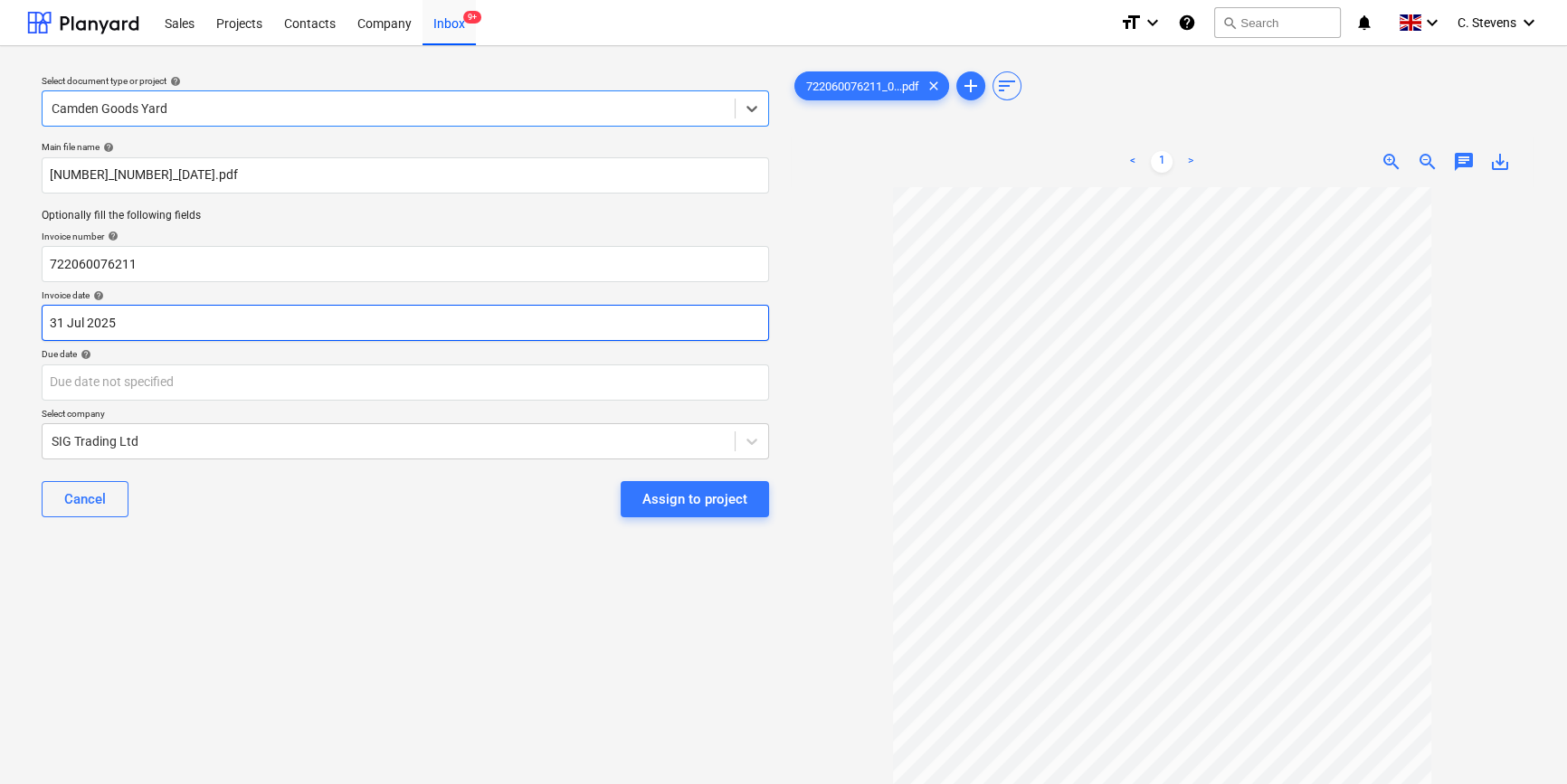 click on "Sales Projects Contacts Company Inbox 9+ format_size keyboard_arrow_down help search Search notifications 0 keyboard_arrow_down [FIRST] [LAST] keyboard_arrow_down Select document type or project help option [LOCATION], selected.   Select is focused ,type to refine list, press Down to open the menu,  [LOCATION] Main file name help [NUMBER].pdf Optionally fill the following fields Invoice number help [NUMBER] Invoice date help [DATE] [DATE] Press the down arrow key to interact with the calendar and
select a date. Press the question mark key to get the keyboard shortcuts for changing dates. Due date help Press the down arrow key to interact with the calendar and
select a date. Press the question mark key to get the keyboard shortcuts for changing dates. Select company [COMPANY]   Cancel Assign to project [NUMBER]...pdf clear add sort < 1 > zoom_in zoom_out chat 0 save_alt" at bounding box center [784, 392] 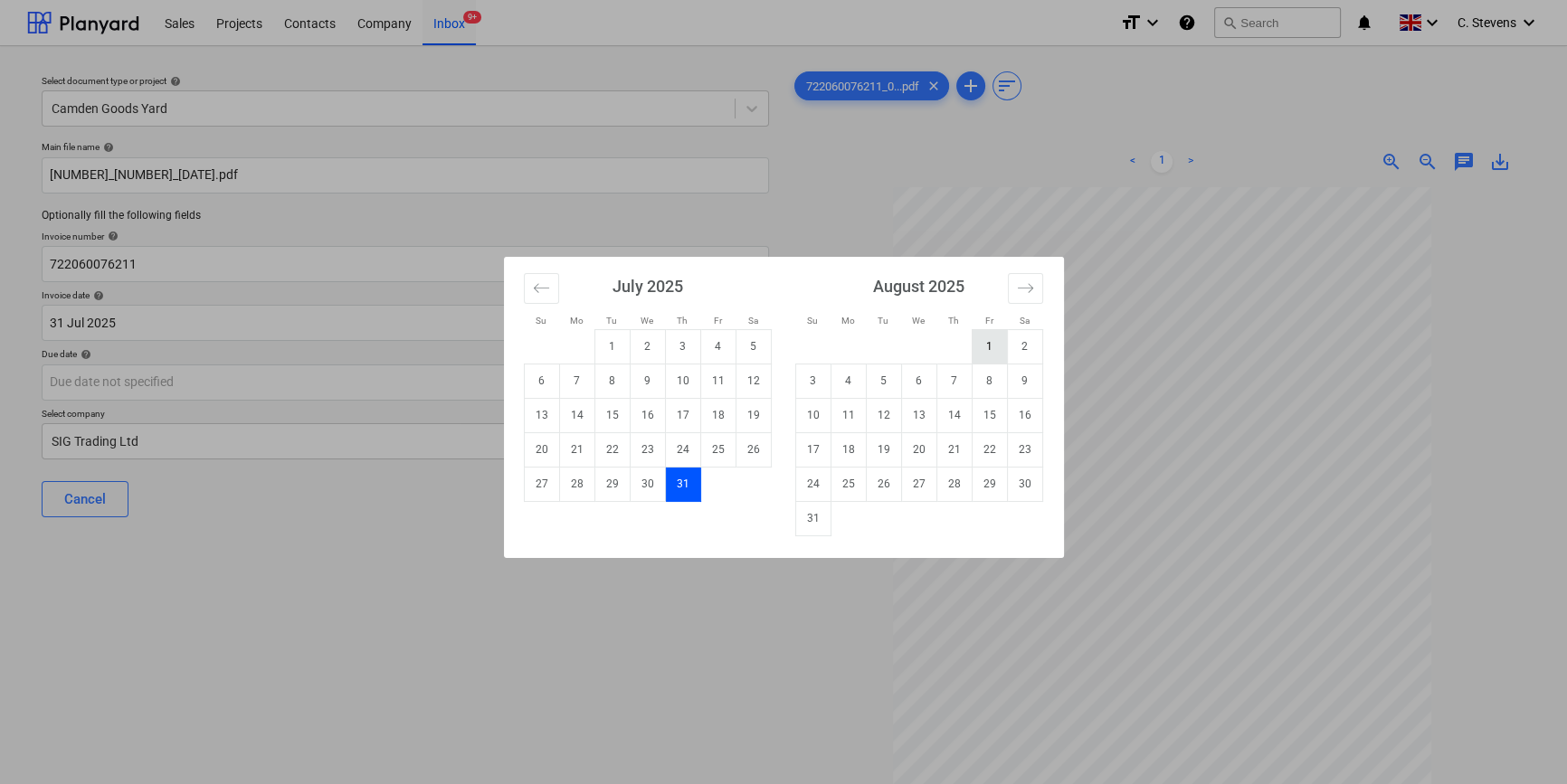 click on "1" at bounding box center [989, 346] 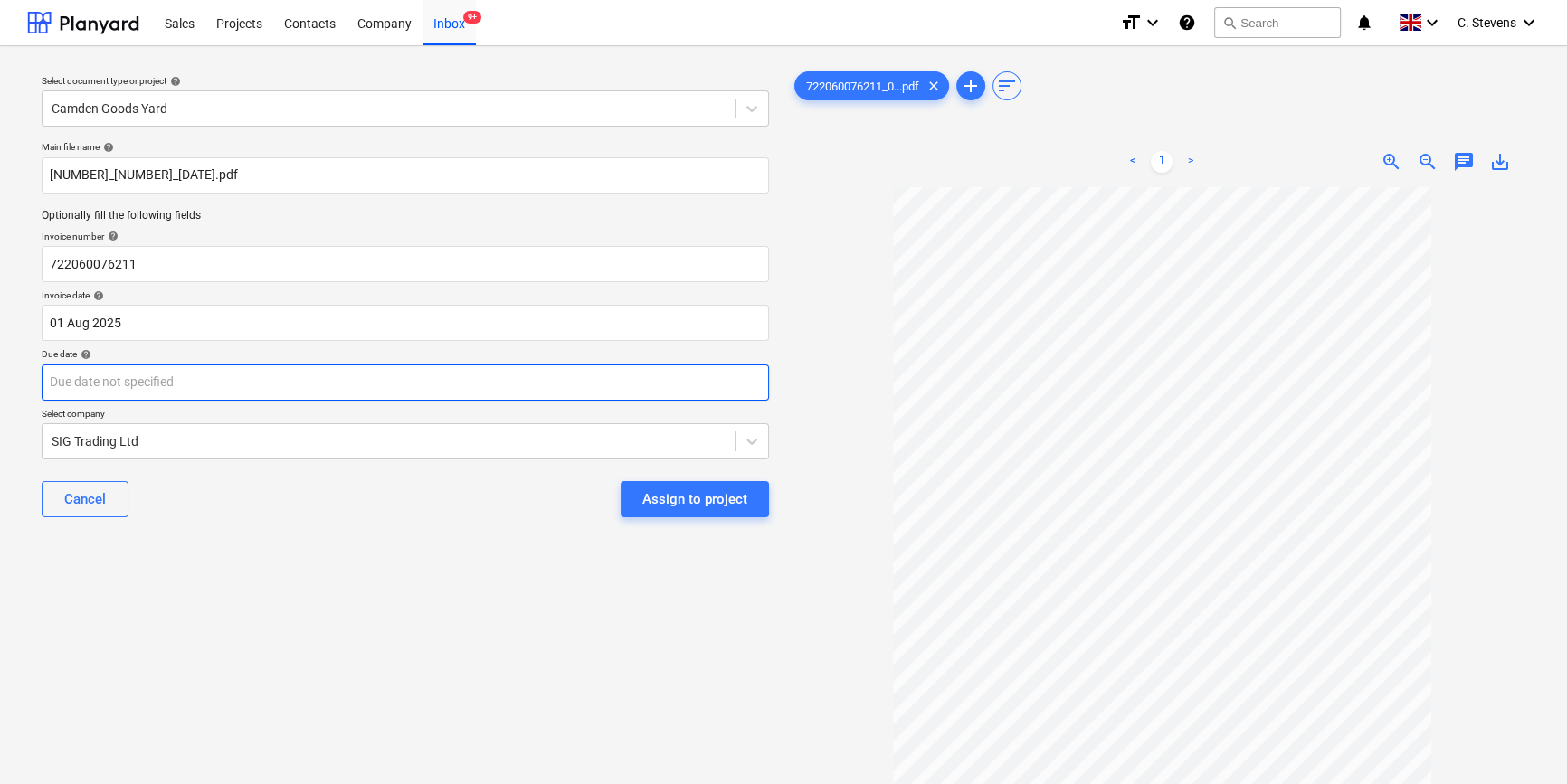 click on "Sales Projects Contacts Company Inbox 9+ format_size keyboard_arrow_down help search Search notifications 0 keyboard_arrow_down C. [LAST] keyboard_arrow_down Select document type or project help Camden Goods Yard Main file name help 722060076211_0108663_2025-08-01.pdf Optionally fill the following fields Invoice number help 722060076211 Invoice date help 01 Aug 2025 01.08.2025 Press the down arrow key to interact with the calendar and
select a date. Press the question mark key to get the keyboard shortcuts for changing dates. Due date help Press the down arrow key to interact with the calendar and
select a date. Press the question mark key to get the keyboard shortcuts for changing dates. Select company SIG Trading Ltd   Cancel Assign to project 722060076211_0...pdf clear add sort < 1 > zoom_in zoom_out chat 0 save_alt" at bounding box center (784, 392) 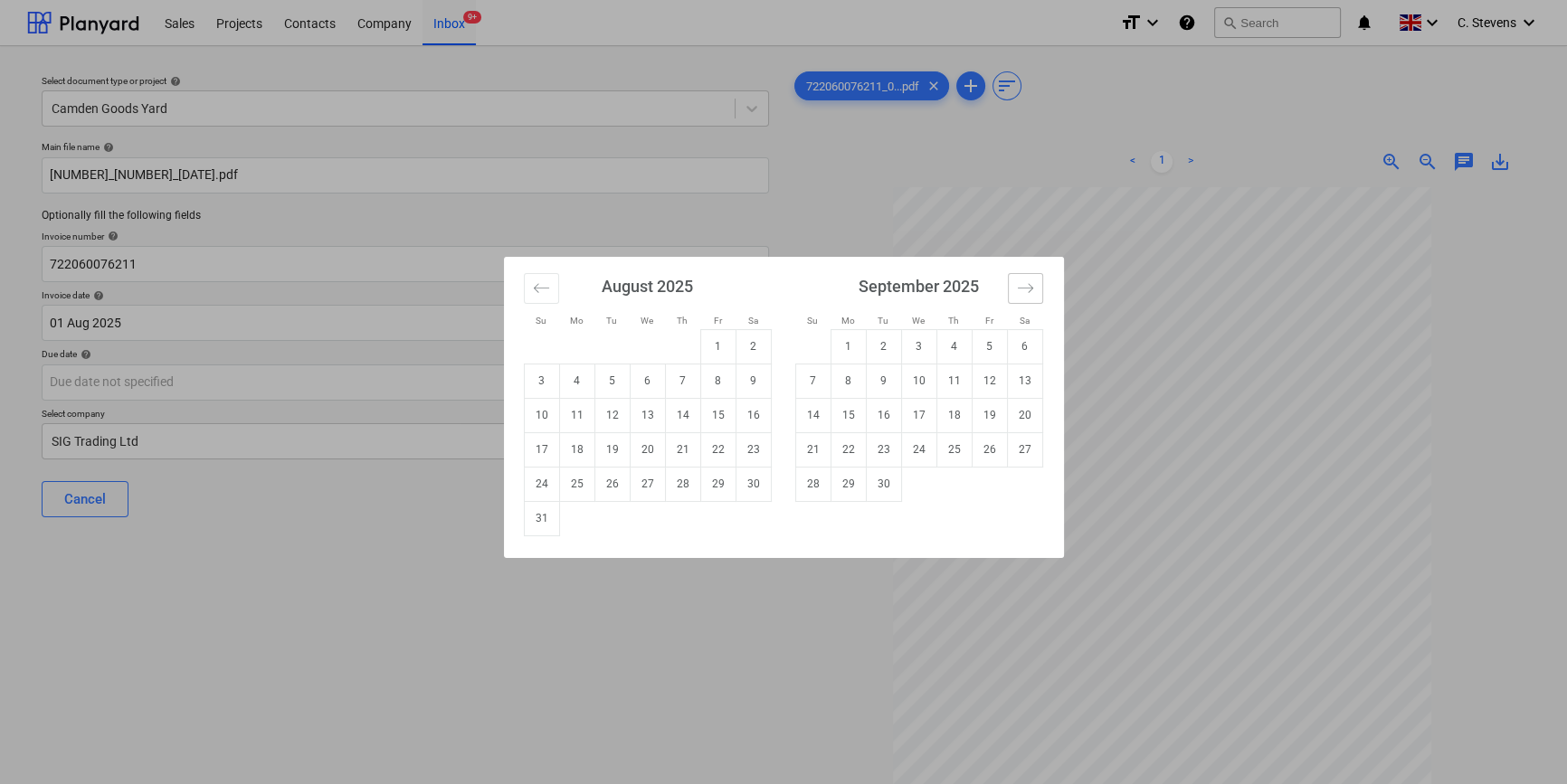 click 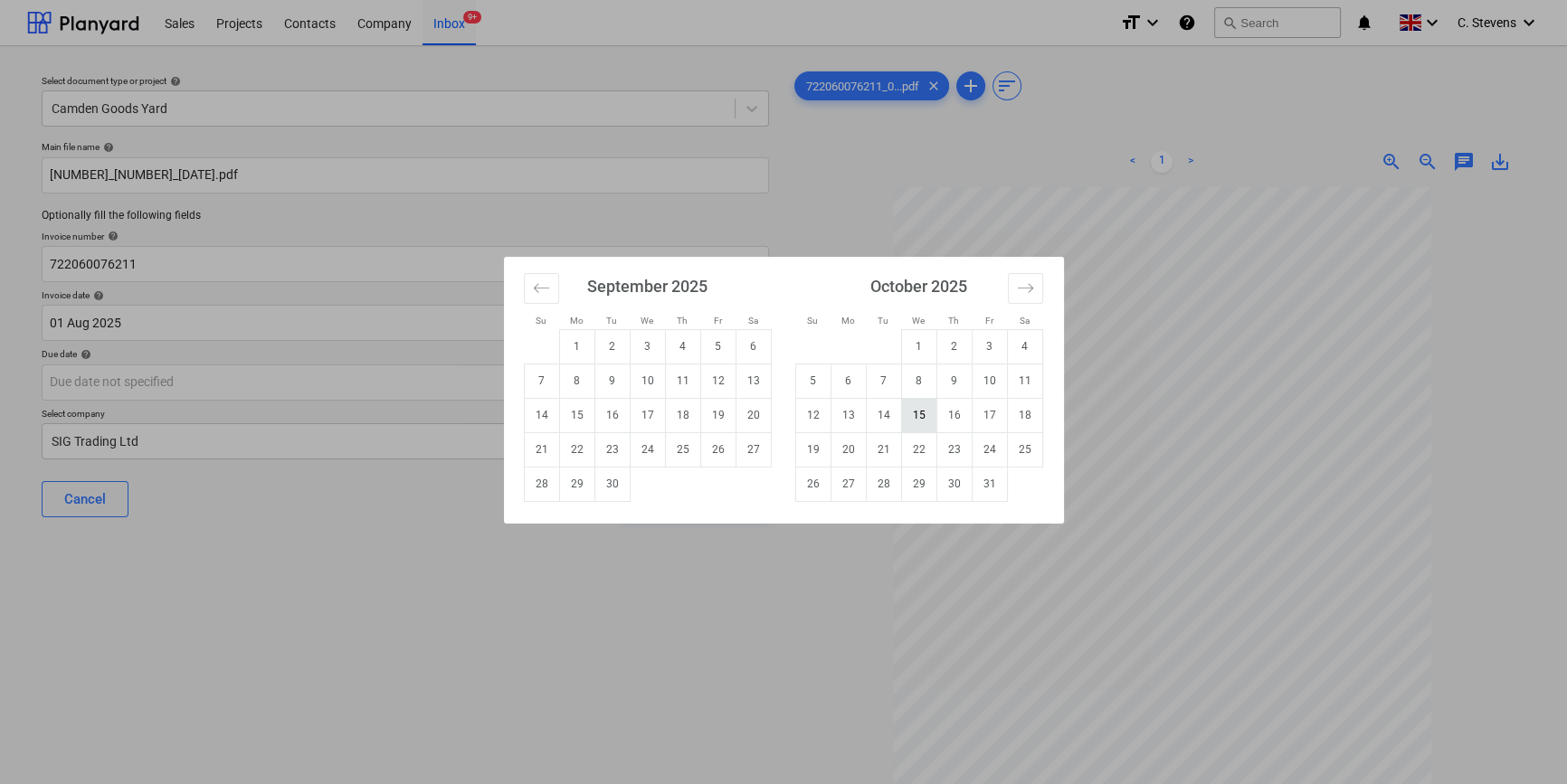 click on "15" at bounding box center [918, 415] 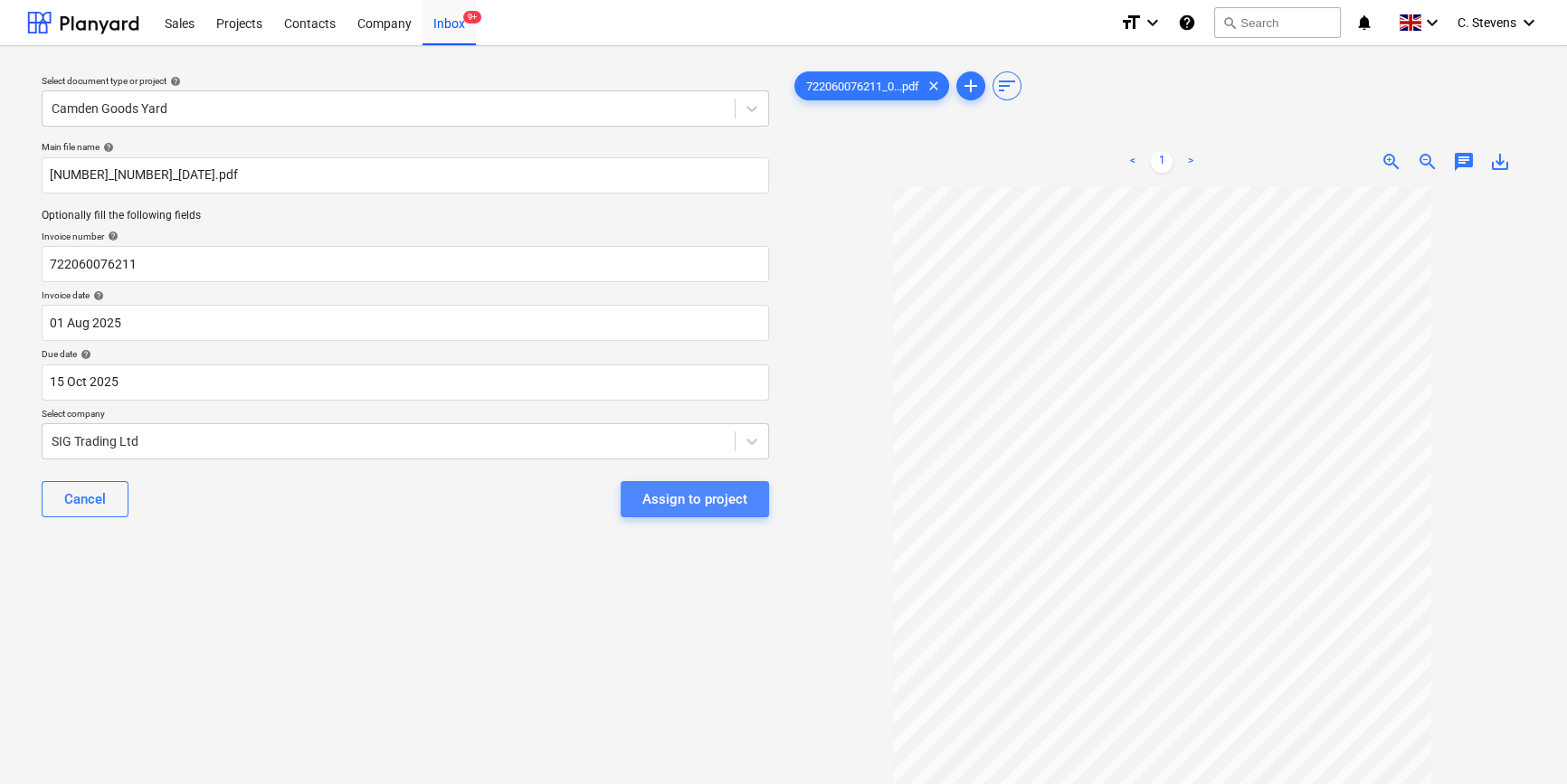 click on "Assign to project" at bounding box center [695, 499] 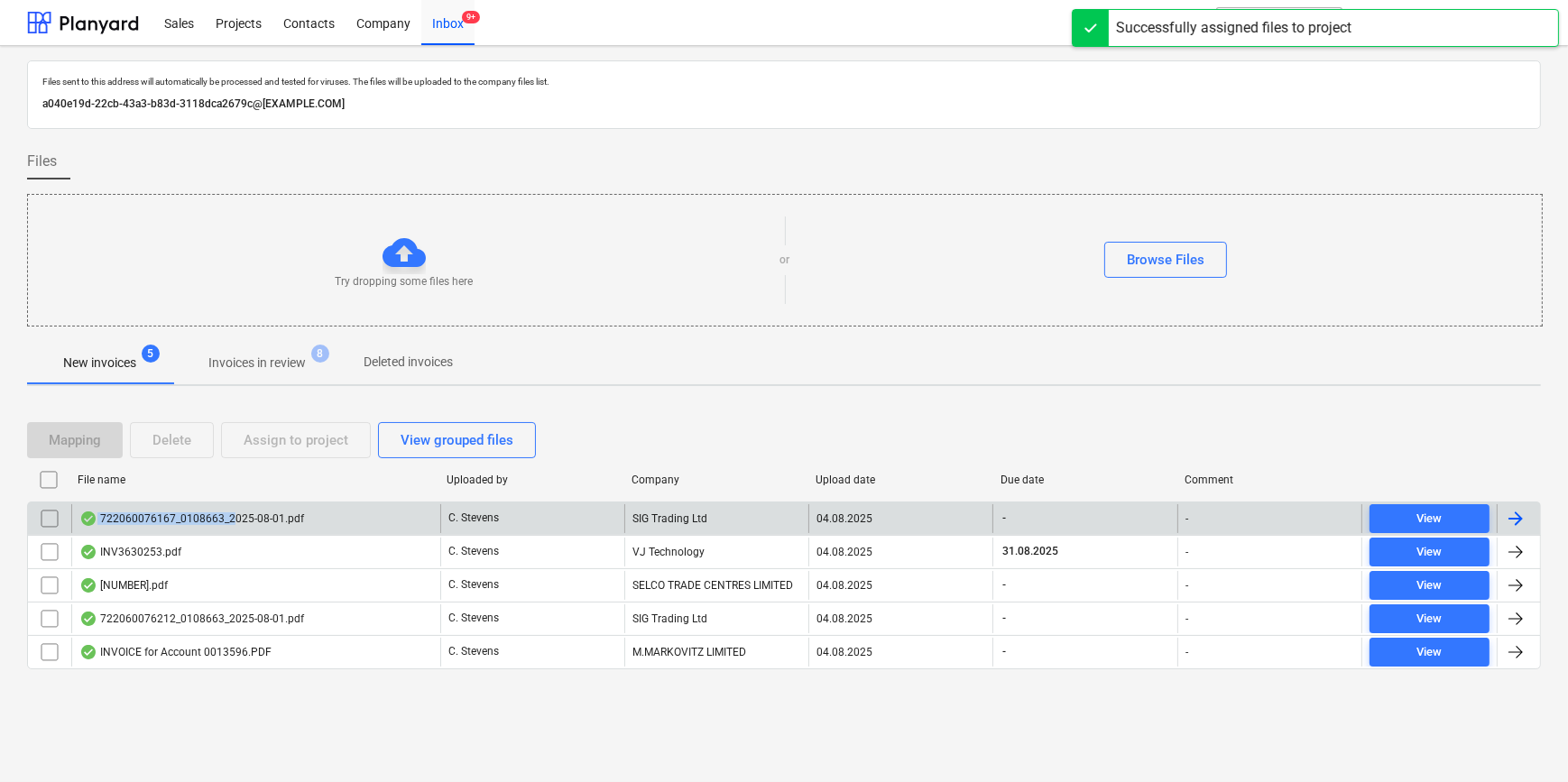click on "722060076167_0108663_2025-08-01.pdf" at bounding box center [191, 519] 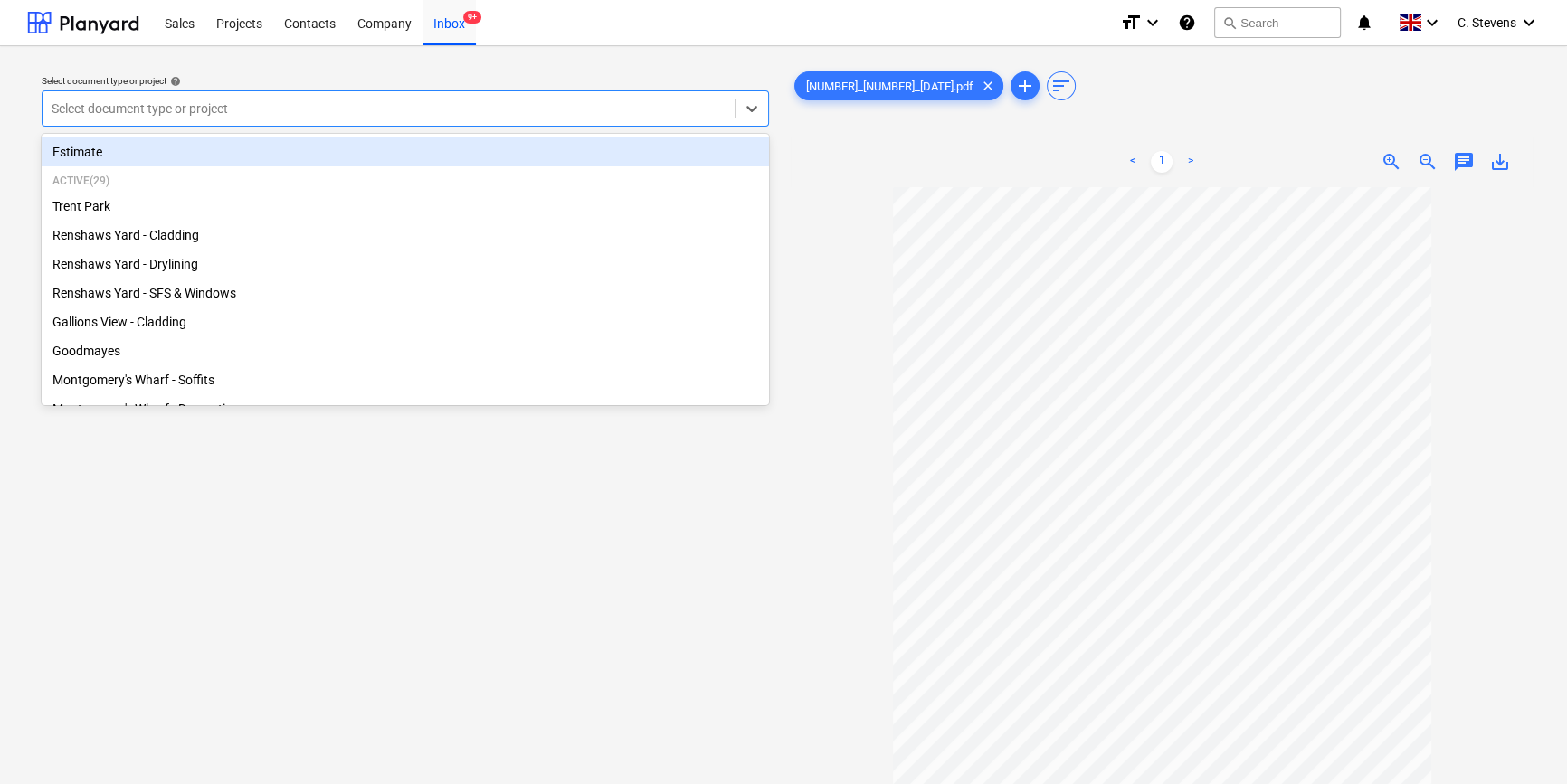 click at bounding box center (388, 109) 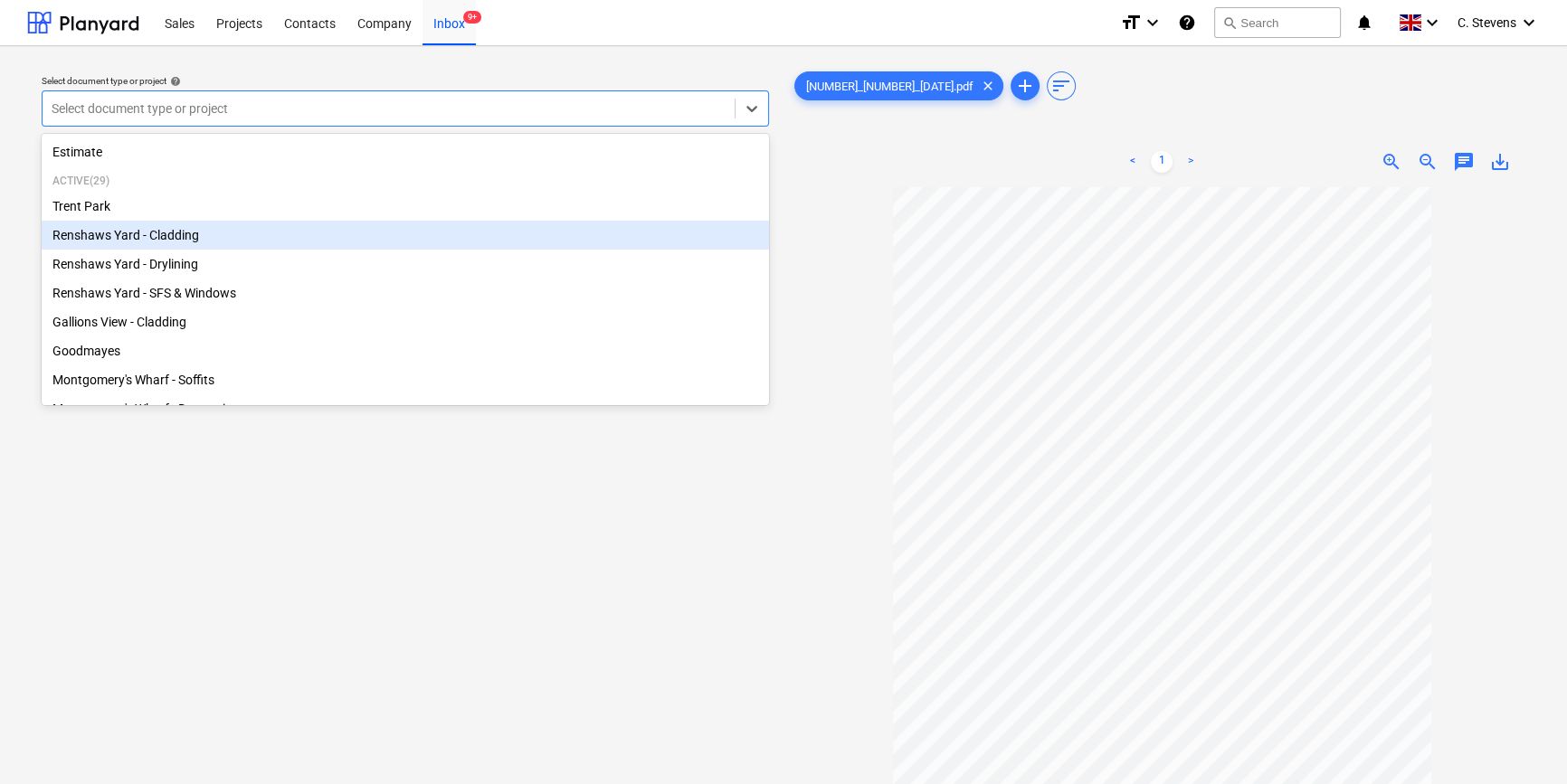click on "Renshaws Yard - Cladding" at bounding box center [405, 235] 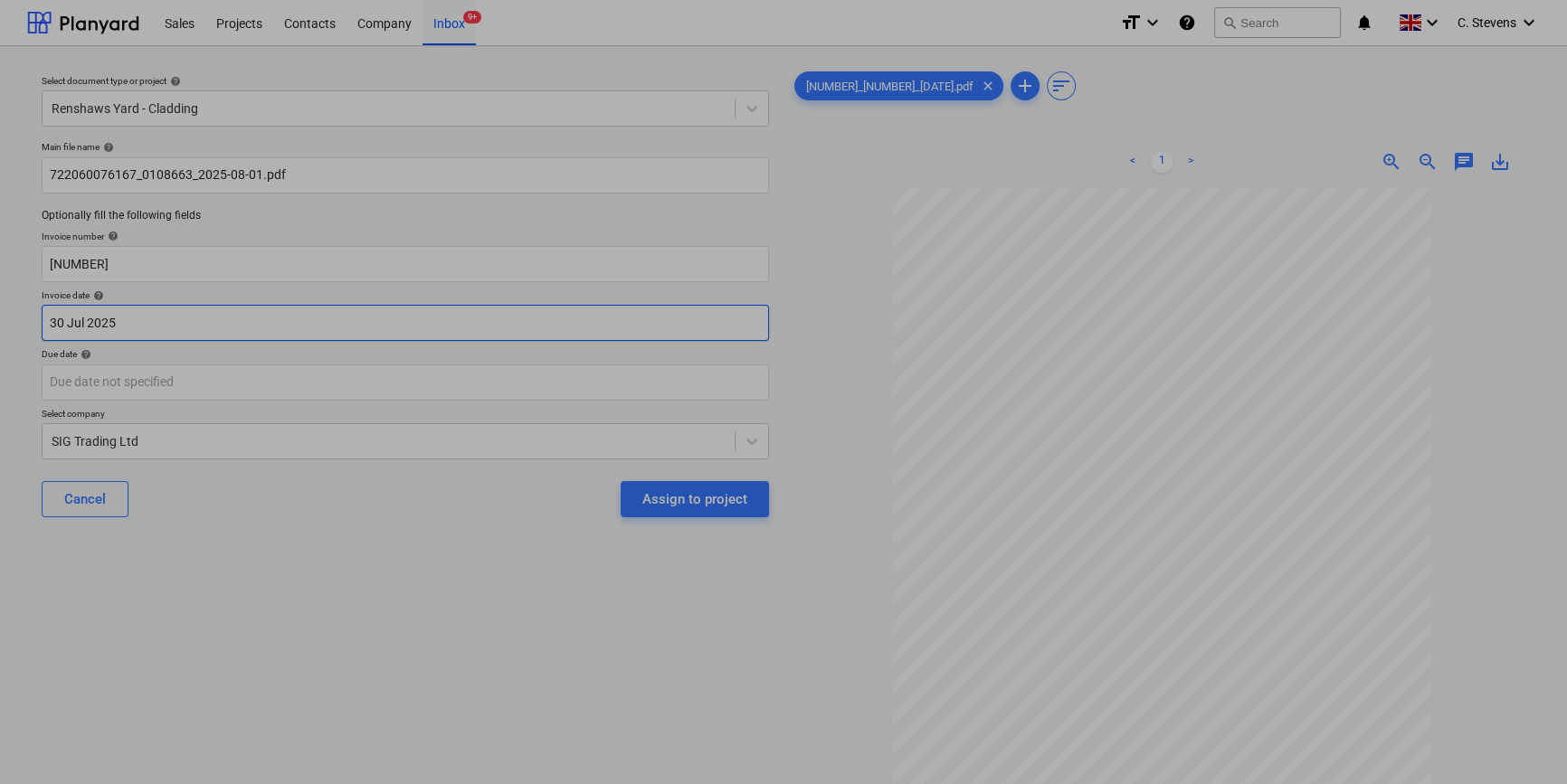 click on "Sales Projects Contacts Company Inbox 9+ format_size keyboard_arrow_down help search Search notifications 0 keyboard_arrow_down C. [LAST] keyboard_arrow_down Select document type or project help Renshaws Yard - Cladding Main file name help 722060076167_0108663_2025-08-01.pdf Optionally fill the following fields Invoice number help 722060076167 Invoice date help 30 Jul 2025 30.07.2025 Press the down arrow key to interact with the calendar and
select a date. Press the question mark key to get the keyboard shortcuts for changing dates. Due date help Press the down arrow key to interact with the calendar and
select a date. Press the question mark key to get the keyboard shortcuts for changing dates. Select company SIG Trading Ltd   Cancel Assign to project 722060076167_0...pdf clear add sort < 1 > zoom_in zoom_out chat 0 save_alt
Su Mo Tu We Th Fr Sa Su Mo Tu We Th Fr Sa June 2025 1 2 3 4 5 6 7 8 9 10 11 12 13 14 15 16 17 18 19 20 21 22 23 24 25 26 27 28 29 30 July 2025 1 2 3 4 5 6 7 8 9 10" at bounding box center [784, 392] 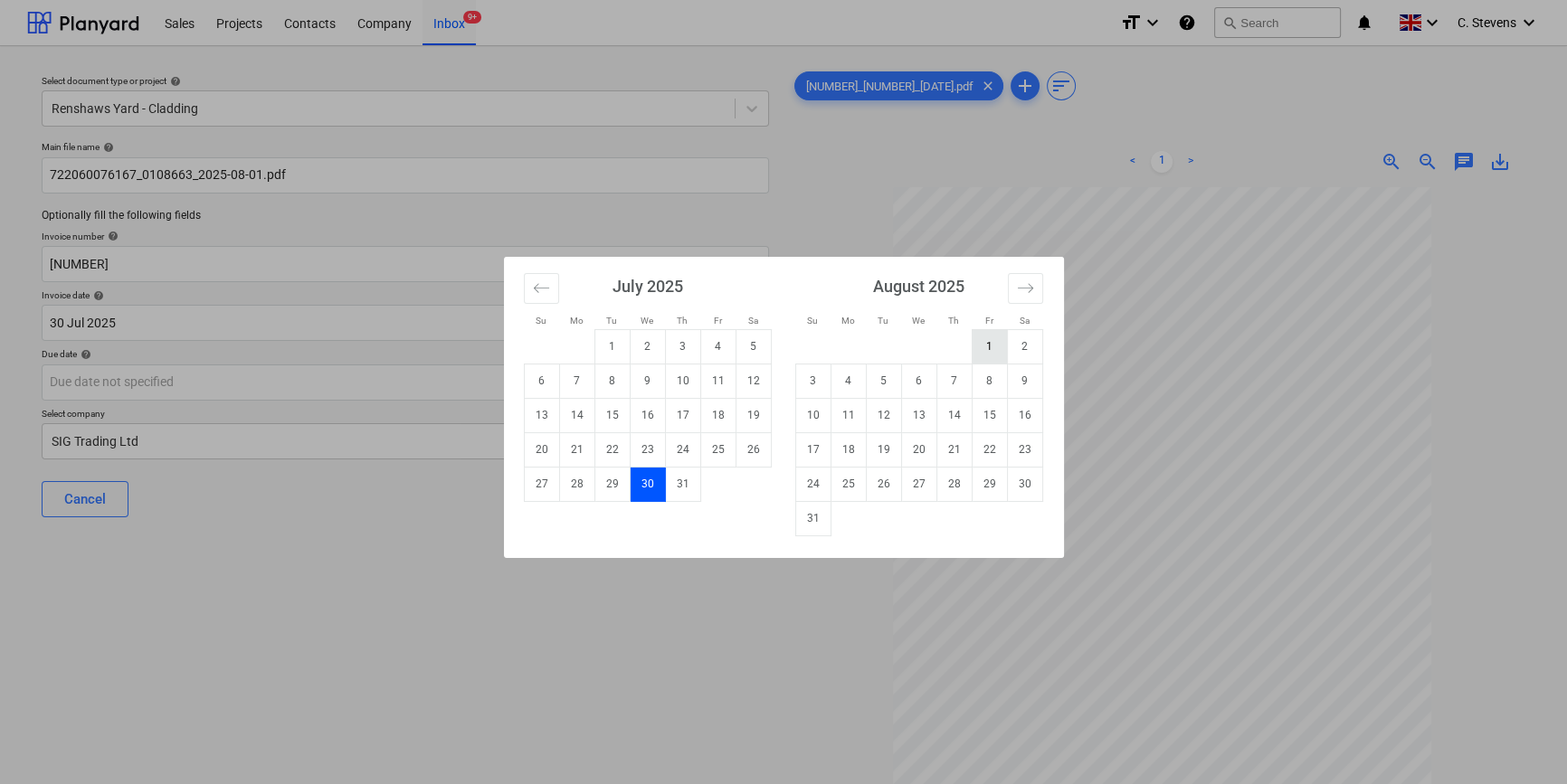 click on "1" at bounding box center (989, 346) 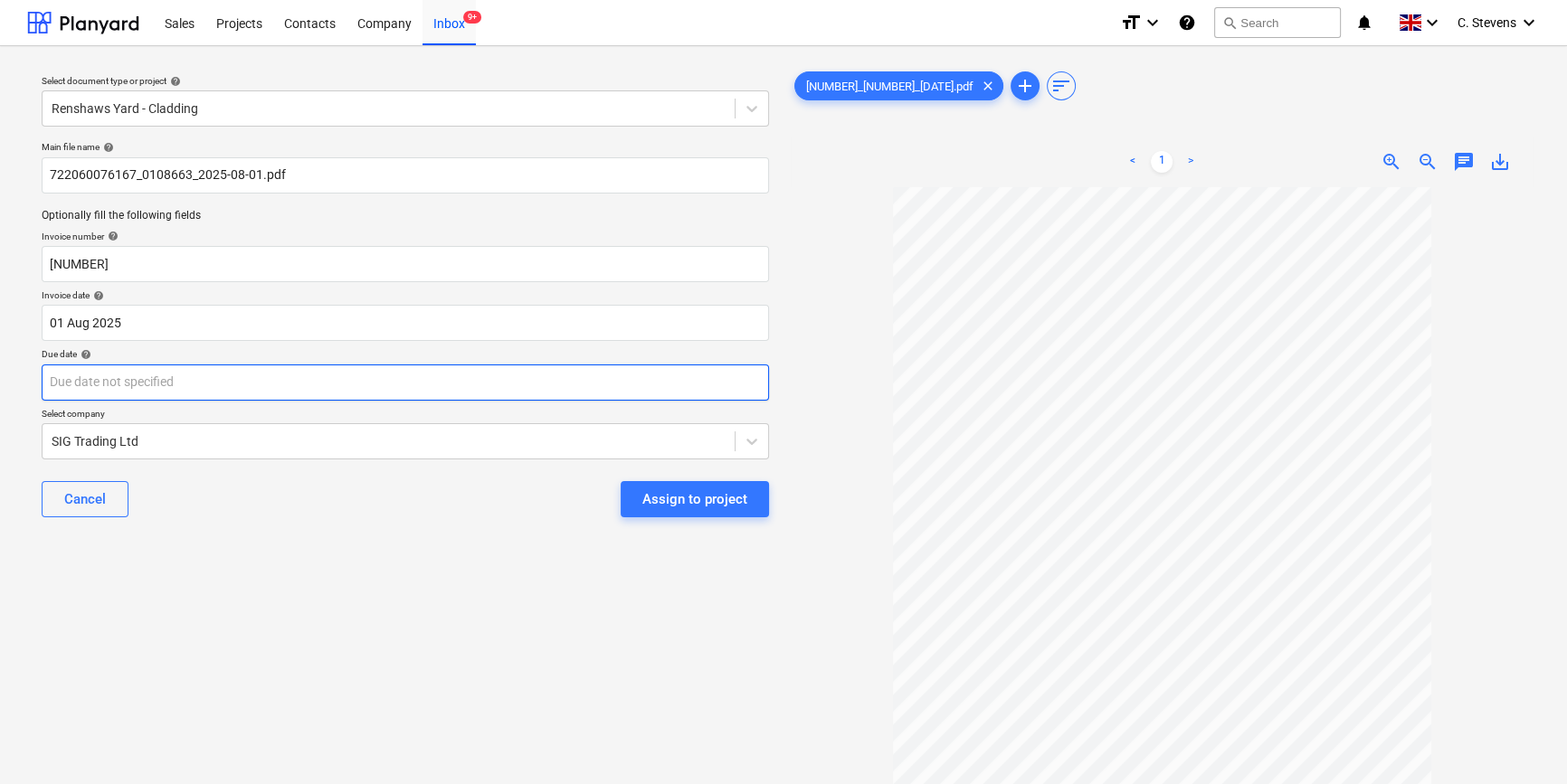 click on "Sales Projects Contacts Company Inbox 9+ format_size keyboard_arrow_down help search Search notifications 0 keyboard_arrow_down [FIRST] [LAST] keyboard_arrow_down Select document type or project help [LOCATION] Main file name help [NUMBER]_0108663_[DATE].pdf Optionally fill the following fields Invoice number help [NUMBER] Invoice date help [DATE] [DATE] Press the down arrow key to interact with the calendar and
select a date. Press the question mark key to get the keyboard shortcuts for changing dates. Due date help Press the down arrow key to interact with the calendar and
select a date. Press the question mark key to get the keyboard shortcuts for changing dates. Select company [COMPANY]   Cancel Assign to project [NUMBER]_0...pdf clear add sort < 1 > zoom_in zoom_out chat 0 save_alt" at bounding box center (784, 392) 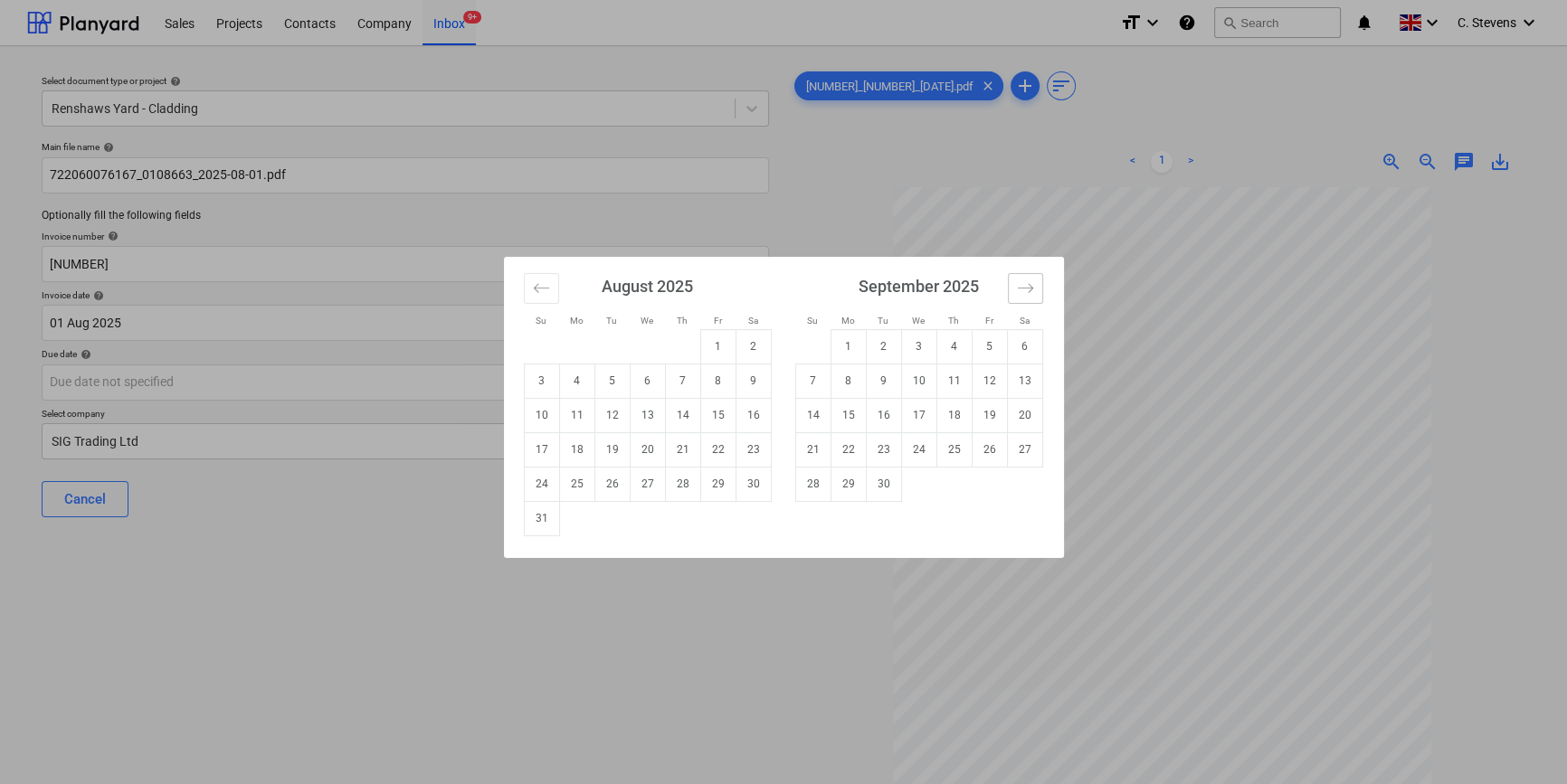 click 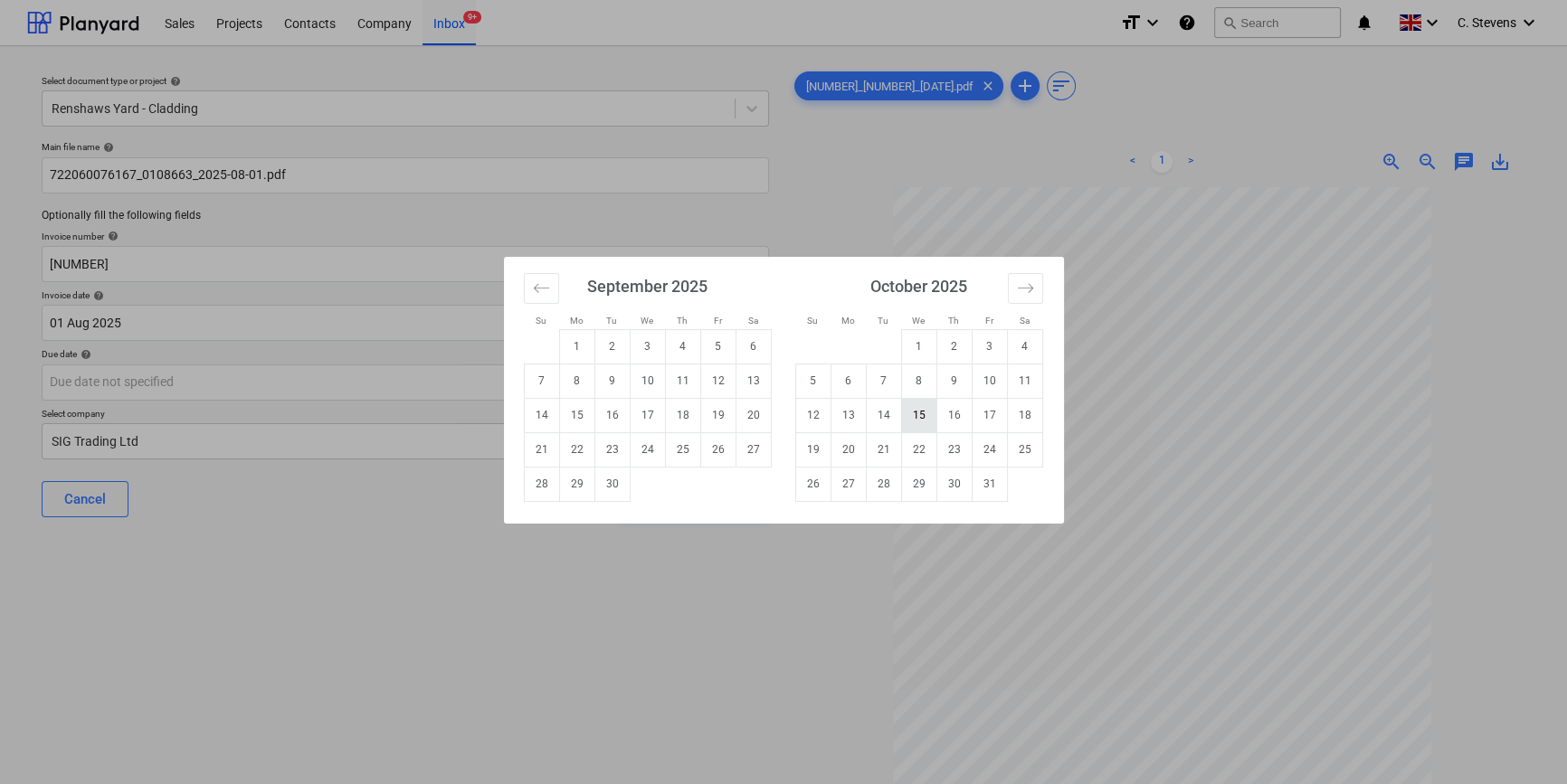 click on "15" at bounding box center (918, 415) 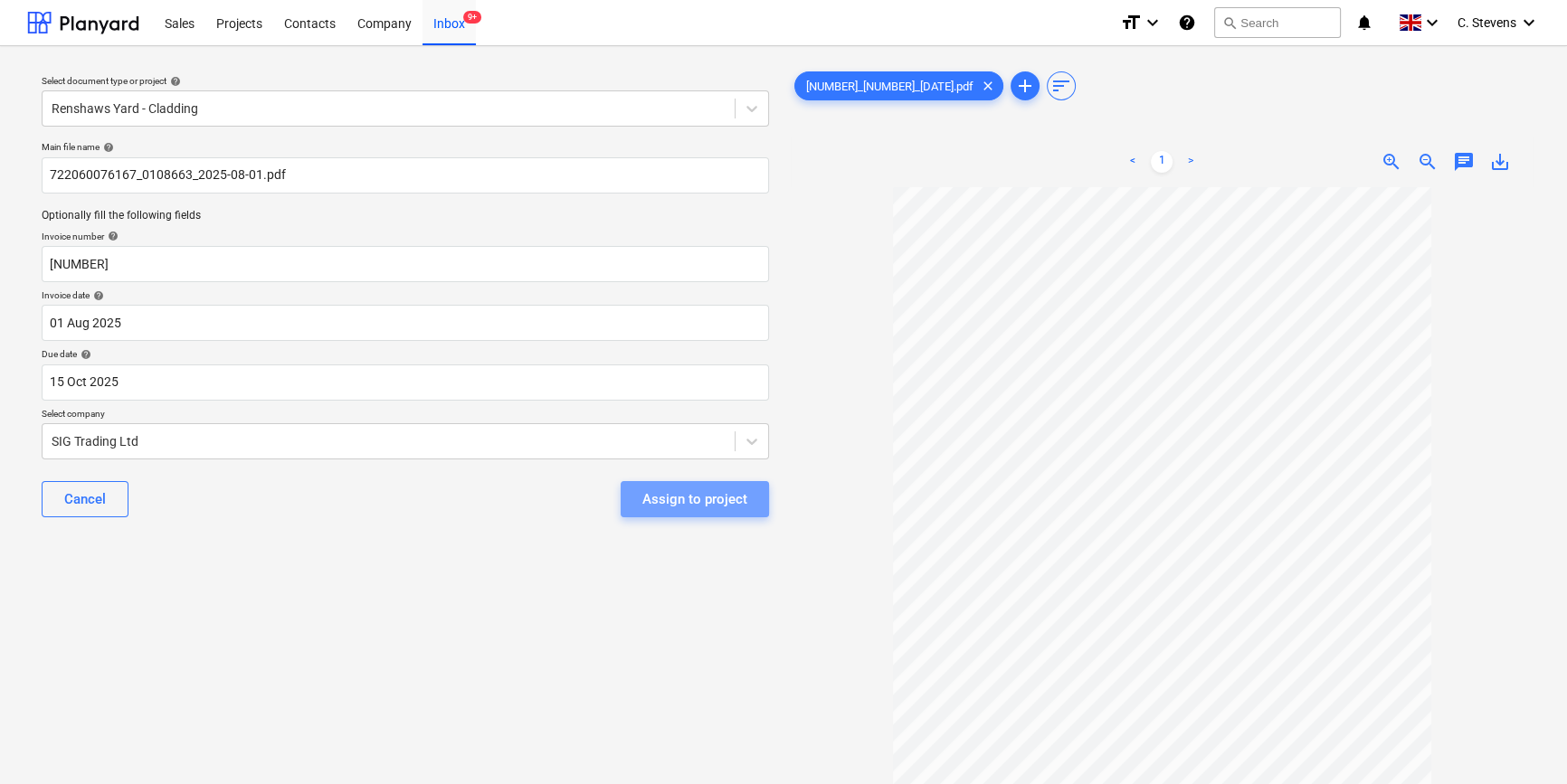click on "Assign to project" at bounding box center (695, 499) 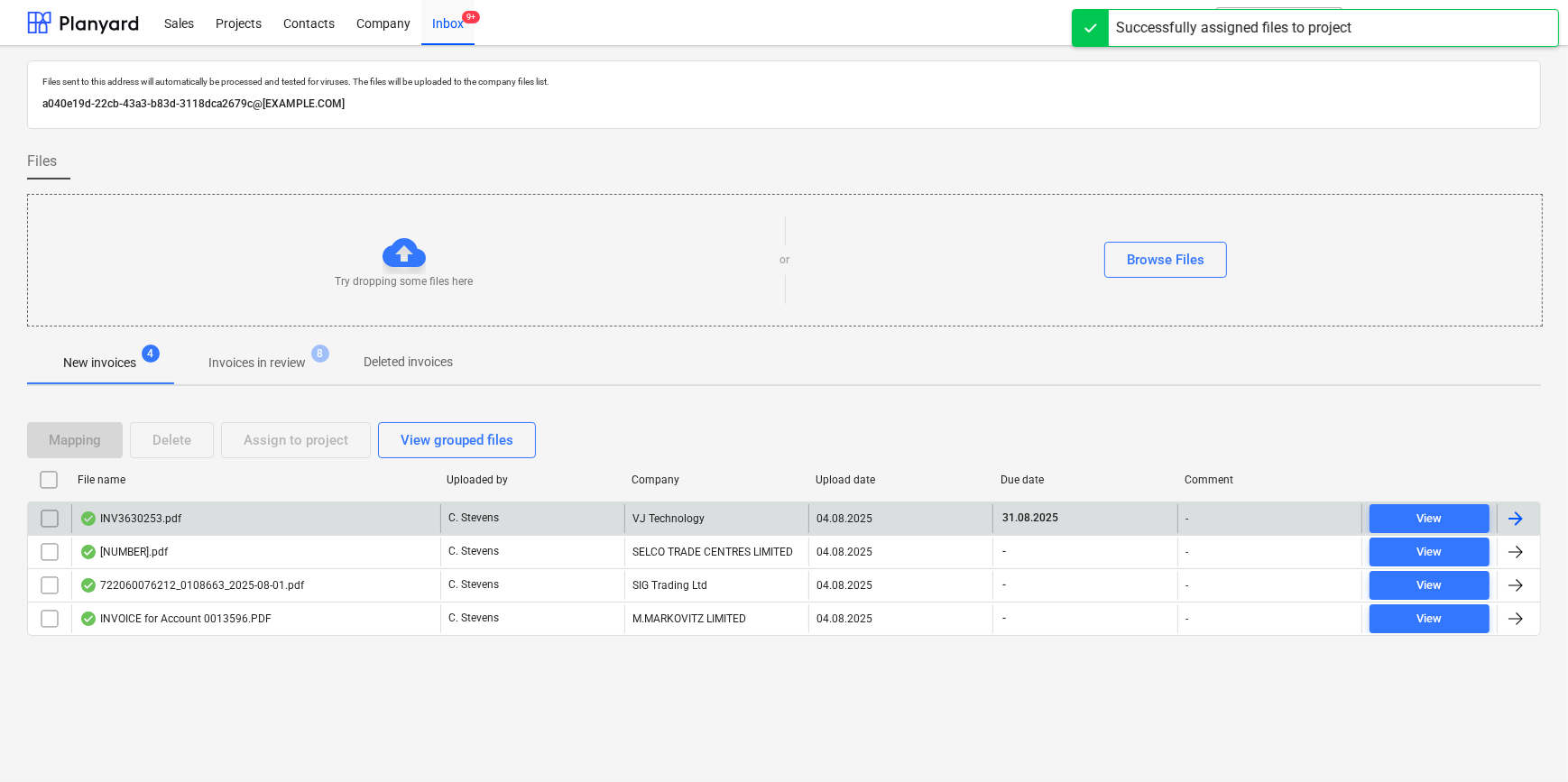 click on "INV3630253.pdf" at bounding box center [255, 519] 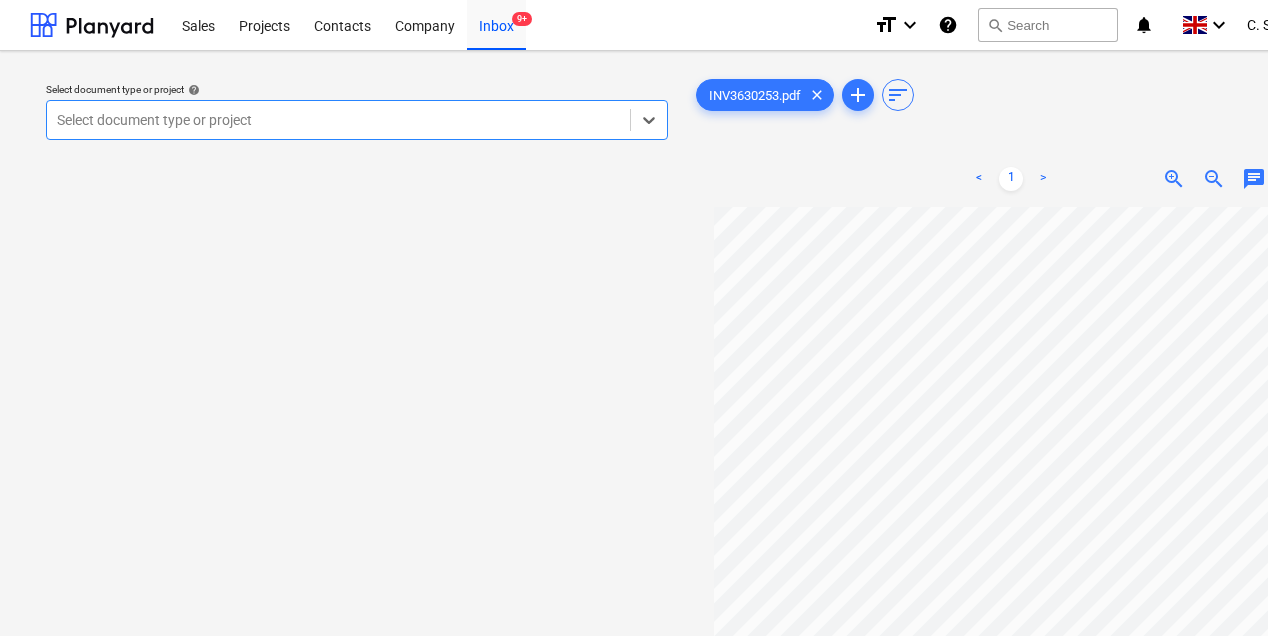 click on "Select document type or project" at bounding box center (357, 120) 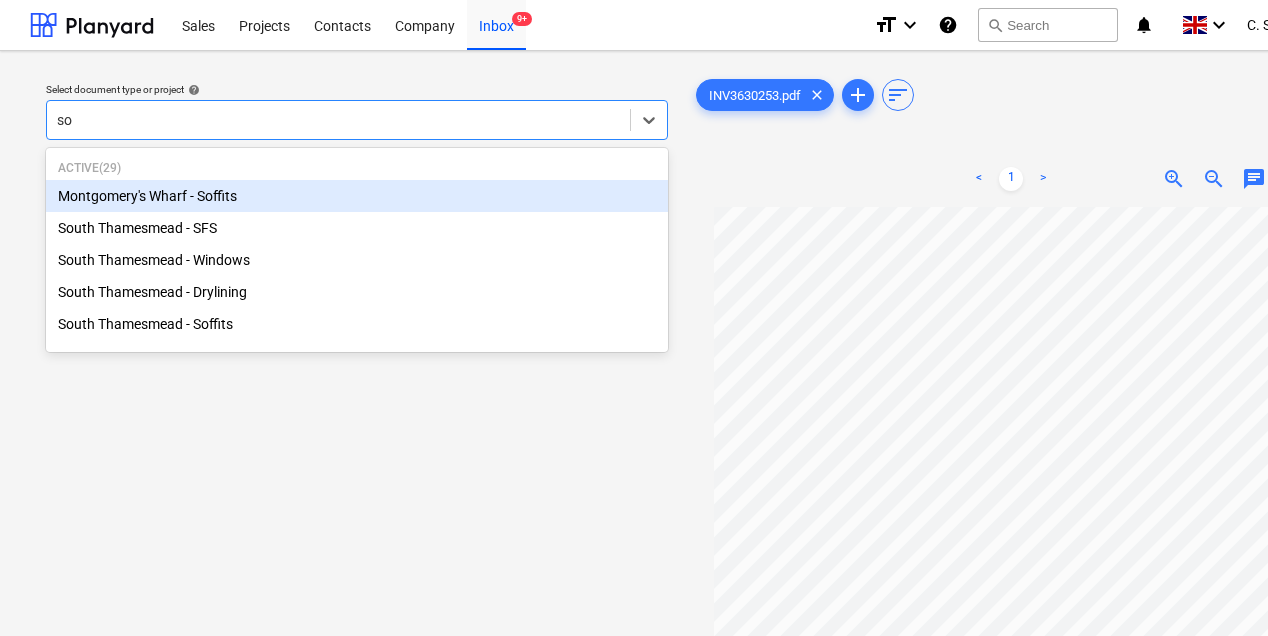 type on "sou" 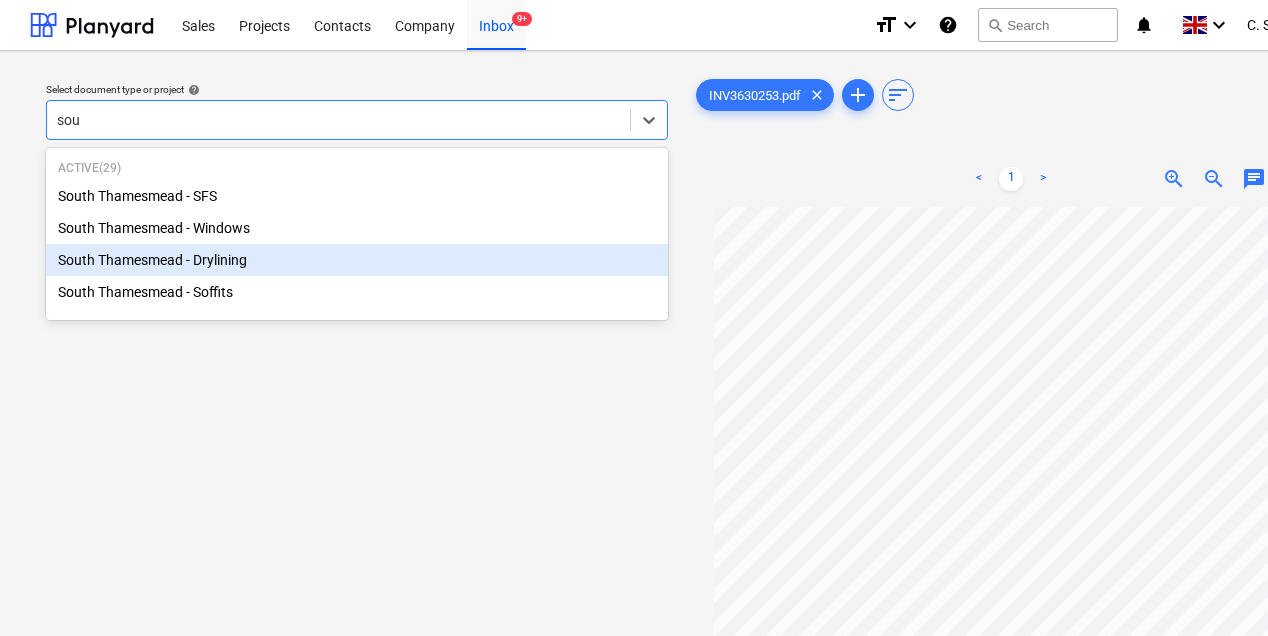 type 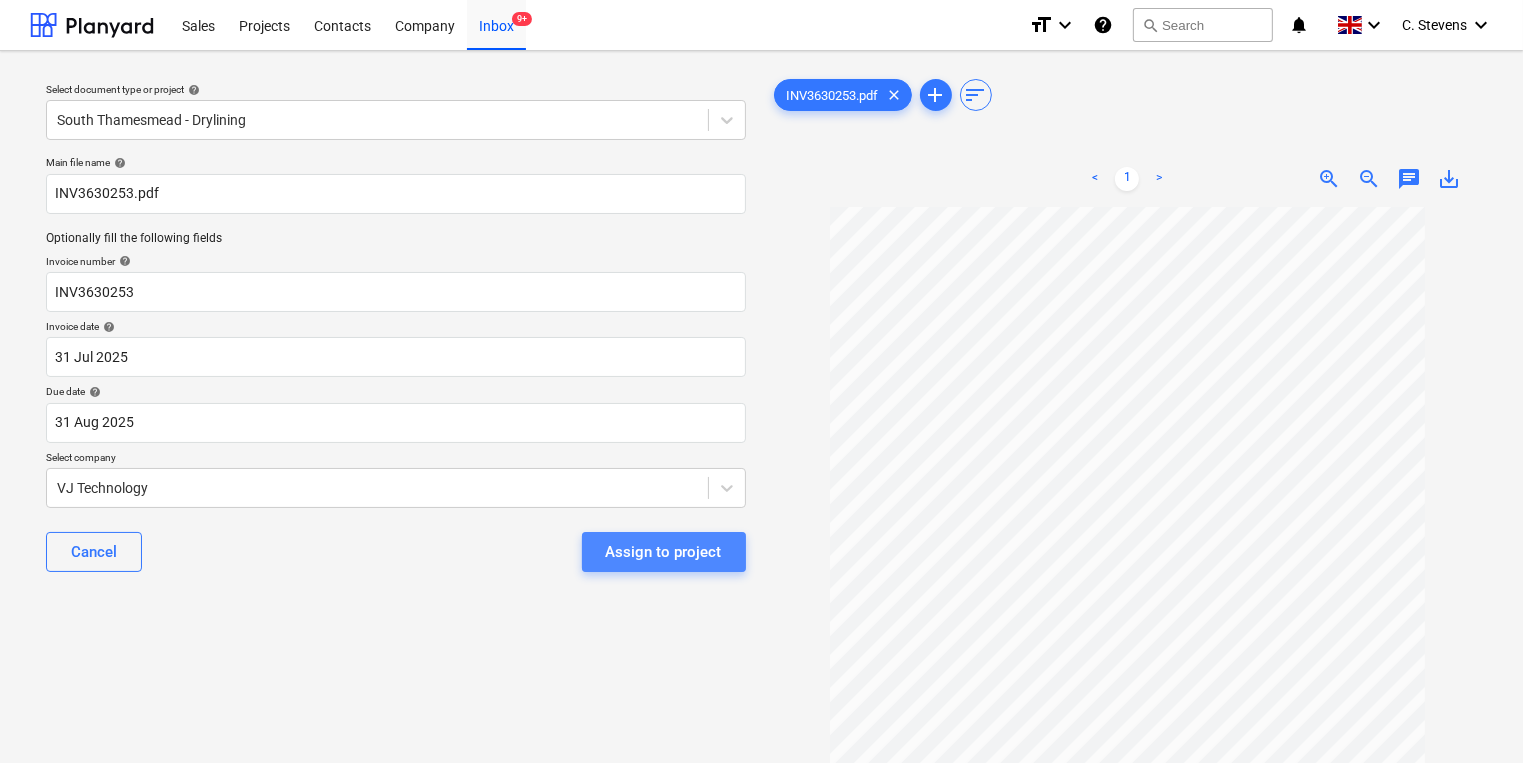 click on "Assign to project" at bounding box center (664, 552) 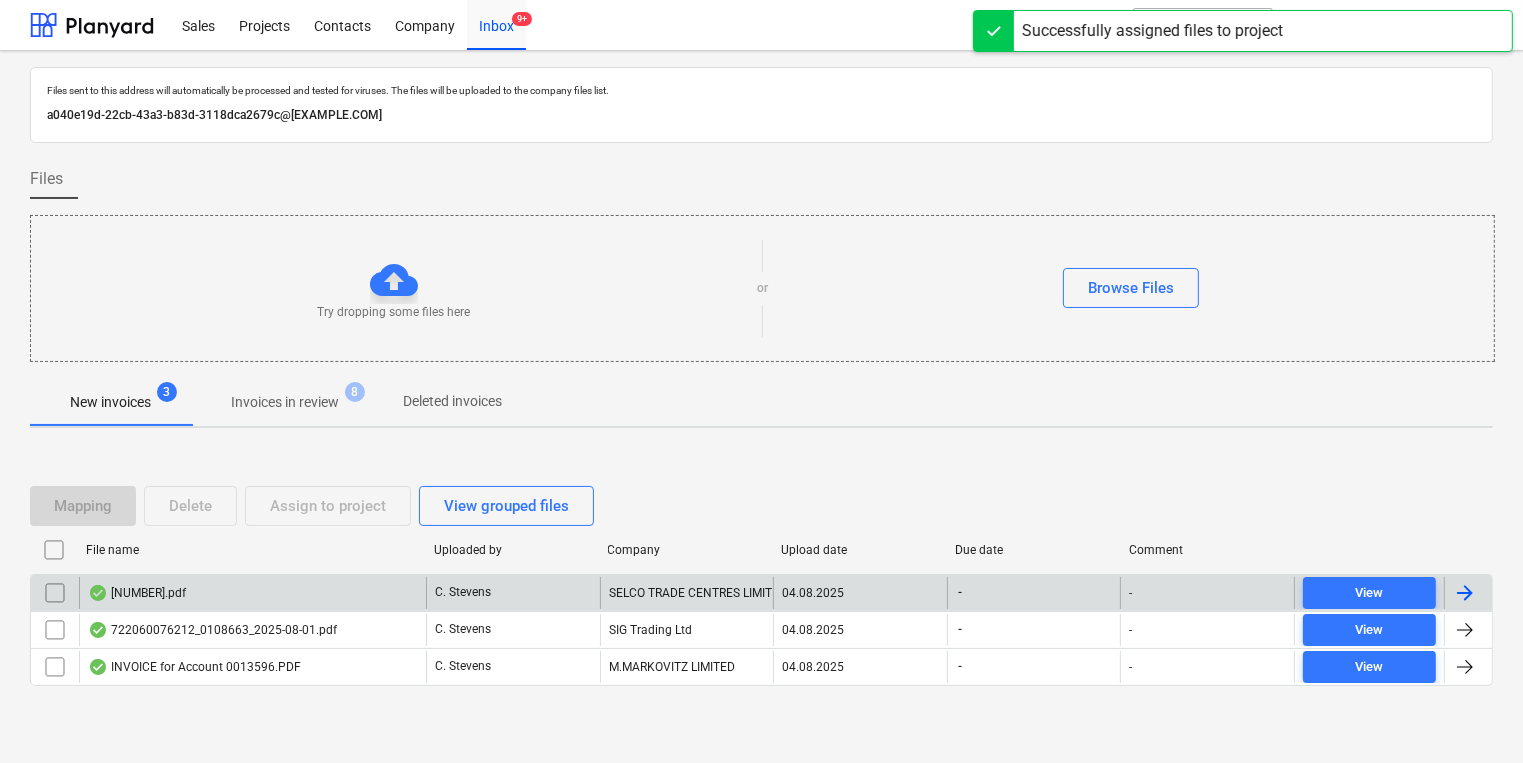 click on "[NUMBER].pdf" at bounding box center [252, 593] 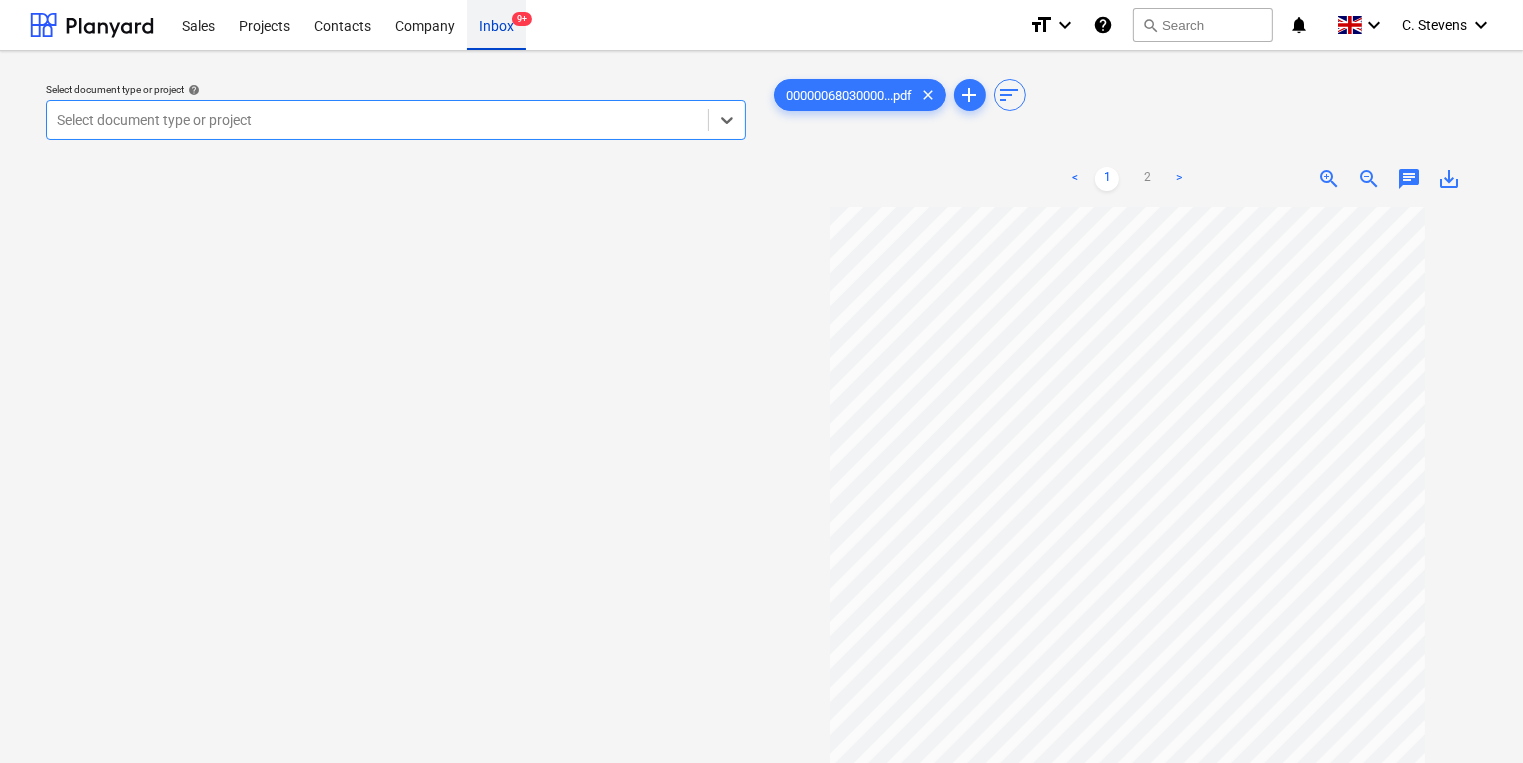 click on "Inbox 9+" at bounding box center (496, 24) 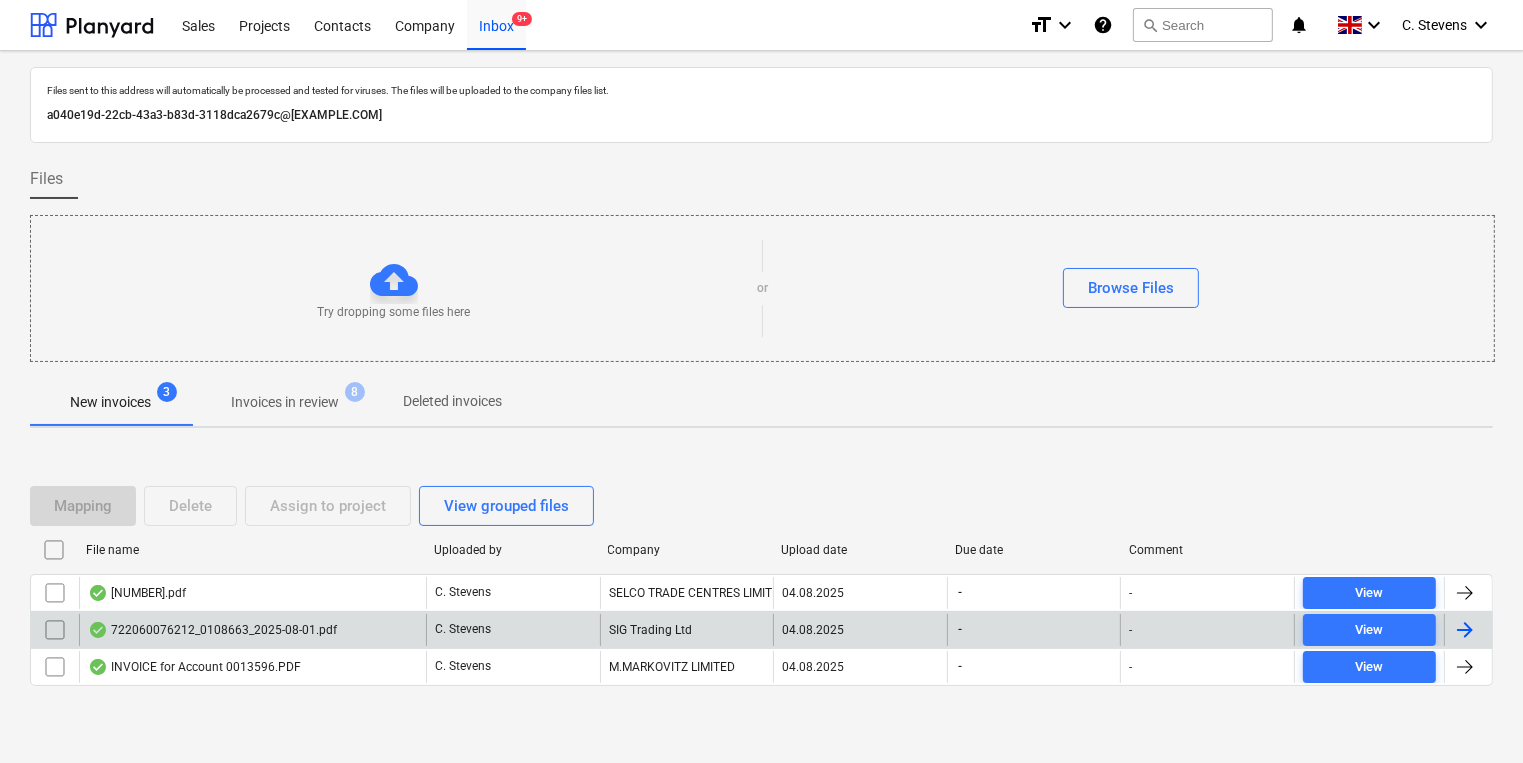 click on "722060076212_0108663_2025-08-01.pdf" at bounding box center [212, 630] 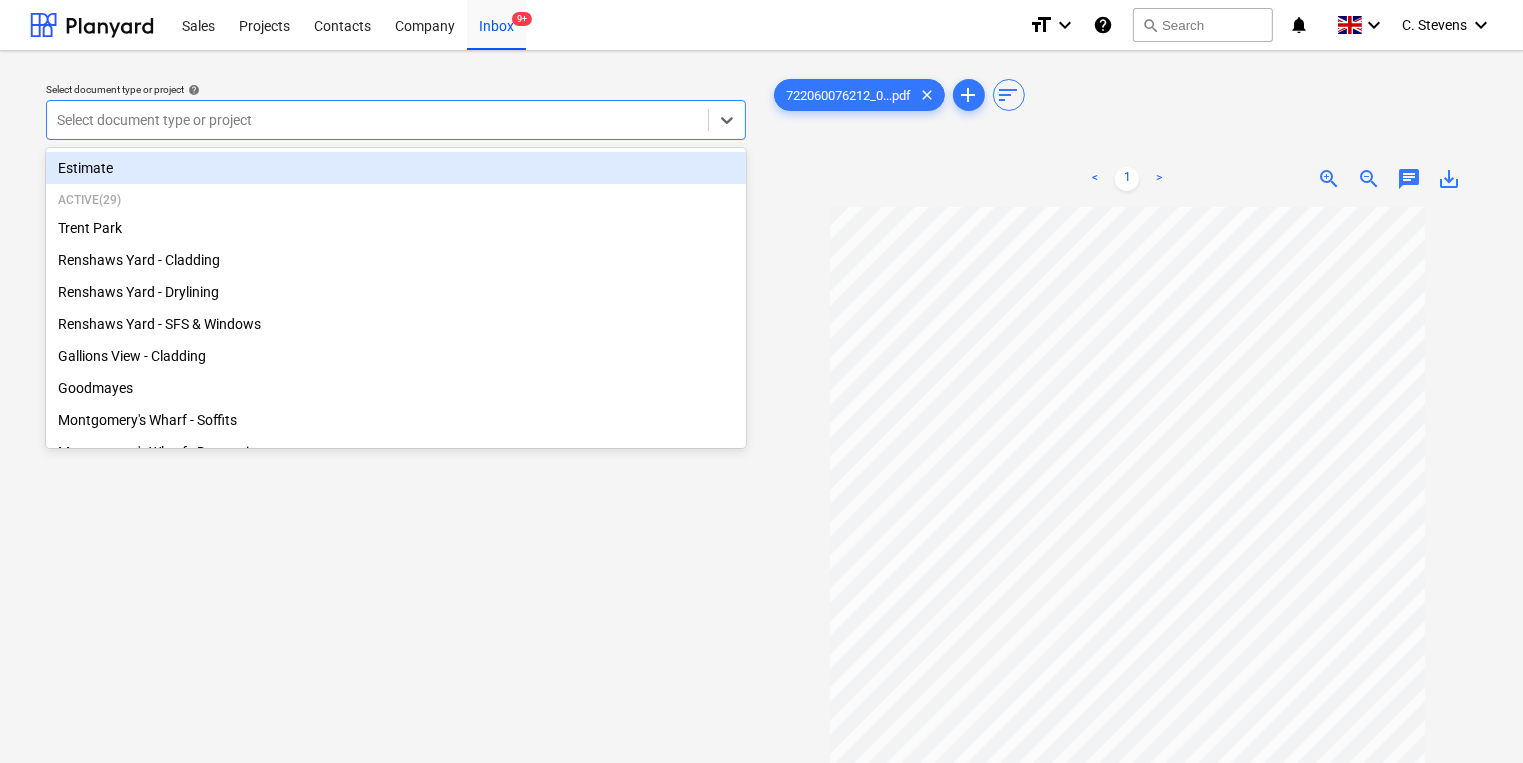 click at bounding box center [377, 120] 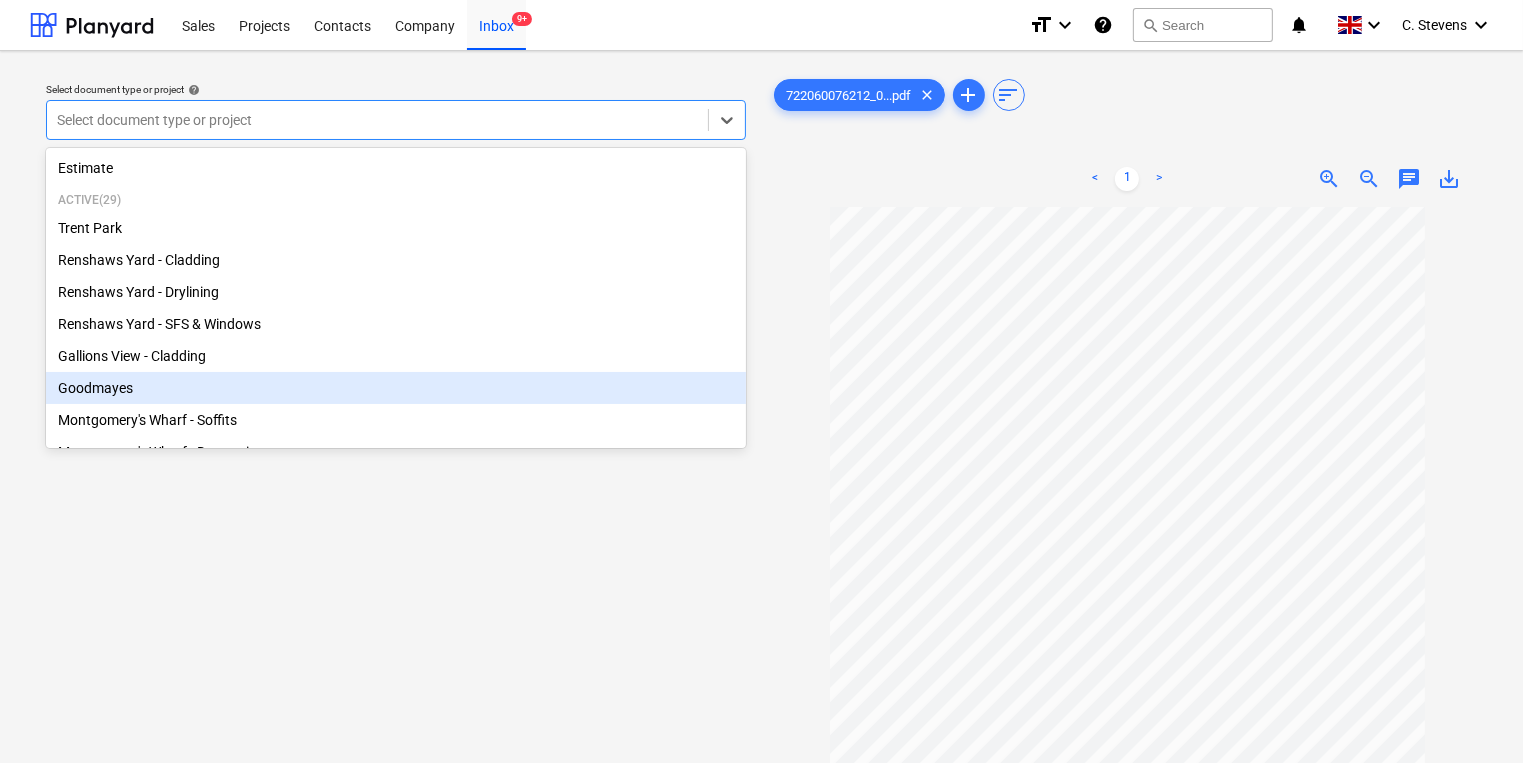 click on "Goodmayes" at bounding box center [396, 388] 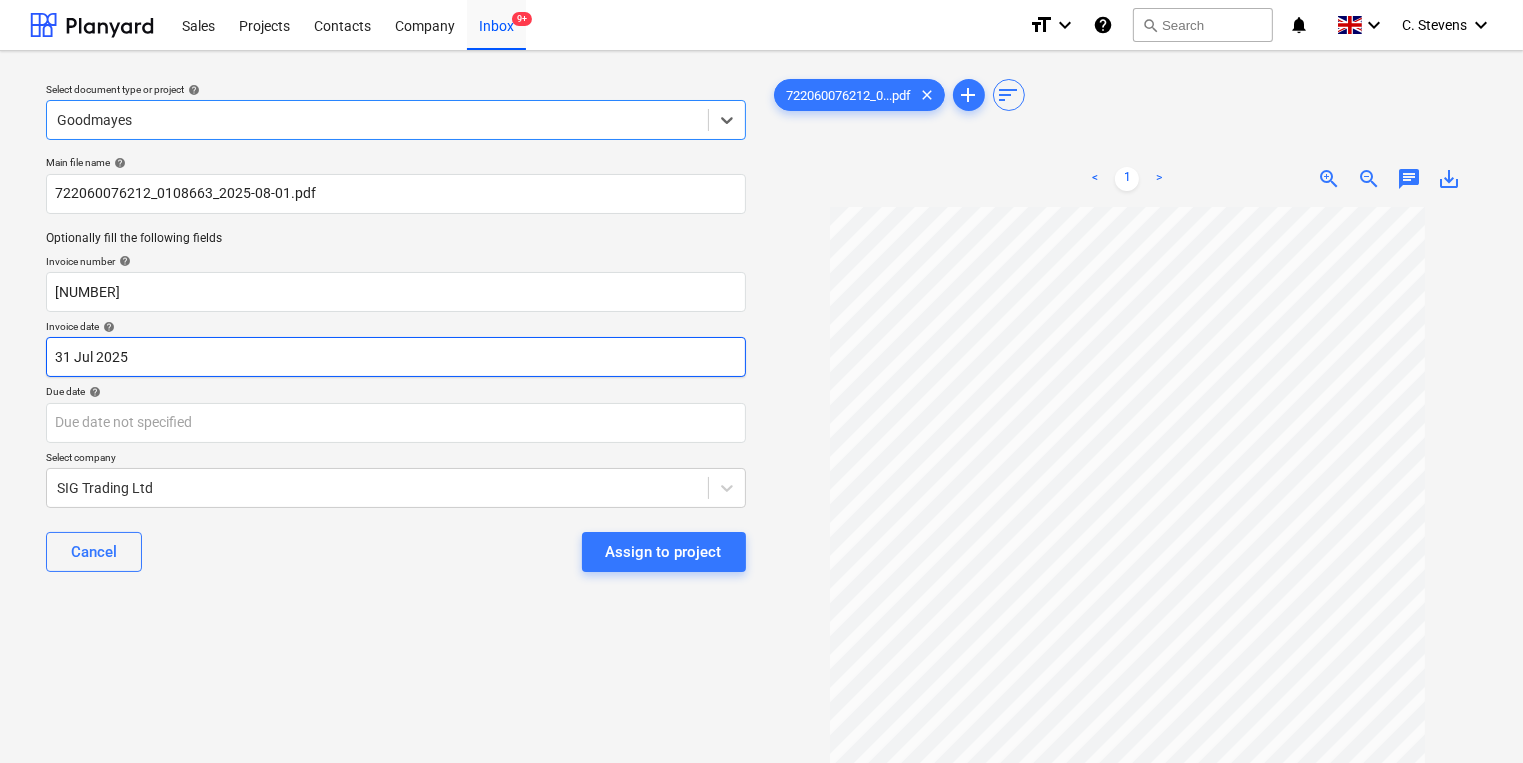 click on "Sales Projects Contacts Company Inbox 9+ format_size keyboard_arrow_down help search Search notifications 0 keyboard_arrow_down C. [LAST] keyboard_arrow_down Select document type or project help option Goodmayes, selected.   Select is focused ,type to refine list, press Down to open the menu,  Goodmayes Main file name help 722060076212_0108663_2025-08-01.pdf Optionally fill the following fields Invoice number help 722060076212 Invoice date help 31 Jul 2025 31.07.2025 Press the down arrow key to interact with the calendar and
select a date. Press the question mark key to get the keyboard shortcuts for changing dates. Due date help Press the down arrow key to interact with the calendar and
select a date. Press the question mark key to get the keyboard shortcuts for changing dates. Select company SIG Trading Ltd   Cancel Assign to project 722060076212_0...pdf clear add sort < 1 > zoom_in zoom_out chat 0 save_alt" at bounding box center [761, 381] 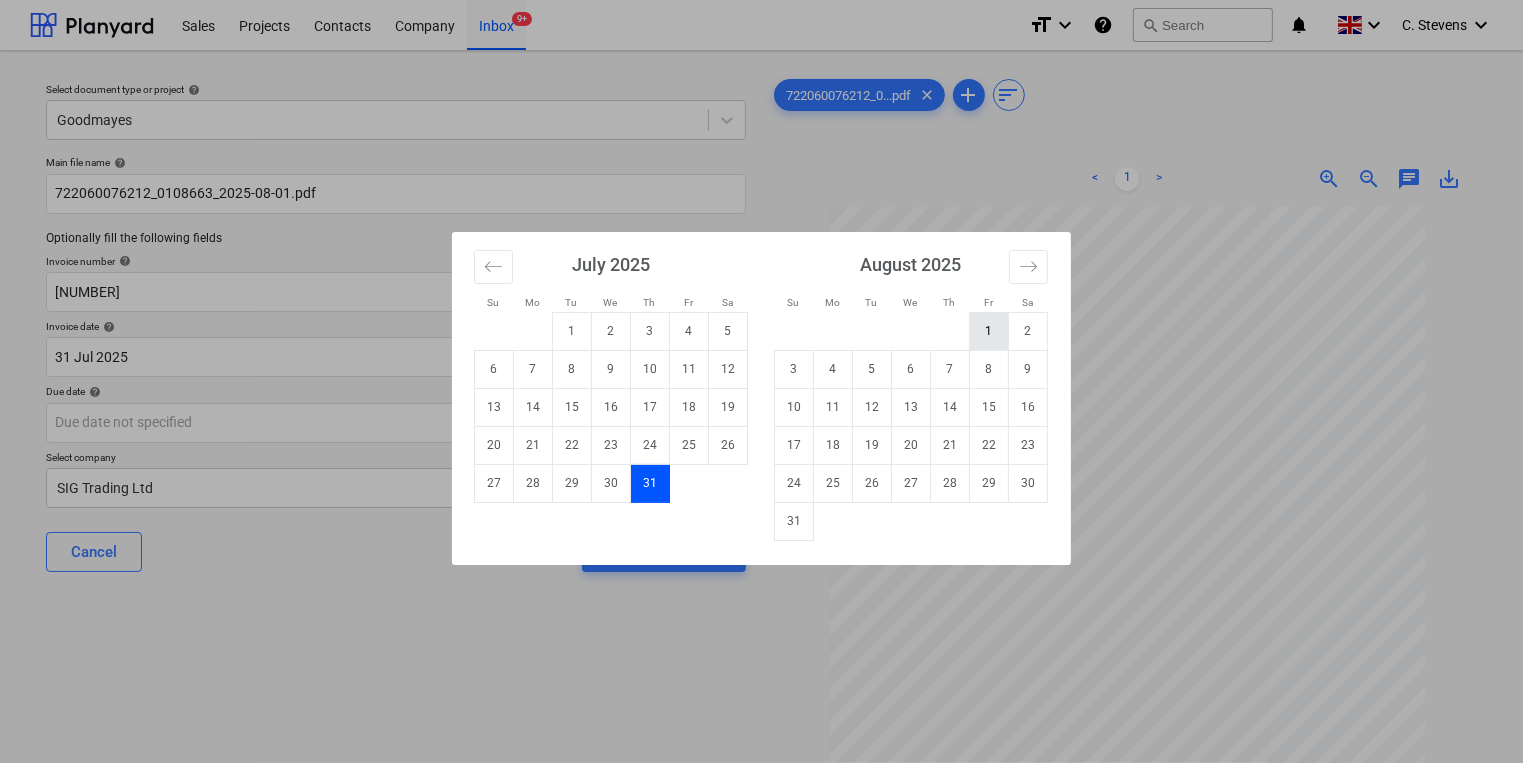 click on "1" at bounding box center (989, 331) 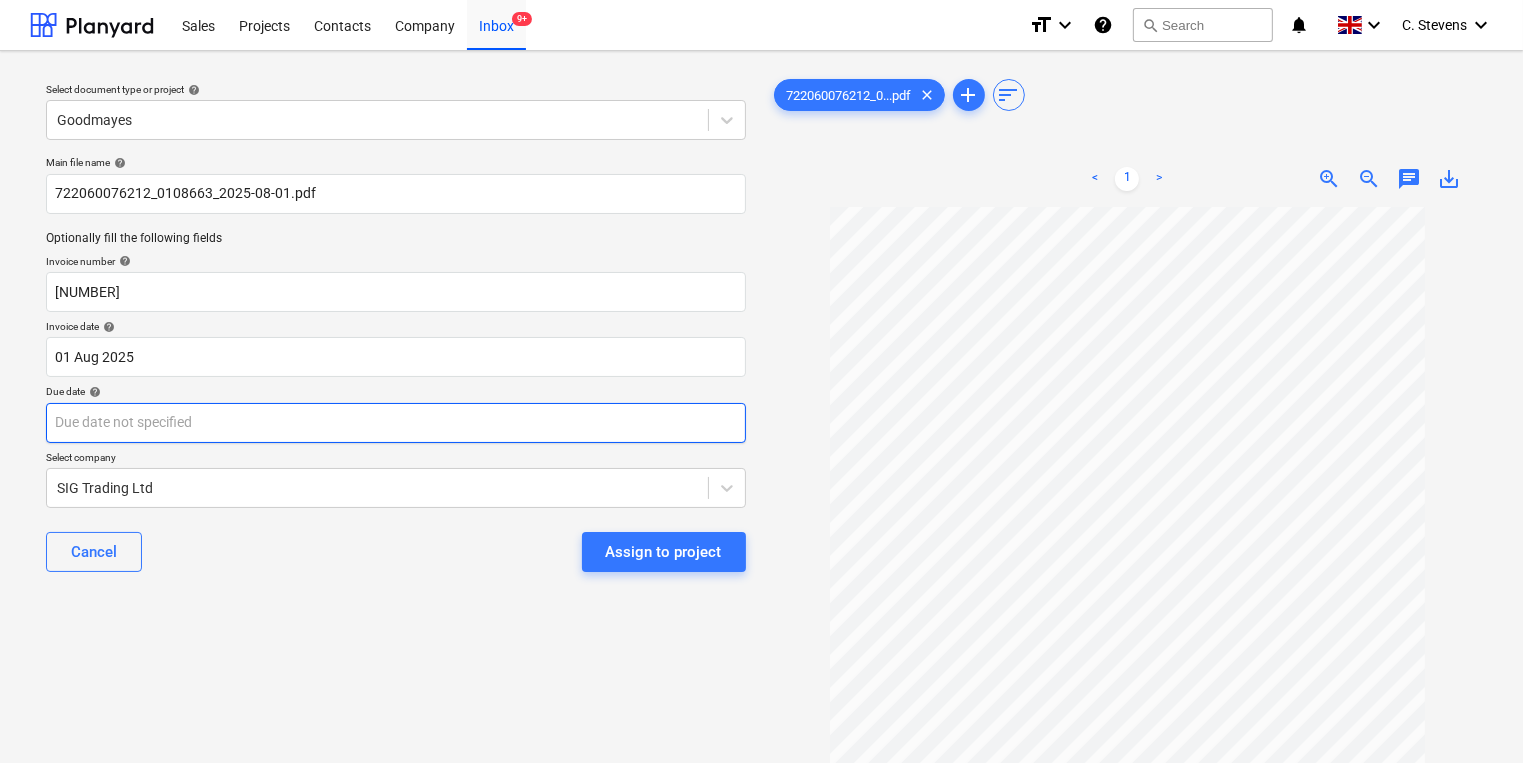 click on "Sales Projects Contacts Company Inbox 9+ format_size keyboard_arrow_down help search Search notifications 0 keyboard_arrow_down [FIRST] [LAST] keyboard_arrow_down Select document type or project help [LOCATION] Main file name help [NUMBER]_0108663_[DATE].pdf Optionally fill the following fields Invoice number help [NUMBER] Invoice date help [DATE] [DATE] Press the down arrow key to interact with the calendar and
select a date. Press the question mark key to get the keyboard shortcuts for changing dates. Due date help Press the down arrow key to interact with the calendar and
select a date. Press the question mark key to get the keyboard shortcuts for changing dates. Select company [COMPANY]   Cancel Assign to project [NUMBER]_0...pdf clear add sort < 1 > zoom_in zoom_out chat 0 save_alt" at bounding box center (761, 381) 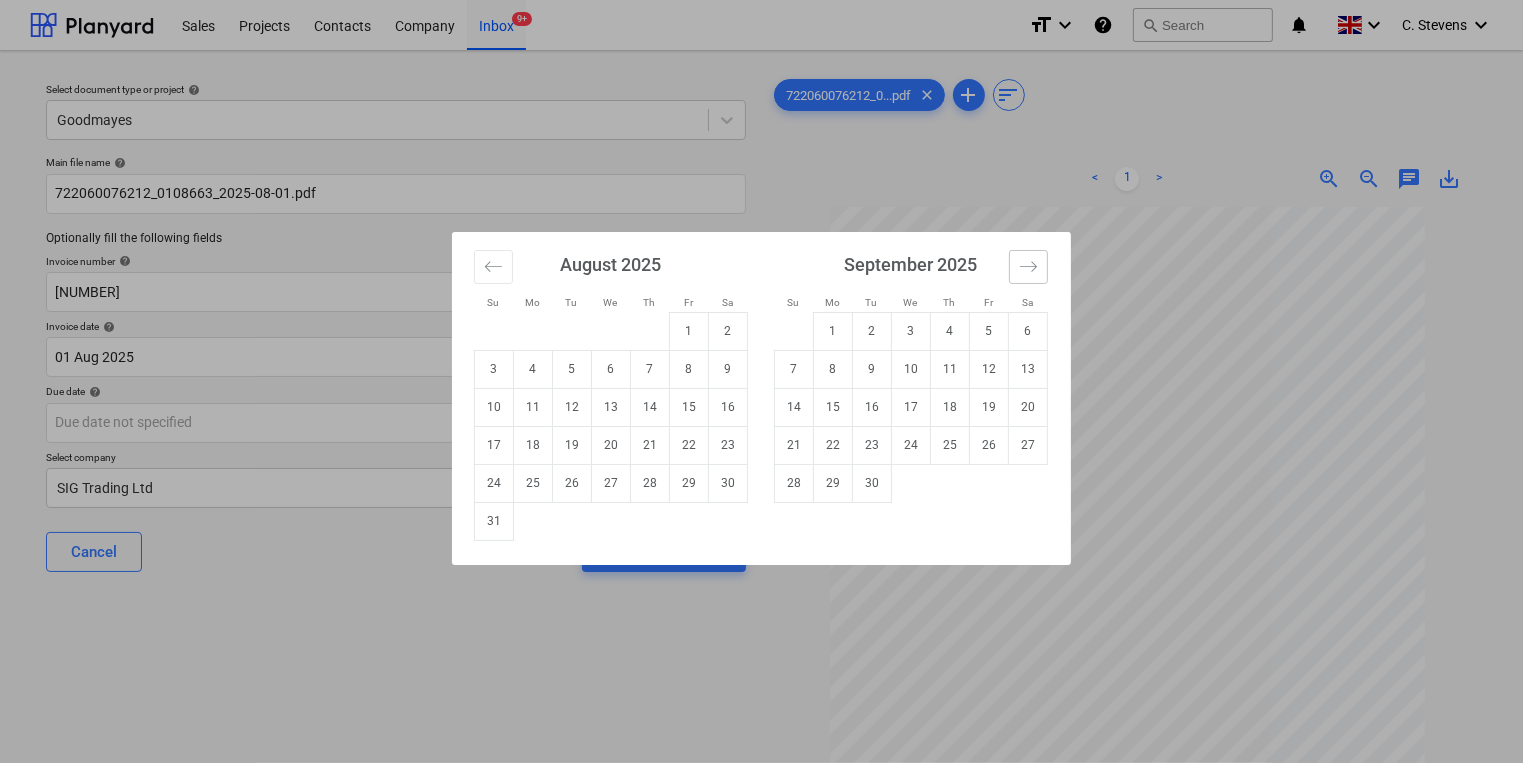 click 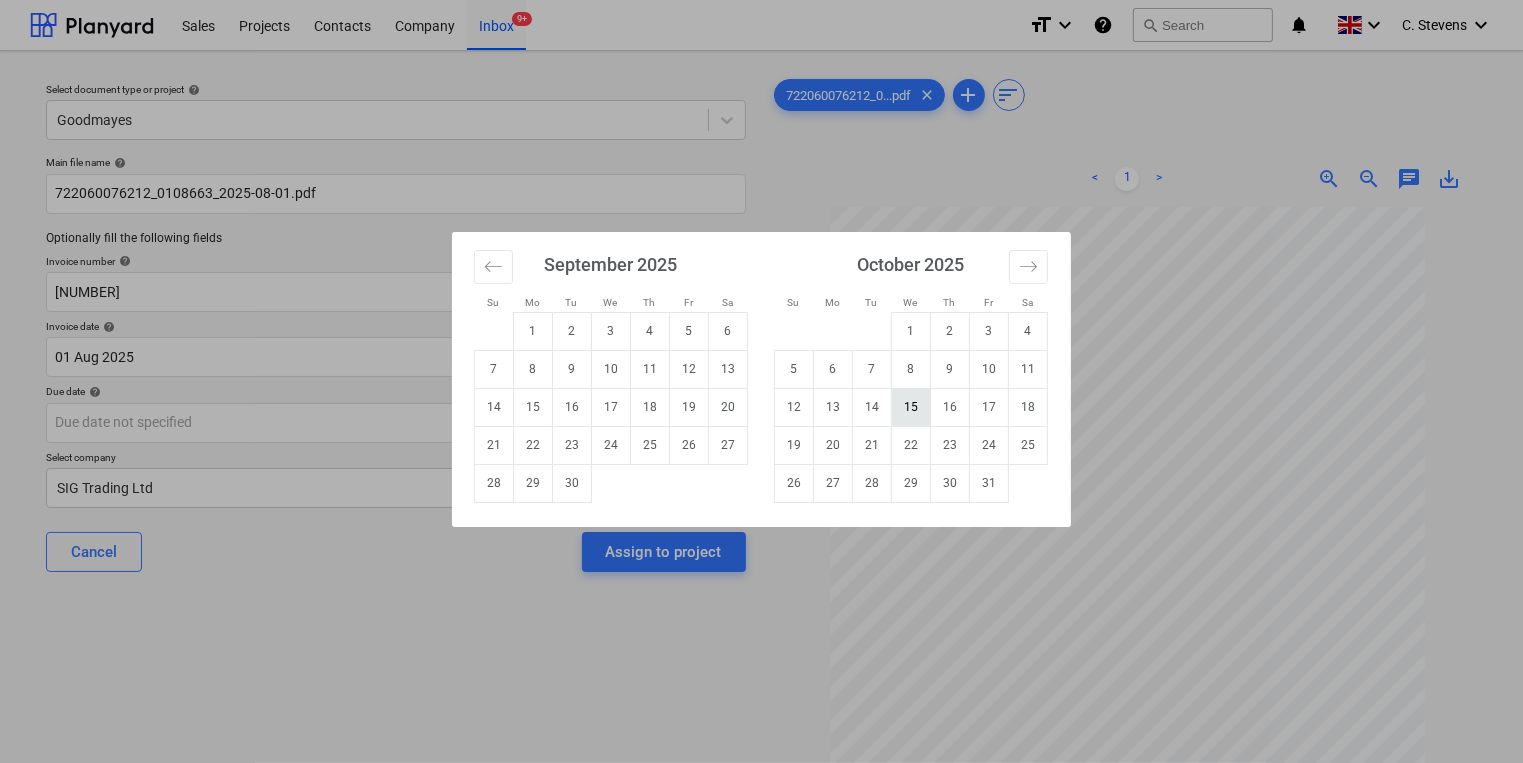 click on "15" at bounding box center (911, 407) 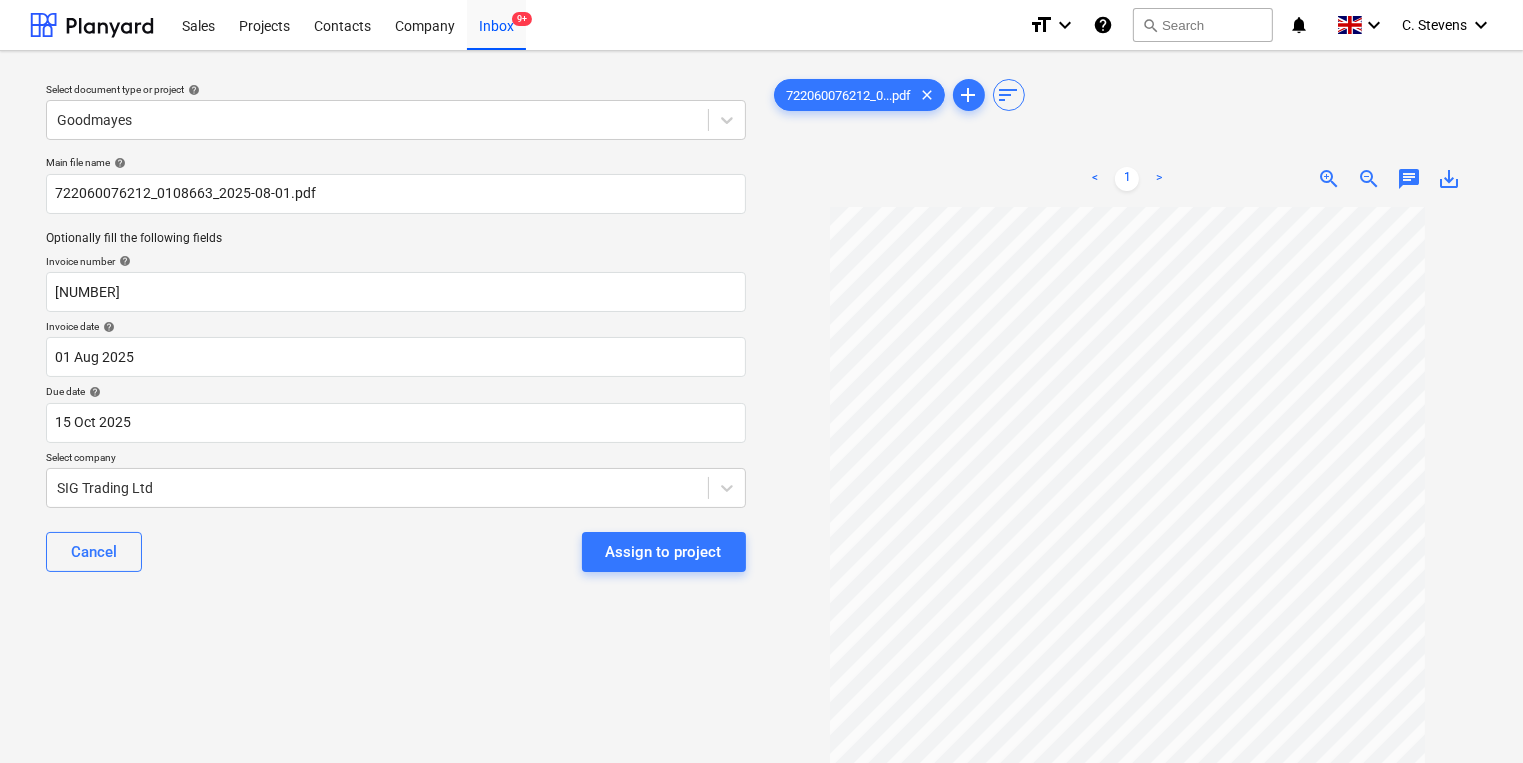 click on "Assign to project" at bounding box center (664, 552) 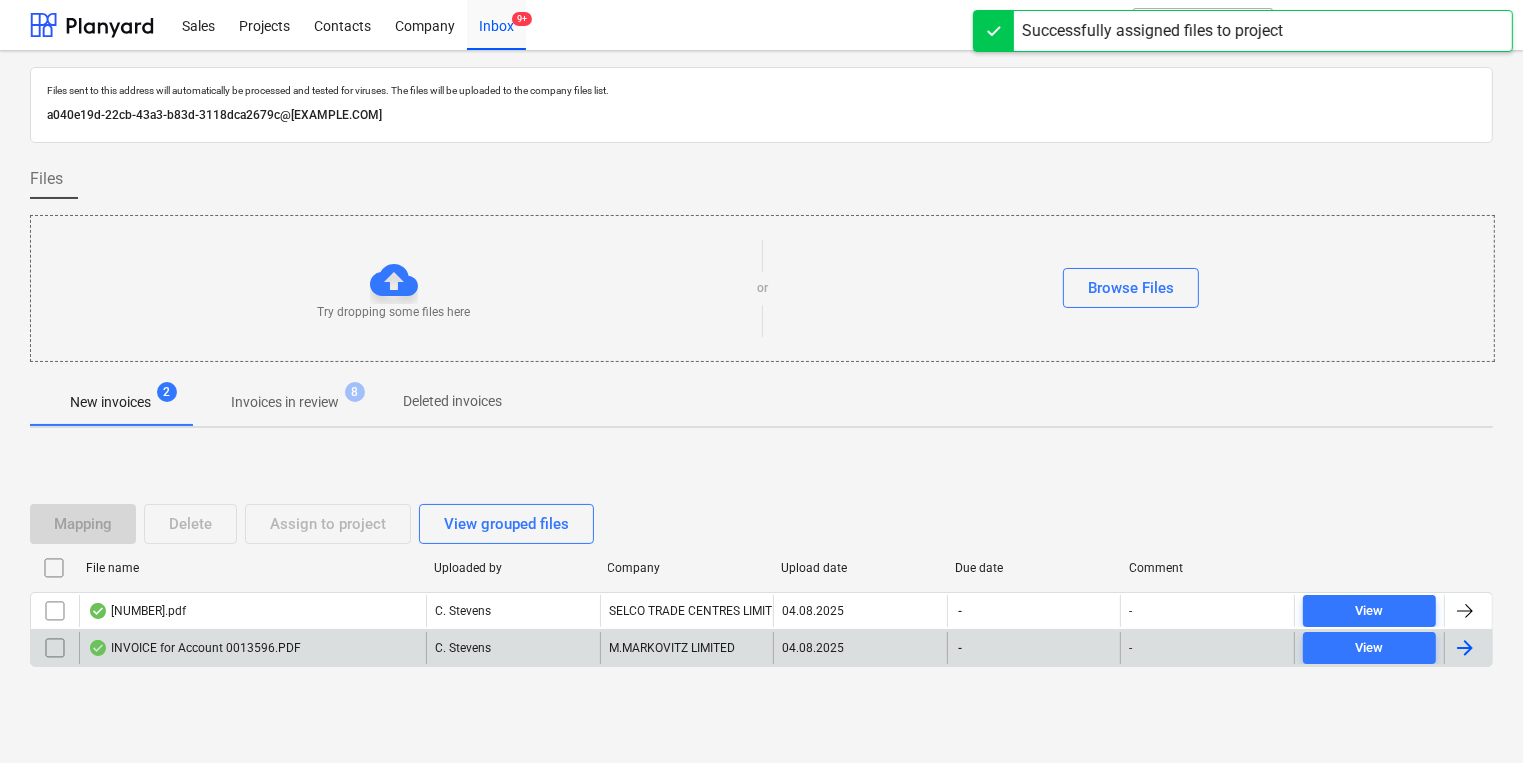 click on "INVOICE for Account 0013596.PDF" at bounding box center [252, 648] 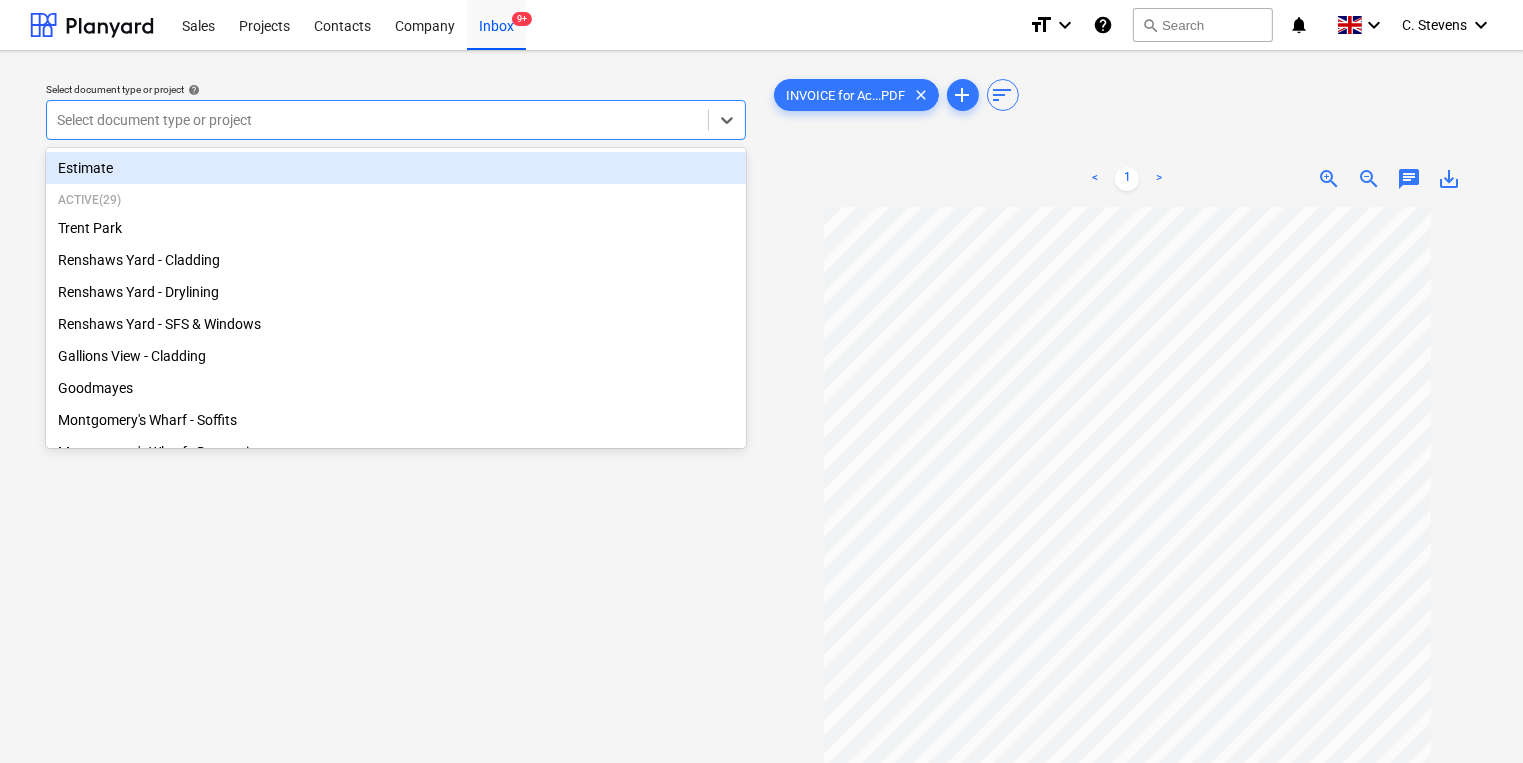 click at bounding box center (377, 120) 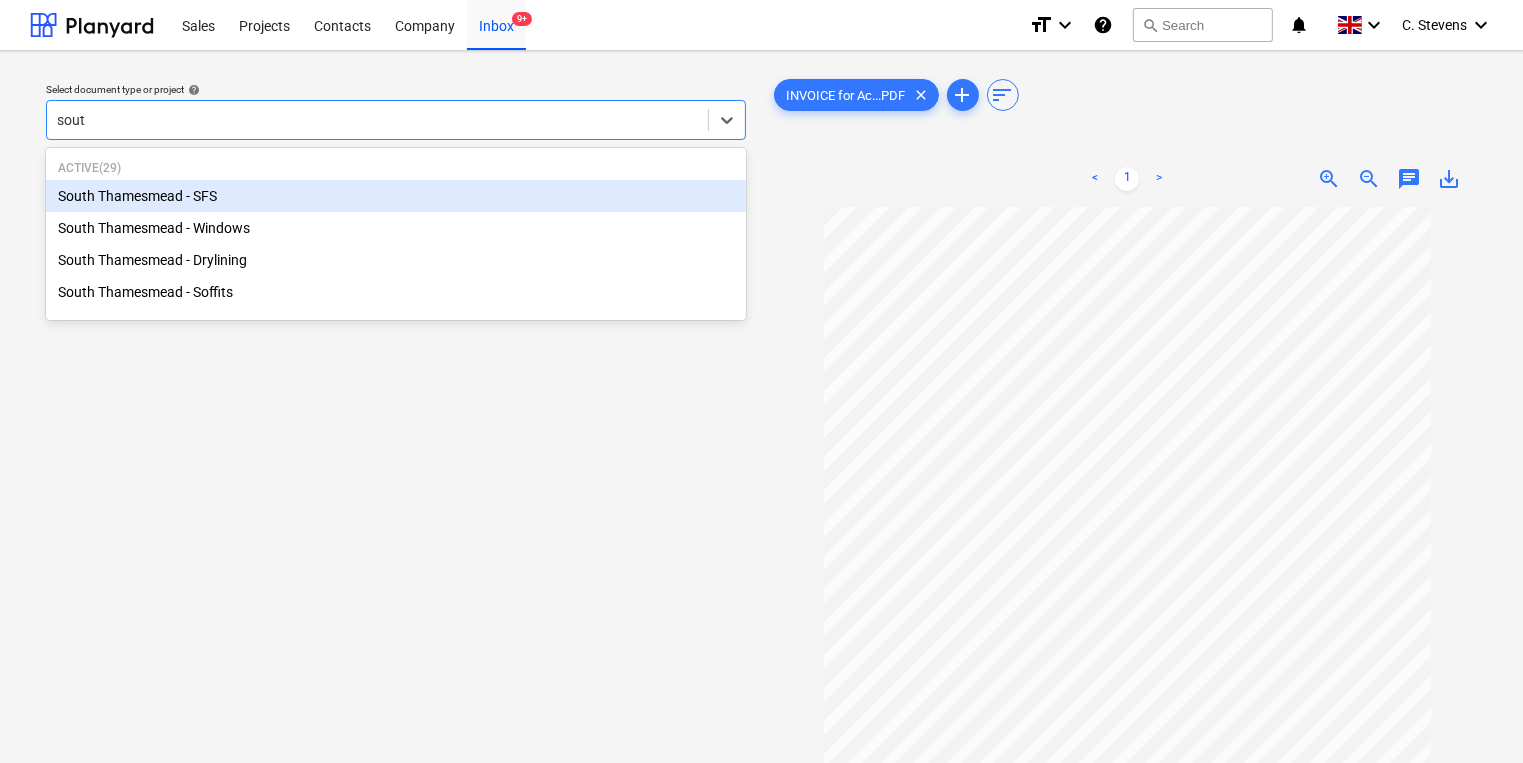 type on "south" 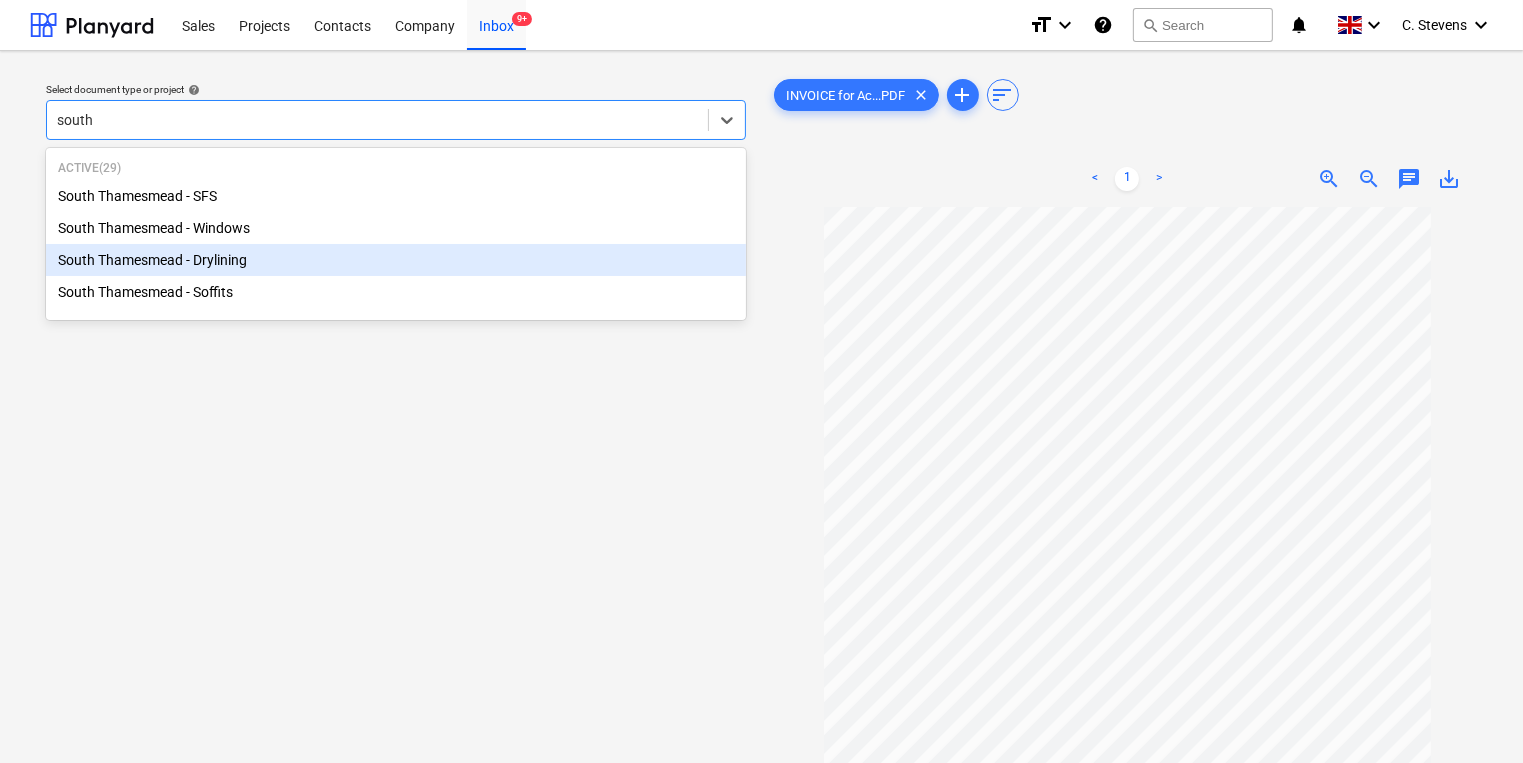 type 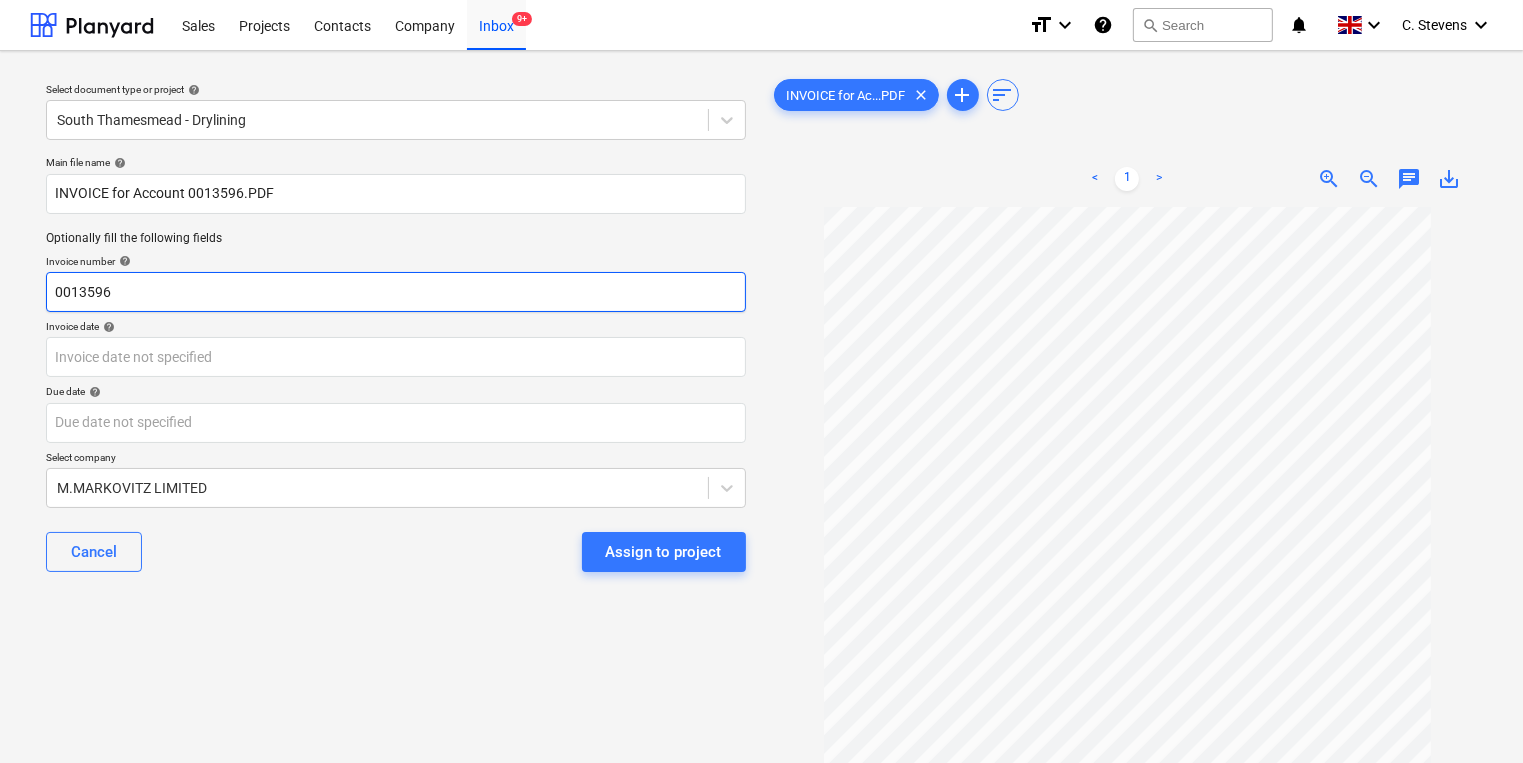 drag, startPoint x: 126, startPoint y: 284, endPoint x: 1, endPoint y: 286, distance: 125.016 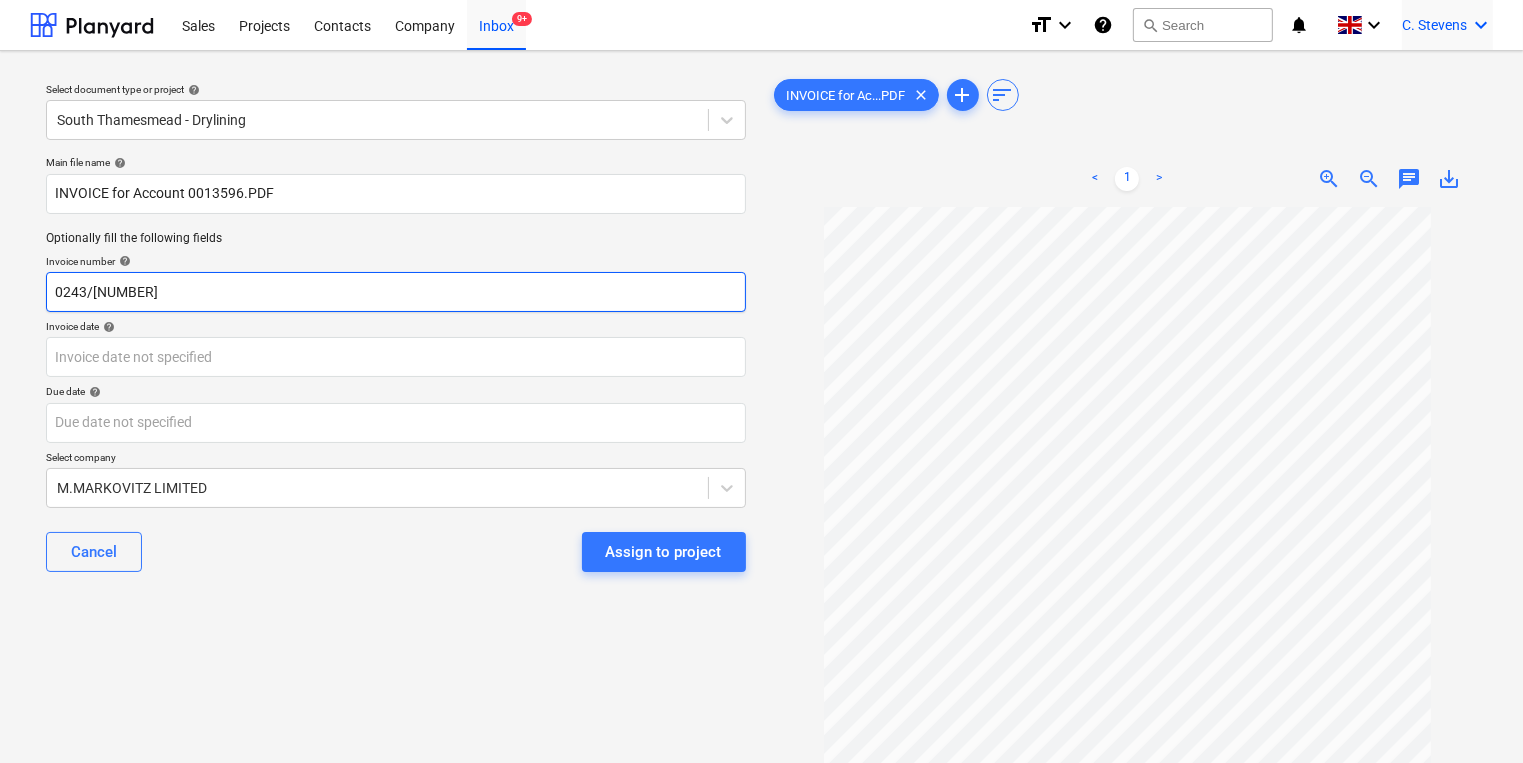 type on "0243/[NUMBER]" 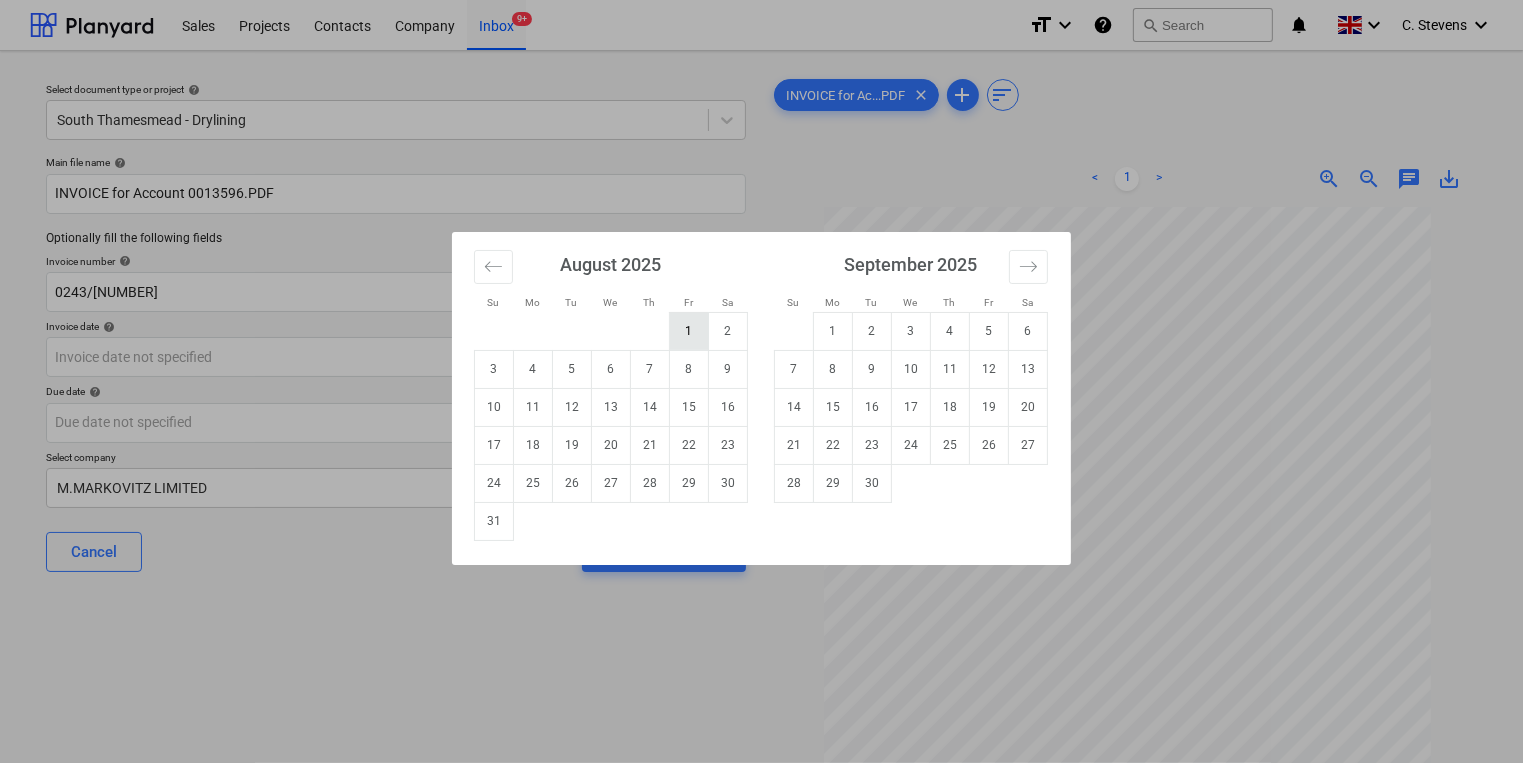 click on "1" at bounding box center (689, 331) 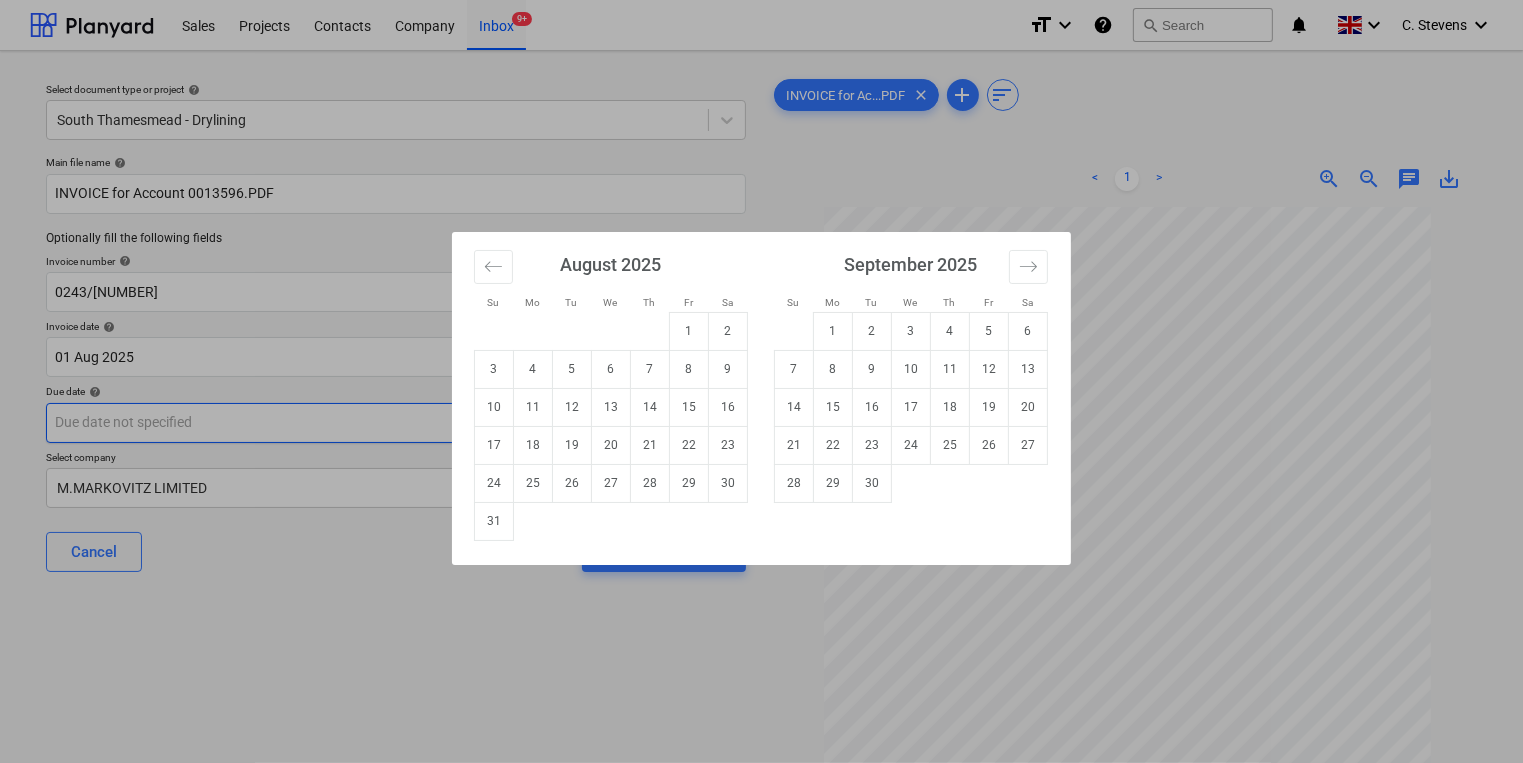 click on "Sales Projects Contacts Company Inbox 9+ format_size keyboard_arrow_down help search Search notifications 0 keyboard_arrow_down C. [LAST] keyboard_arrow_down Select document type or project help South Thamesmead - Drylining Main file name help INVOICE for Account 0013596.PDF Optionally fill the following fields Invoice number help 0243/01445157 Invoice date help 01 Aug 2025 01.08.2025 Press the down arrow key to interact with the calendar and
select a date. Press the question mark key to get the keyboard shortcuts for changing dates. Due date help Press the down arrow key to interact with the calendar and
select a date. Press the question mark key to get the keyboard shortcuts for changing dates. Select company M.MARKOVITZ LIMITED   Cancel Assign to project INVOICE for Ac...PDF clear add sort < 1 > zoom_in zoom_out chat 0 save_alt
Su Mo Tu We Th Fr Sa Su Mo Tu We Th Fr Sa July 2025 1 2 3 4 5 6 7 8 9 10 11 12 13 14 15 16 17 18 19 20 21 22 23 24 25 26 27 28 29 30 31 August 2025 1 2 3 4 5" at bounding box center [761, 381] 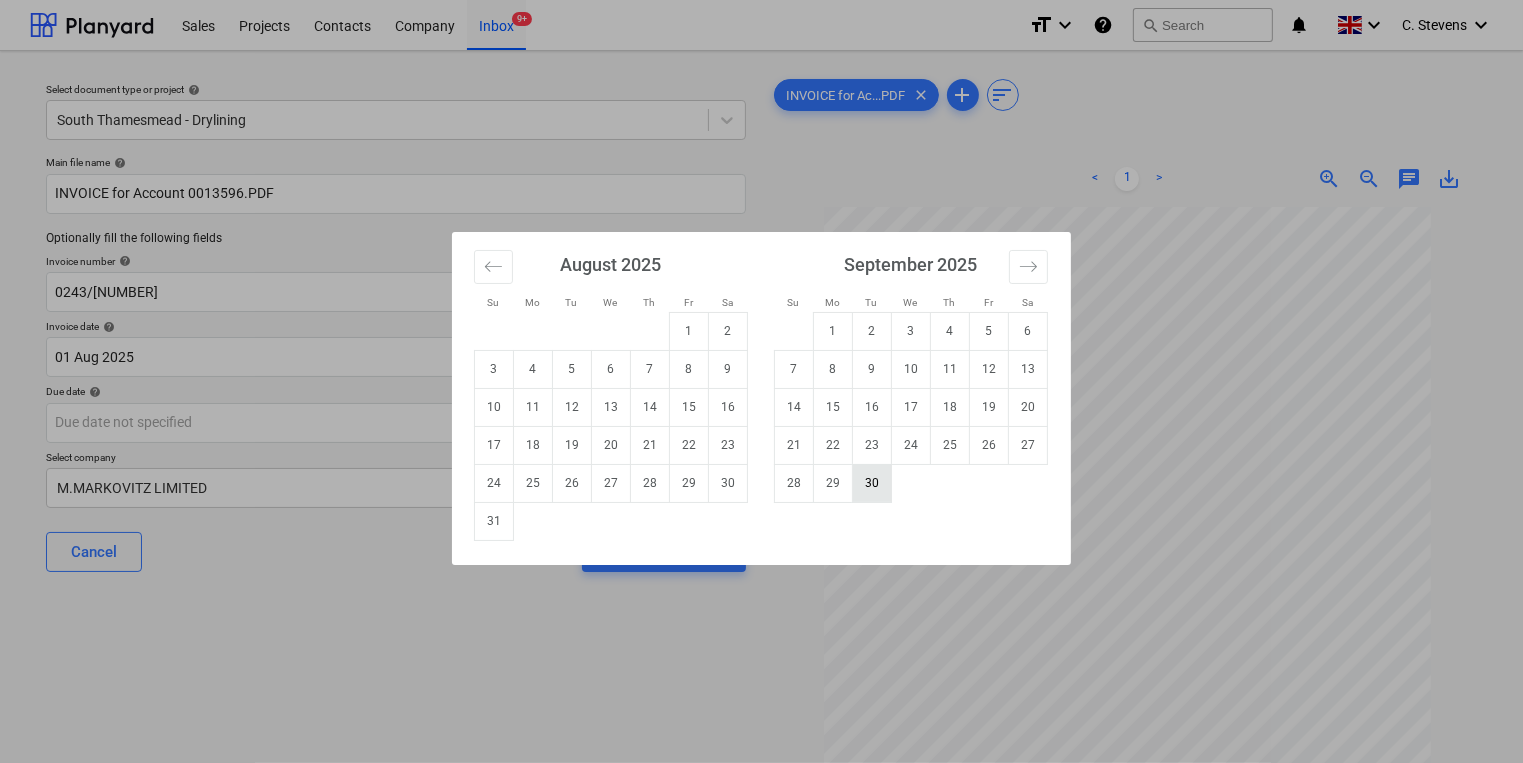 click on "30" at bounding box center (872, 483) 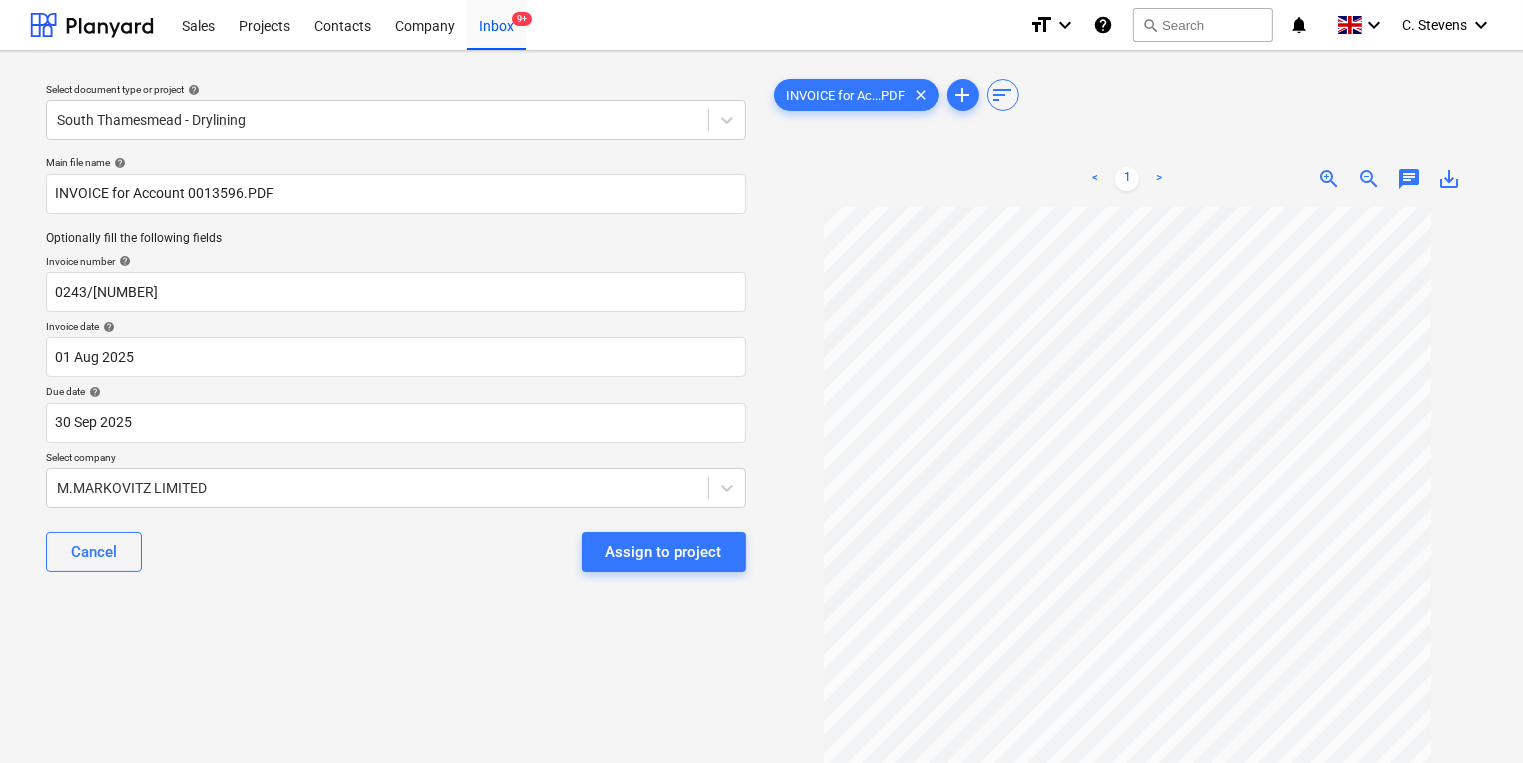 scroll, scrollTop: 144, scrollLeft: 0, axis: vertical 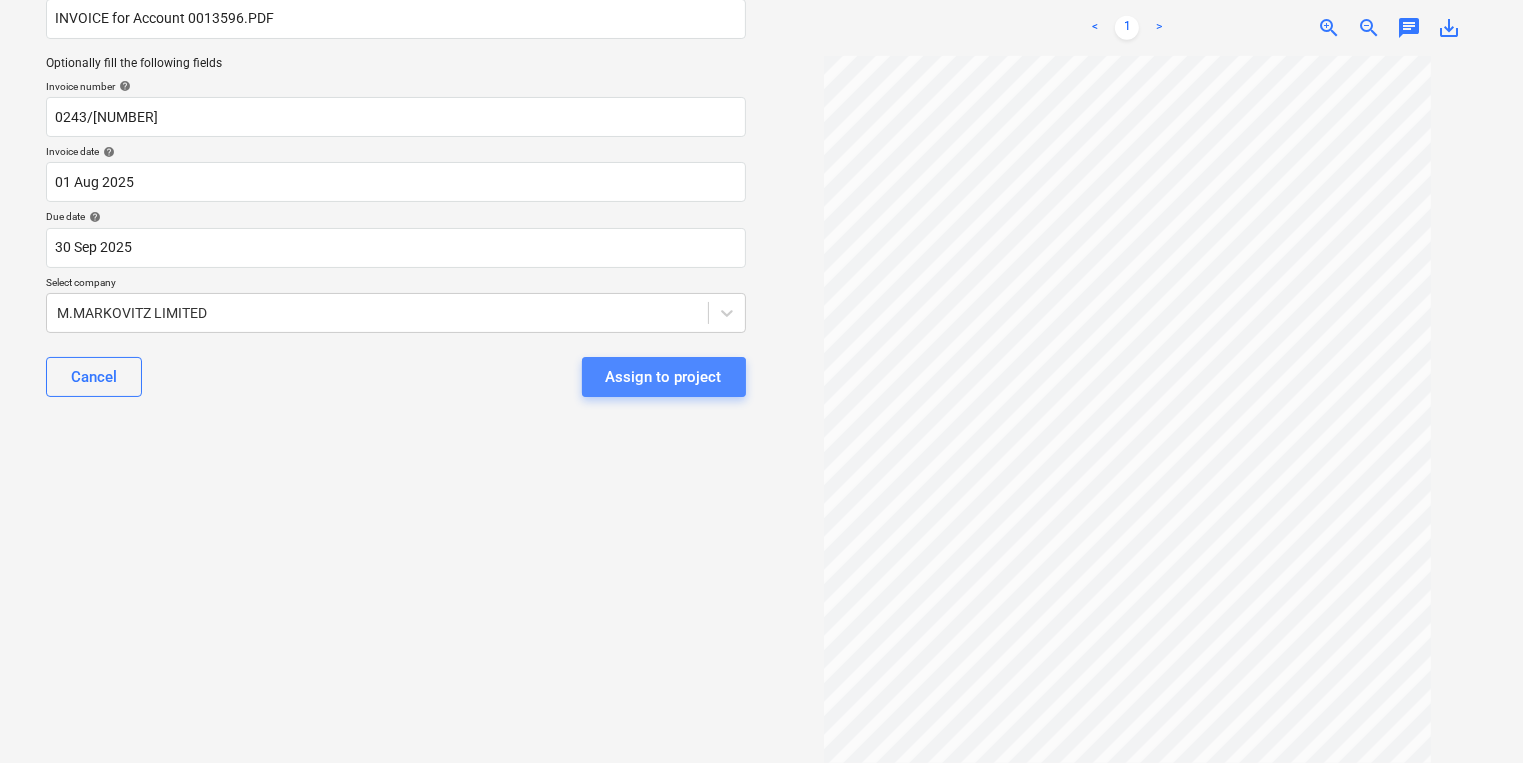 click on "Assign to project" at bounding box center [664, 377] 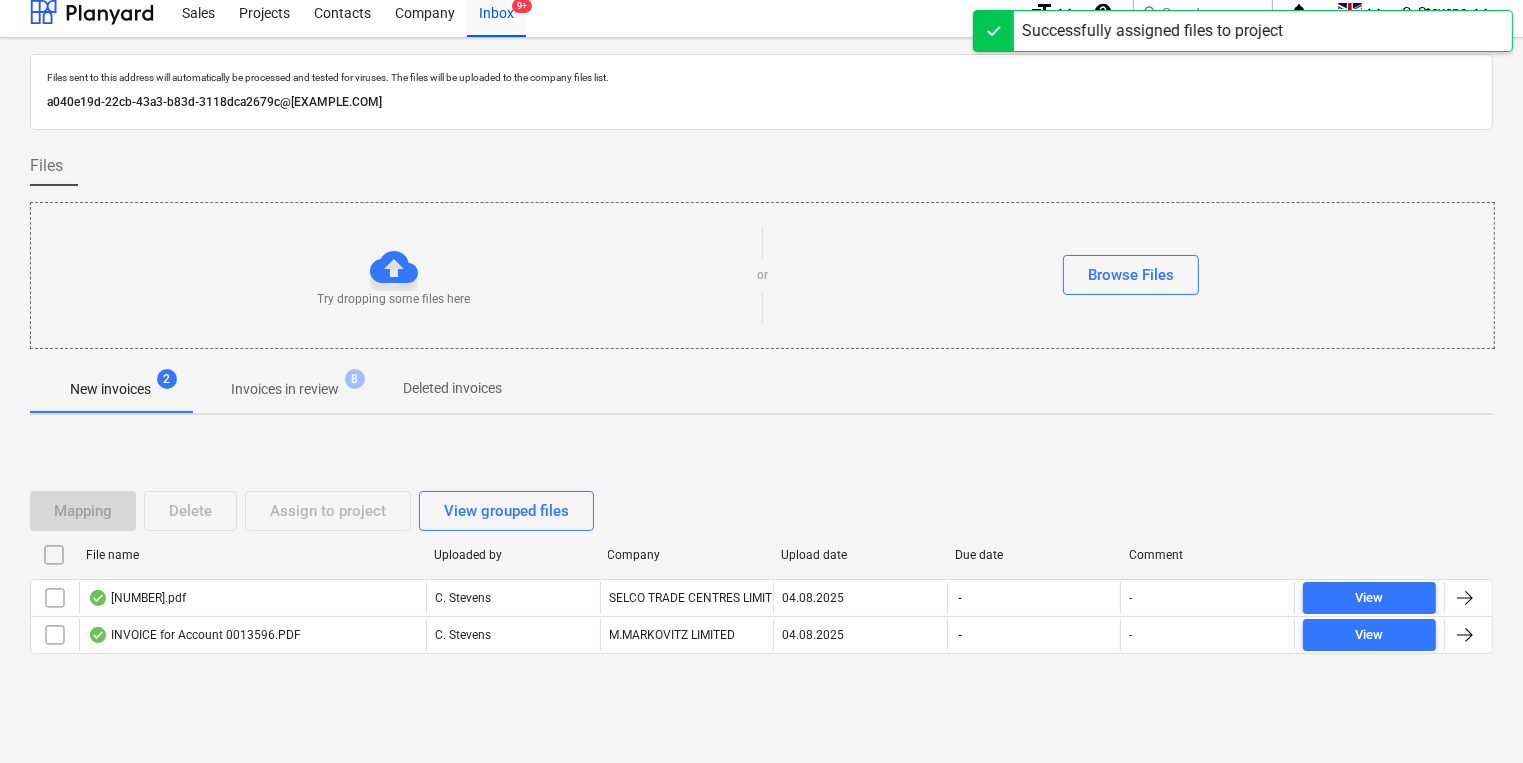 scroll, scrollTop: 11, scrollLeft: 0, axis: vertical 